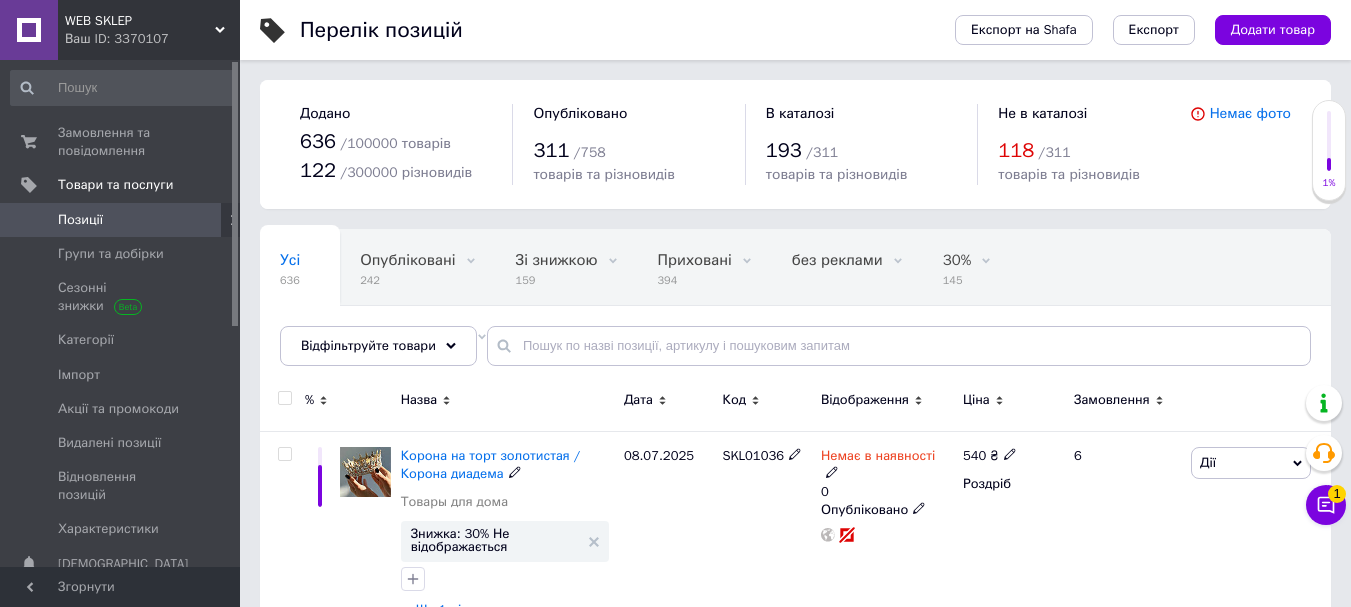 scroll, scrollTop: 0, scrollLeft: 0, axis: both 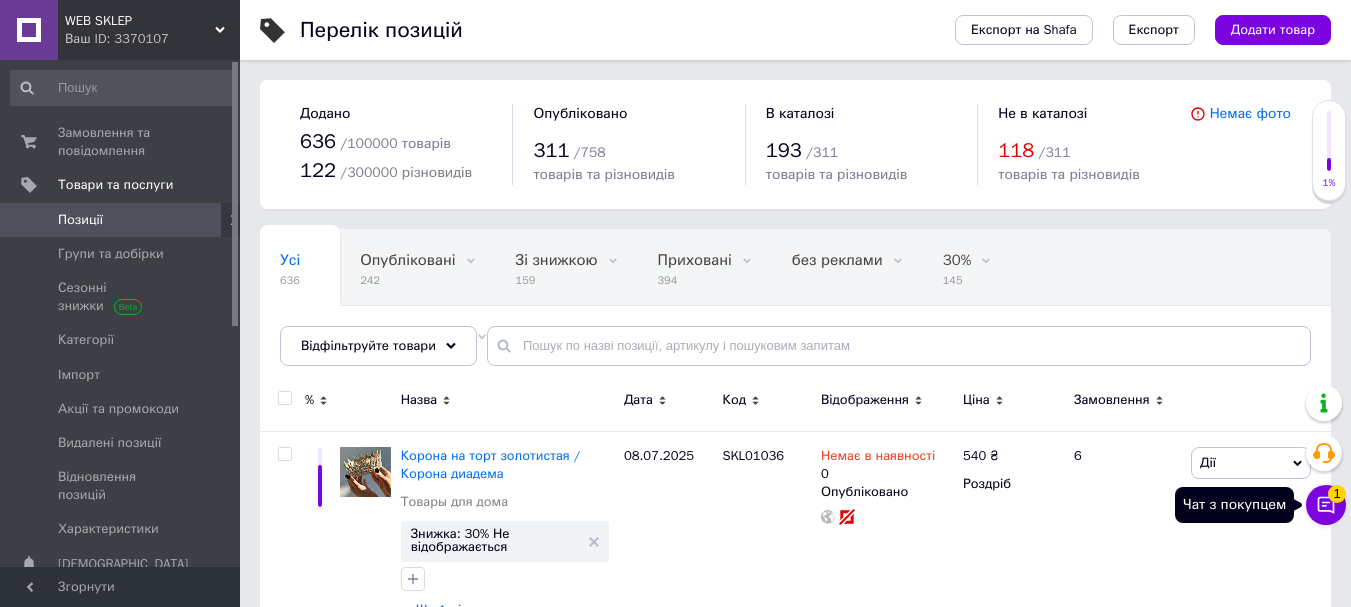 click 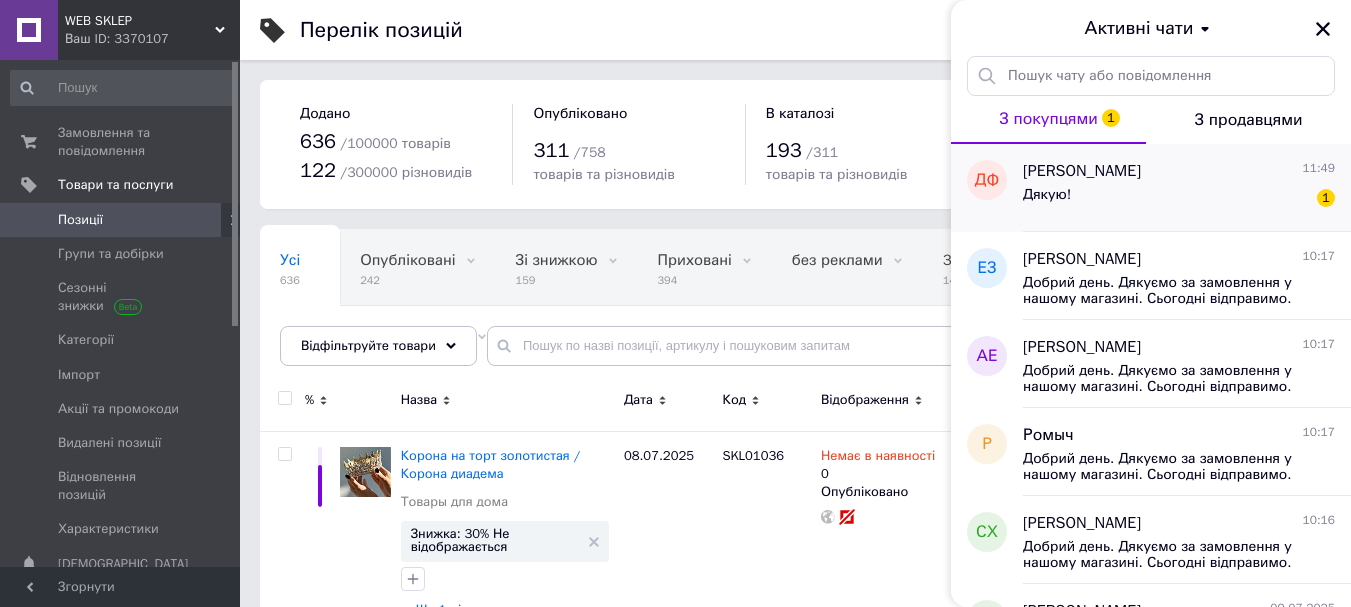 click on "Дякую! 1" at bounding box center (1179, 199) 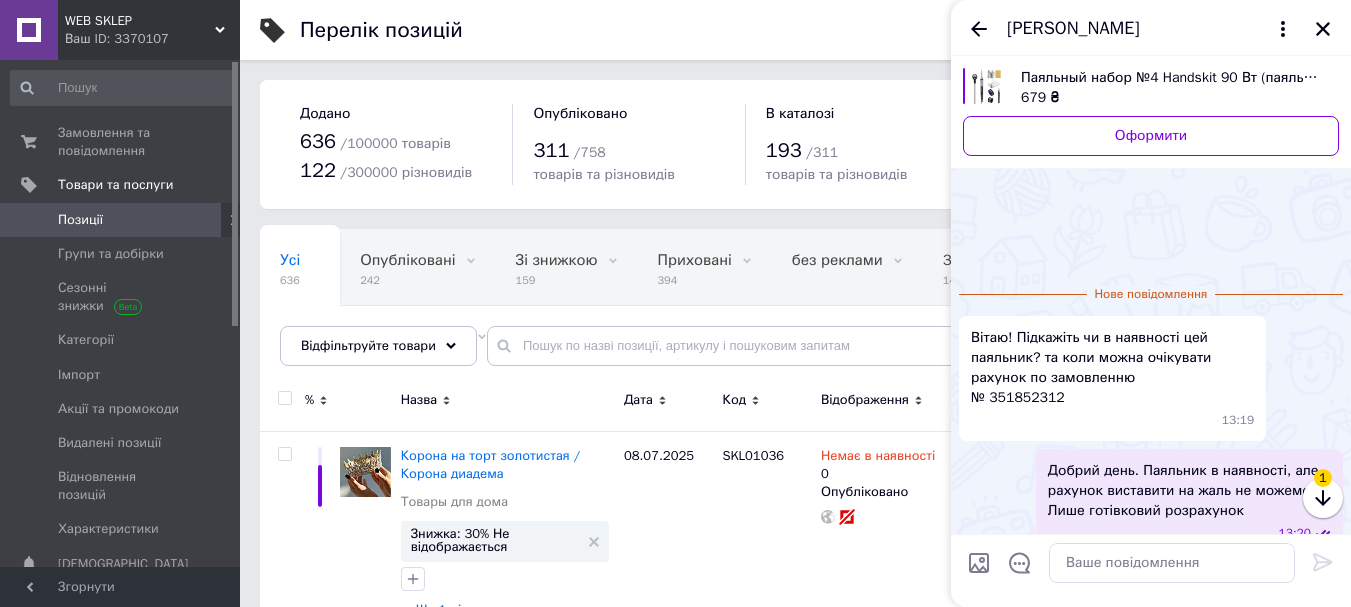 scroll, scrollTop: 115, scrollLeft: 0, axis: vertical 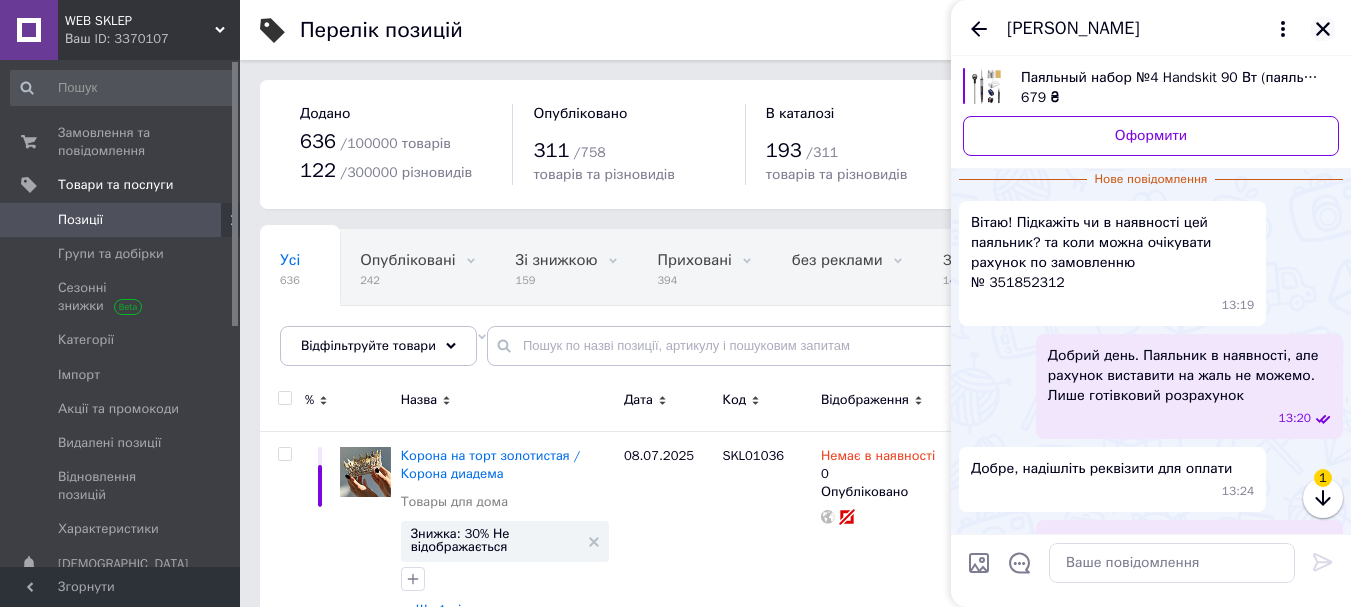 click 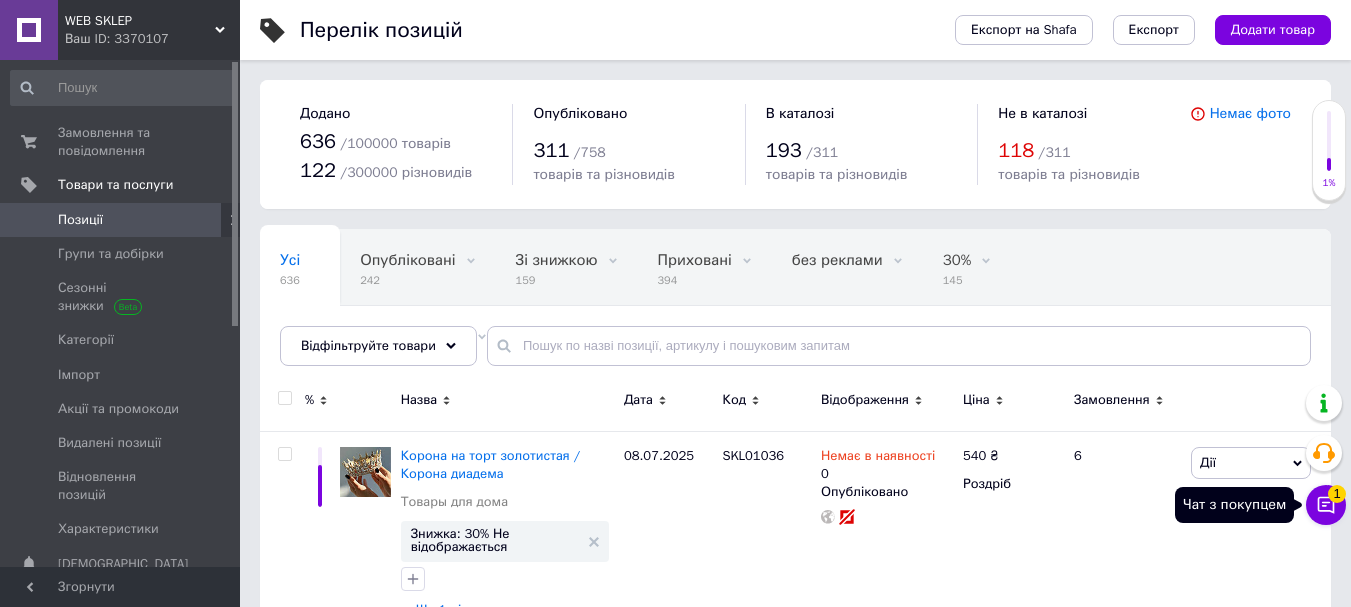 click 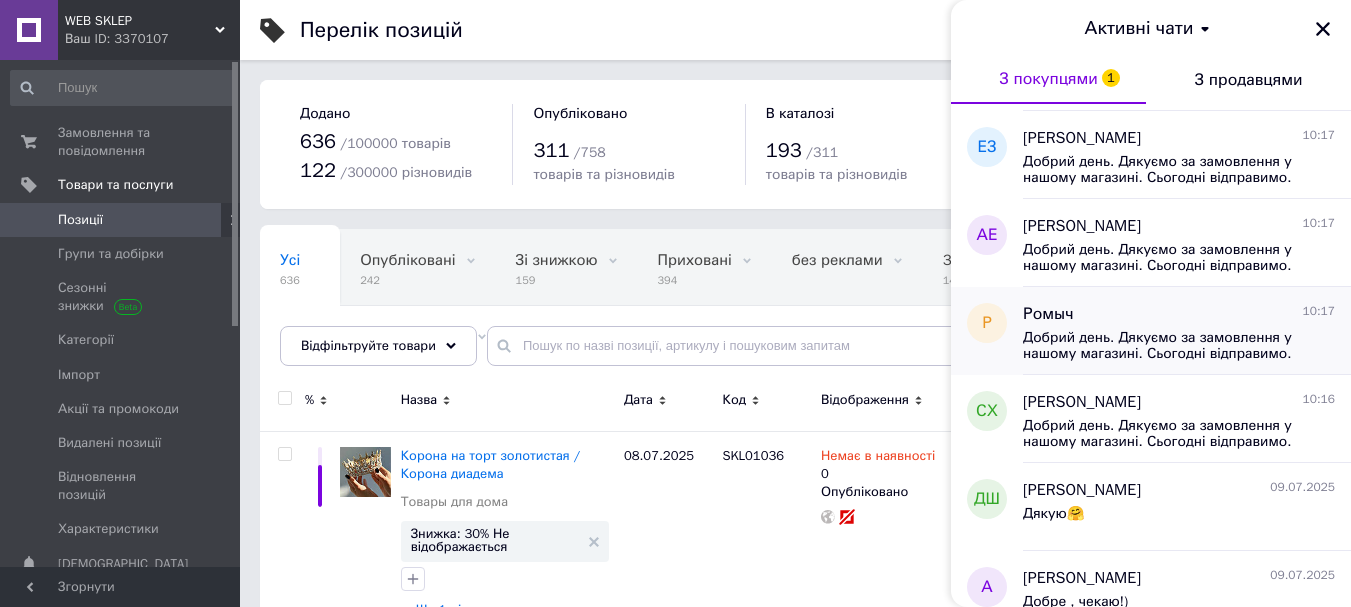 scroll, scrollTop: 0, scrollLeft: 0, axis: both 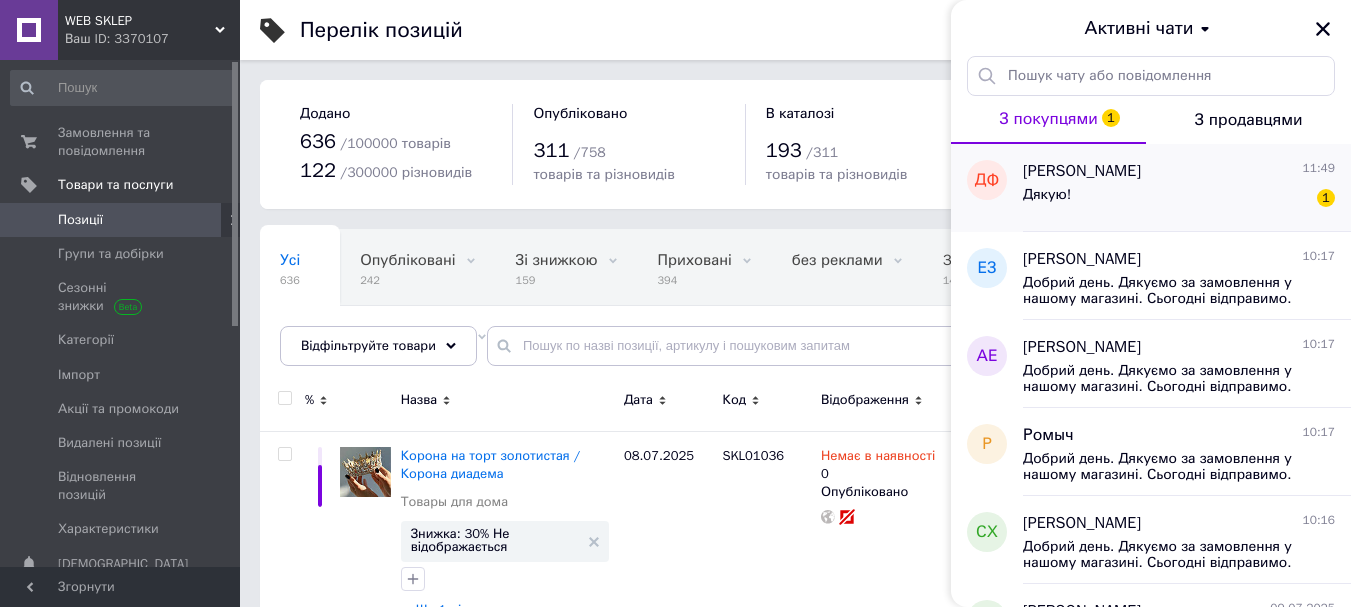click on "Дякую! 1" at bounding box center (1179, 199) 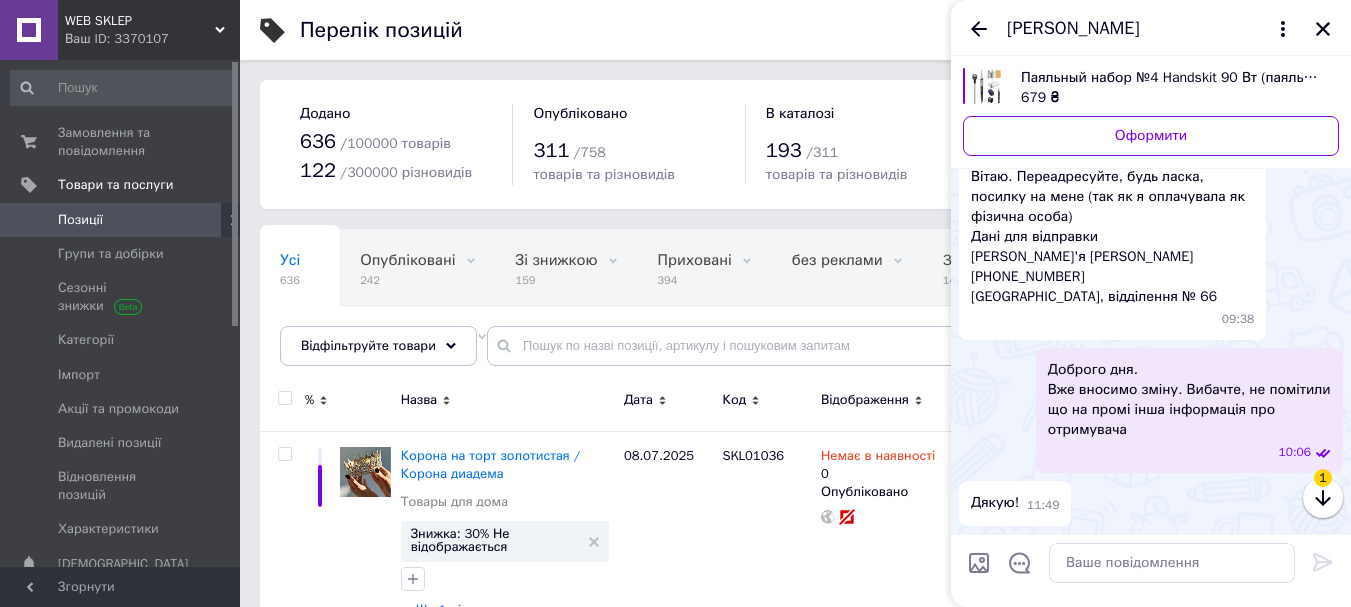 scroll, scrollTop: 1564, scrollLeft: 0, axis: vertical 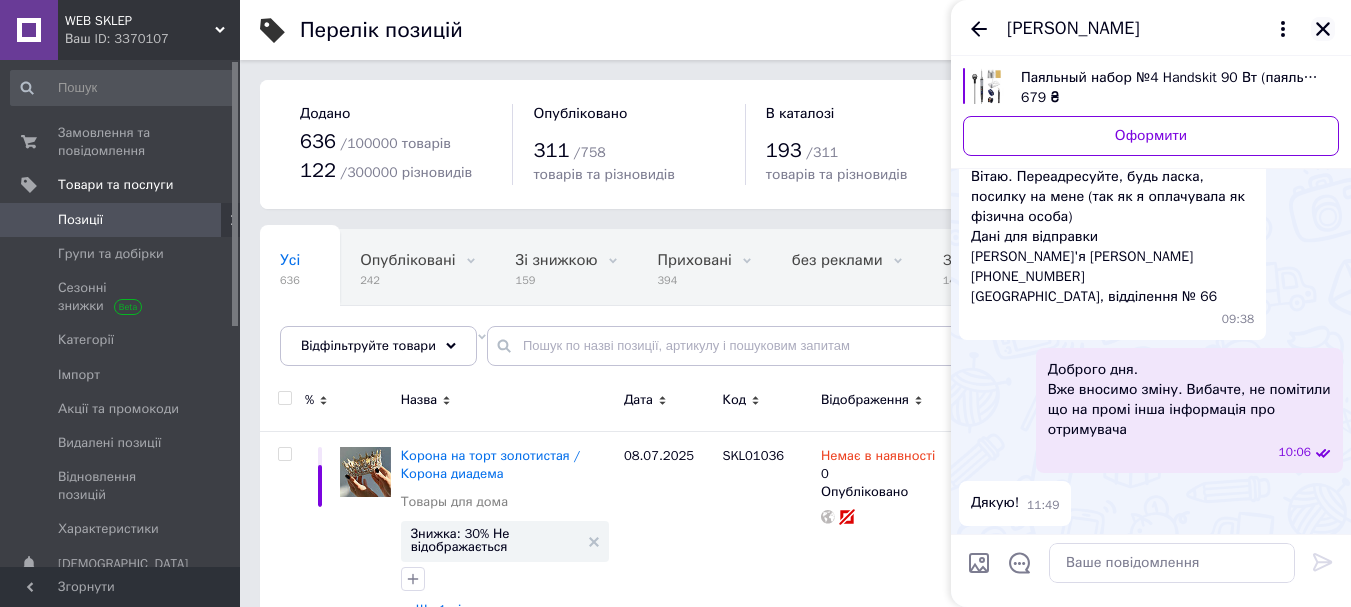 click 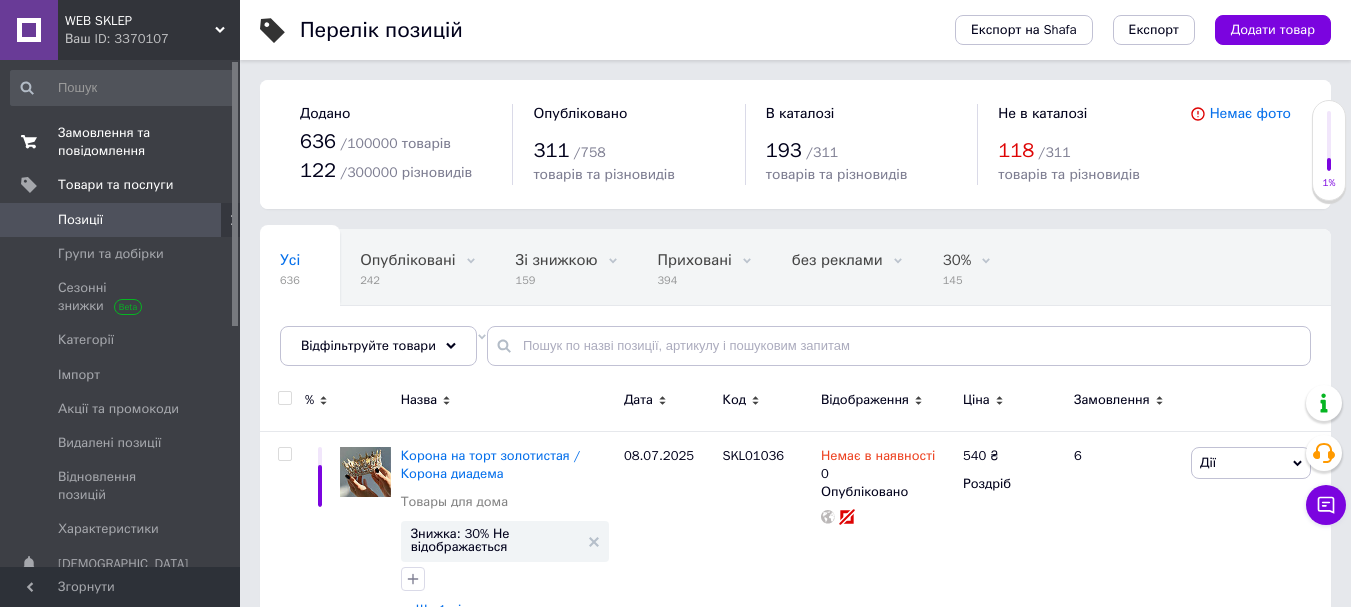 click on "Замовлення та повідомлення" at bounding box center [121, 142] 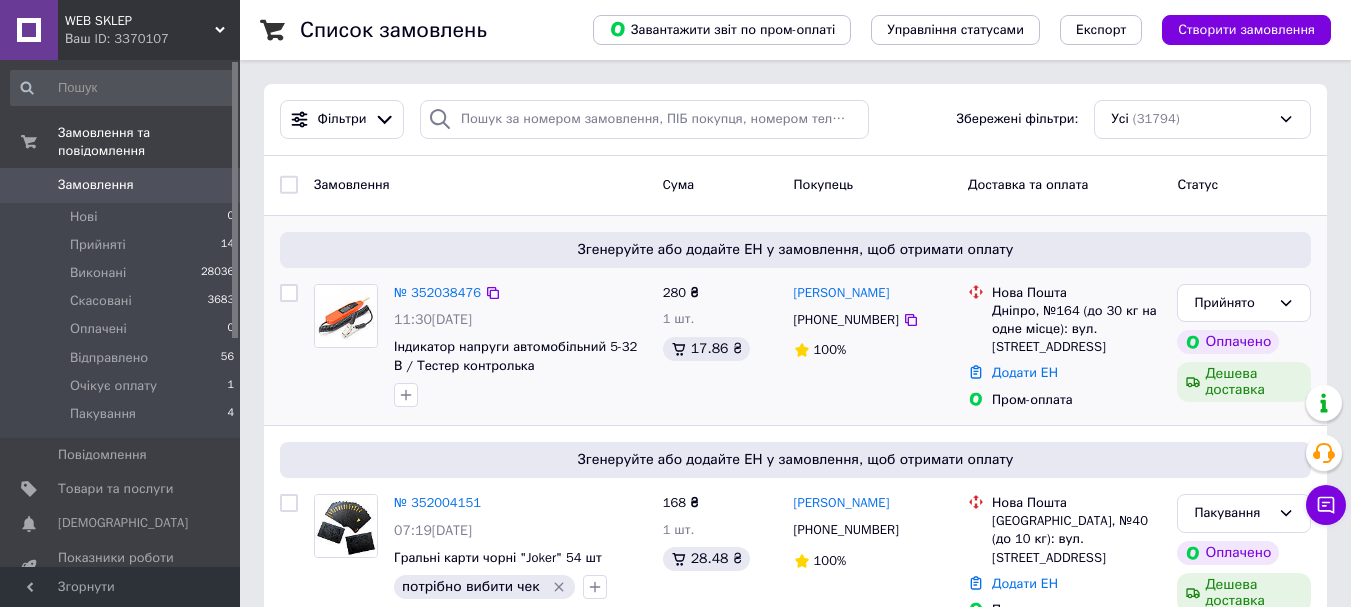 click at bounding box center (346, 316) 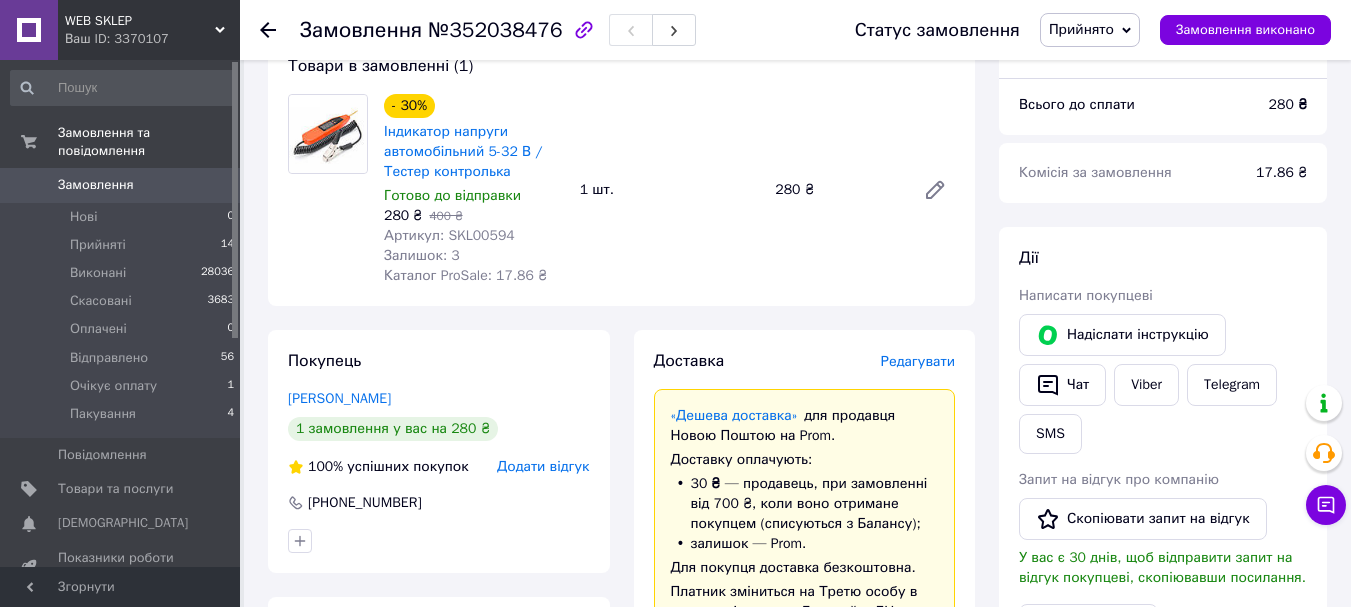 scroll, scrollTop: 200, scrollLeft: 0, axis: vertical 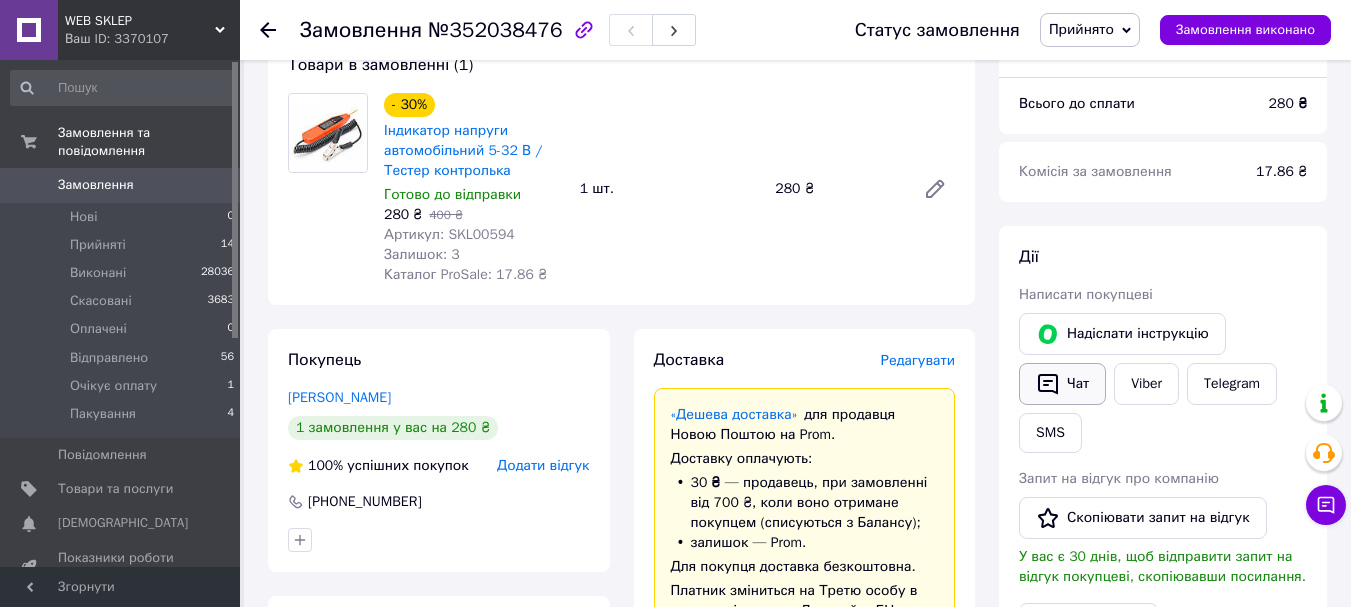 click on "Чат" at bounding box center [1062, 384] 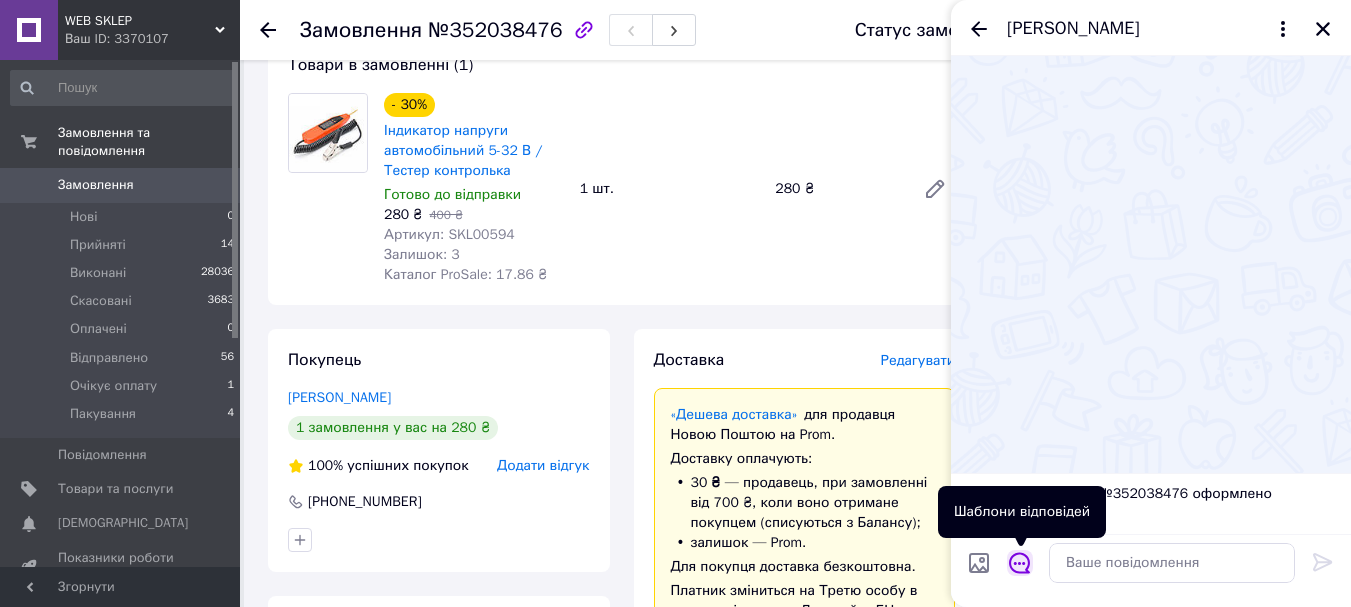 click 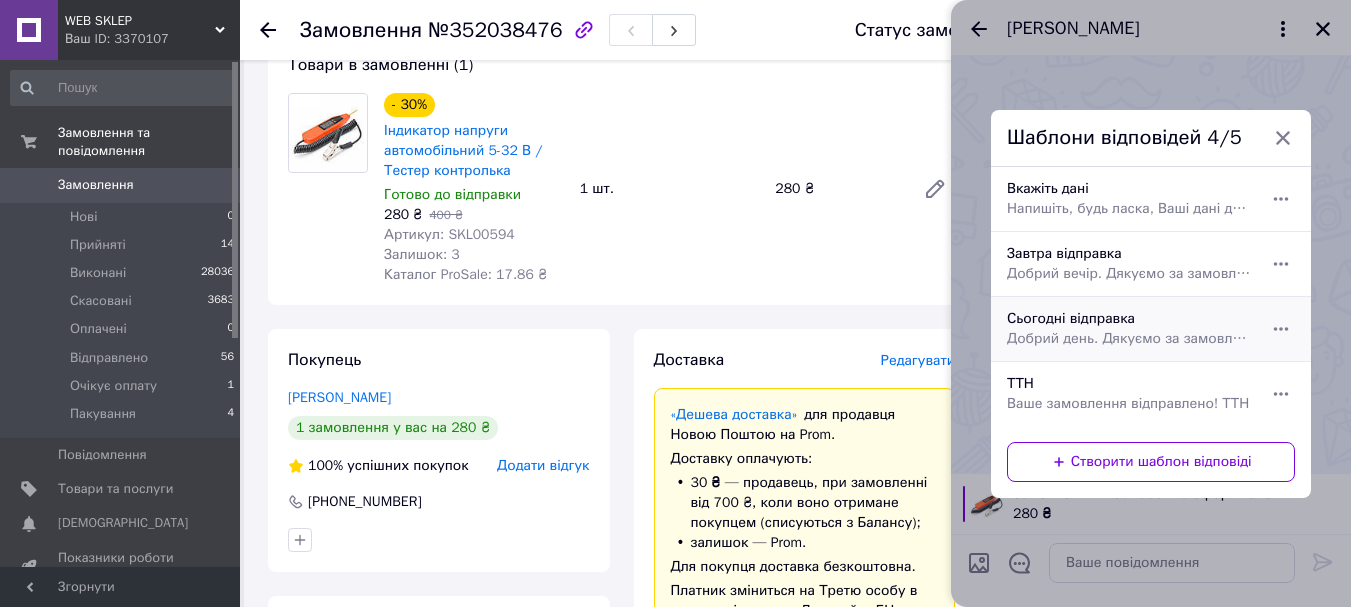 click on "Добрий день. Дякуємо за замовлення у нашому магазині. Сьогодні відправимо." at bounding box center [1129, 339] 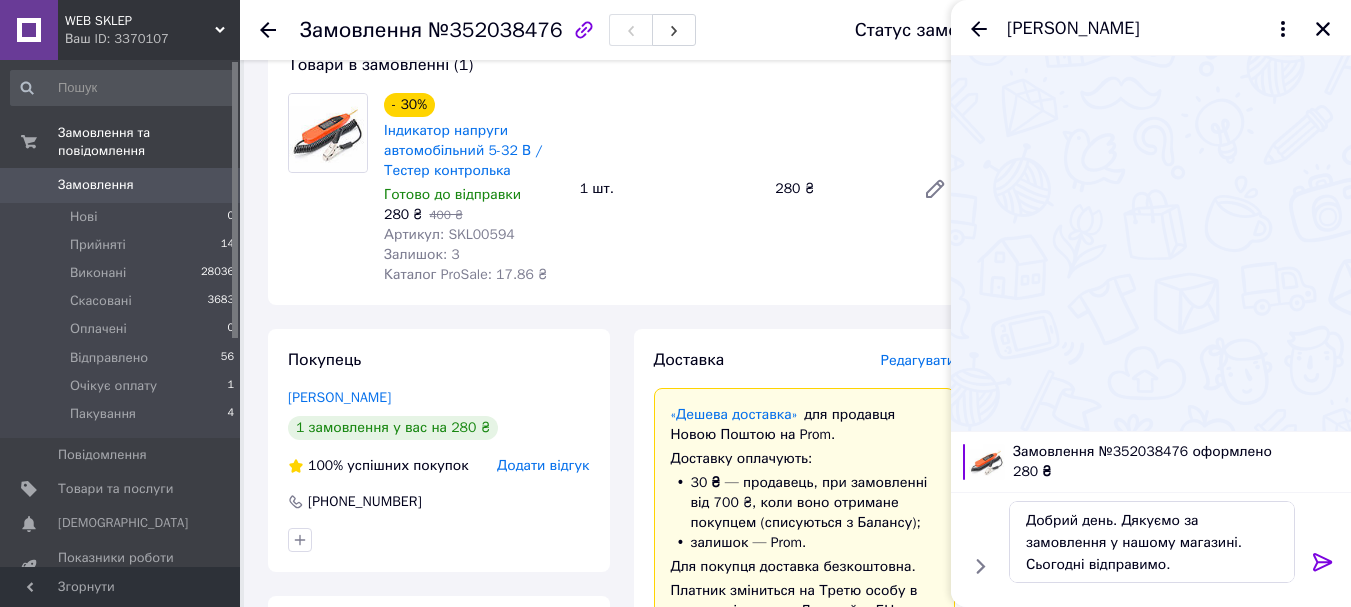 click 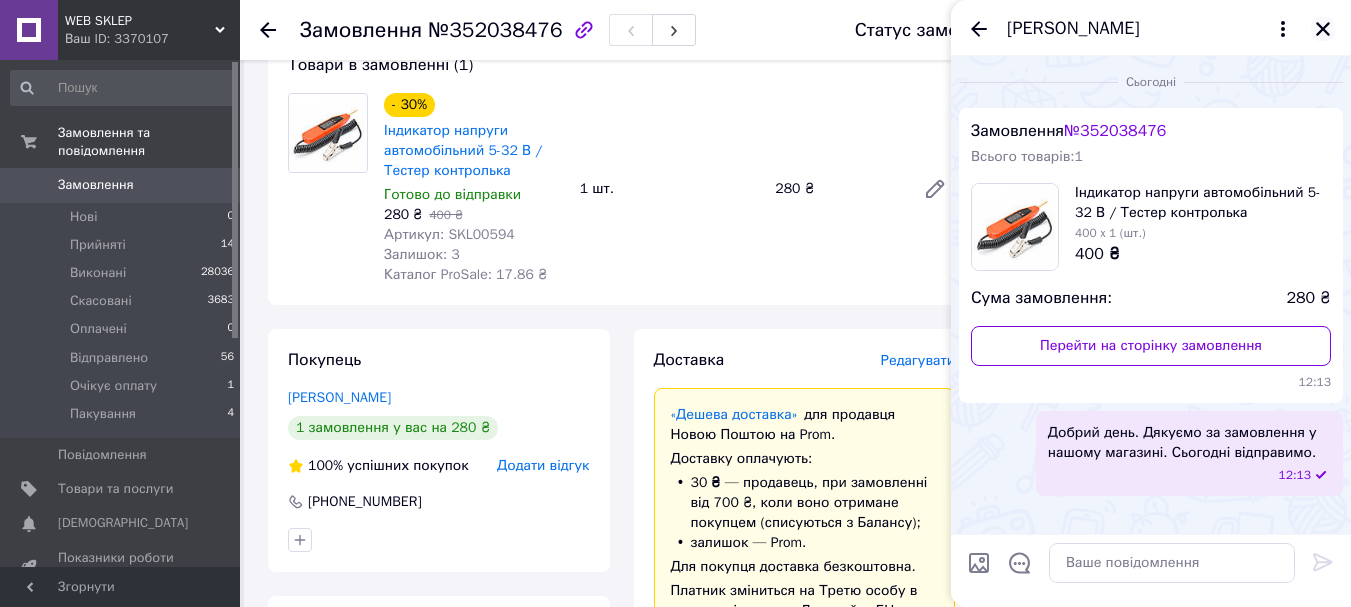 click 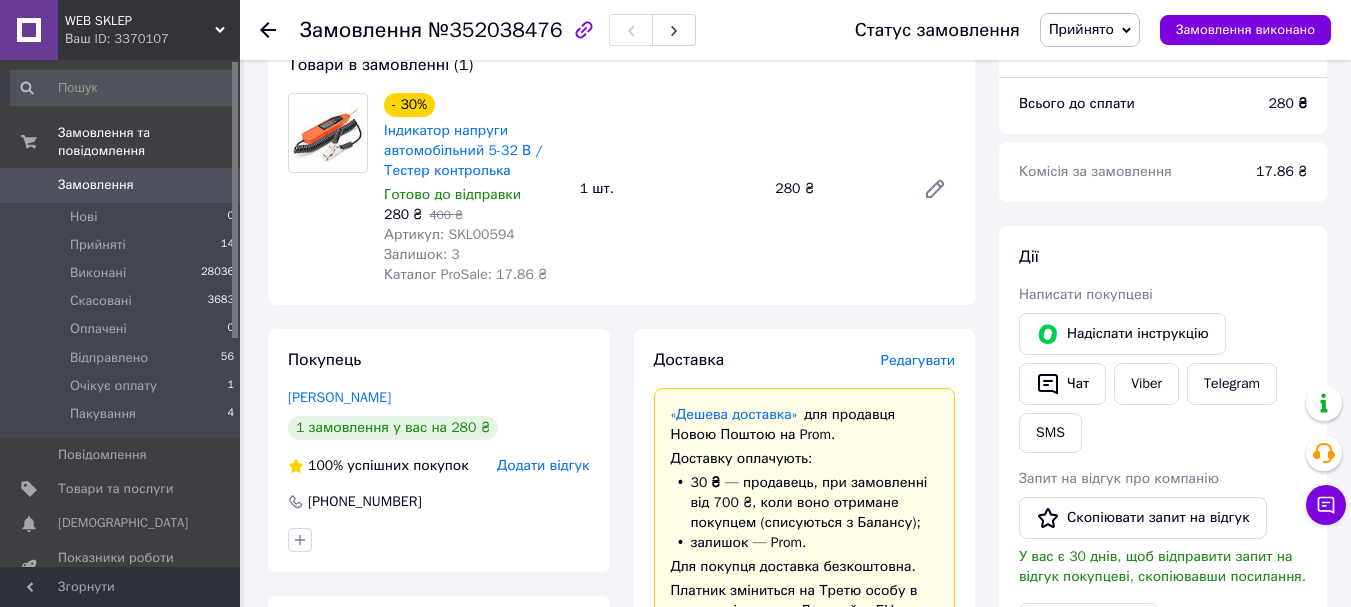 click on "Прийнято" at bounding box center (1081, 29) 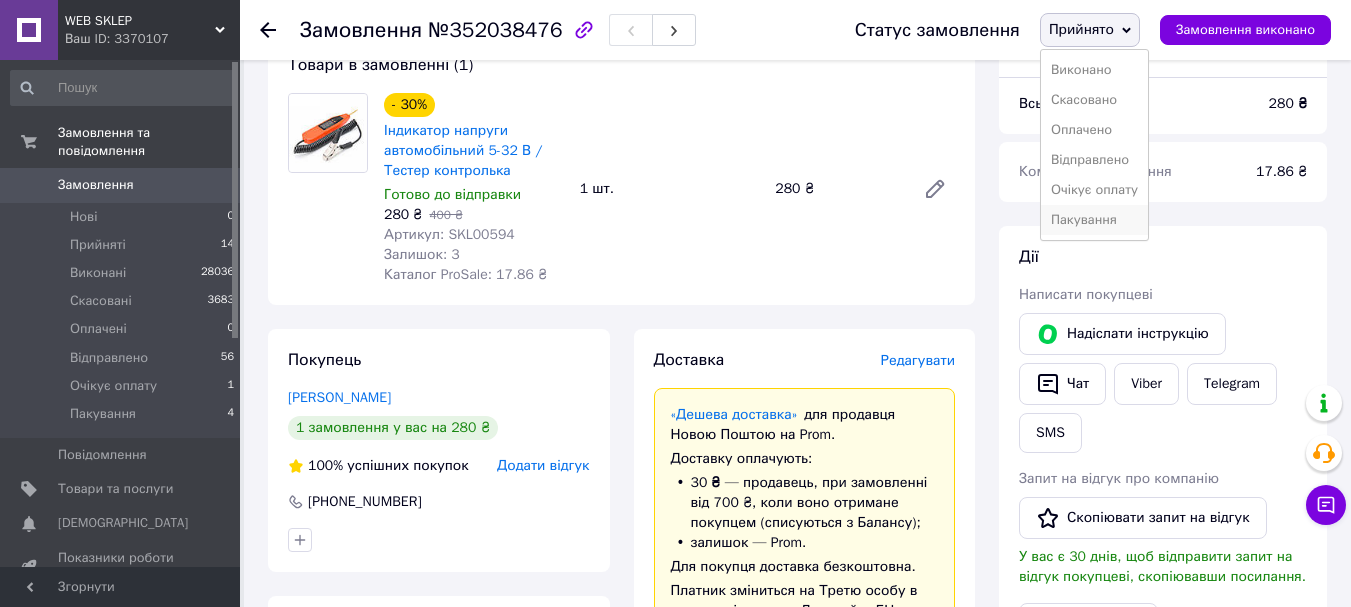 click on "Пакування" at bounding box center (1094, 220) 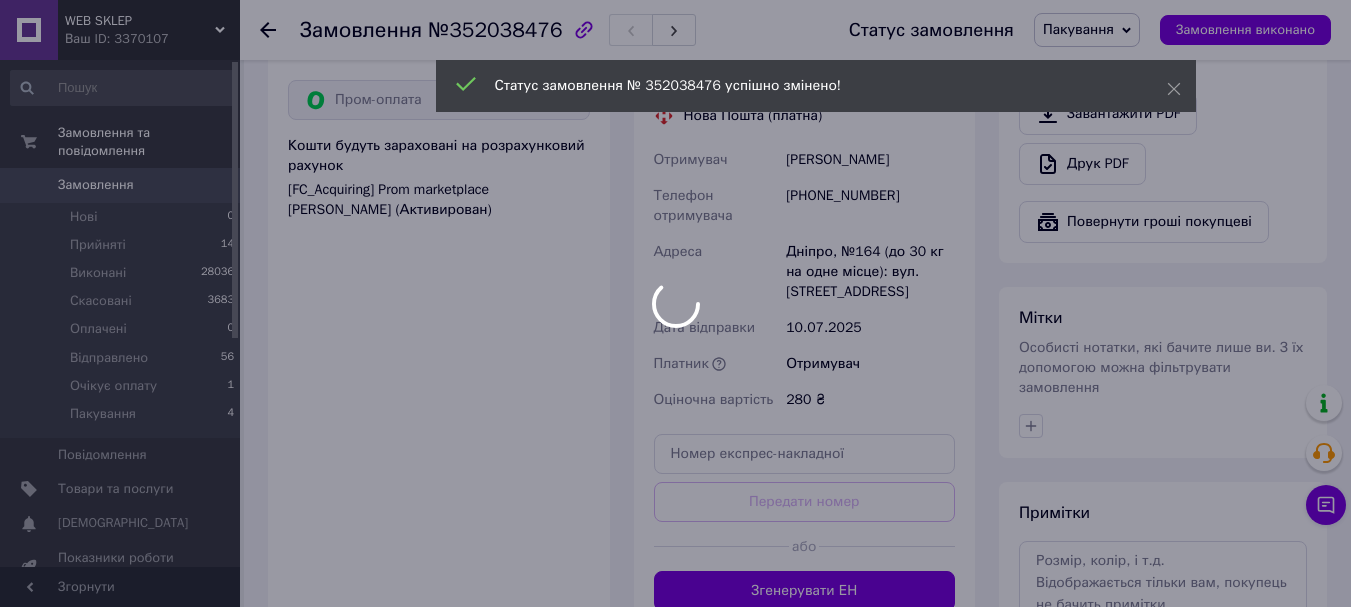 scroll, scrollTop: 900, scrollLeft: 0, axis: vertical 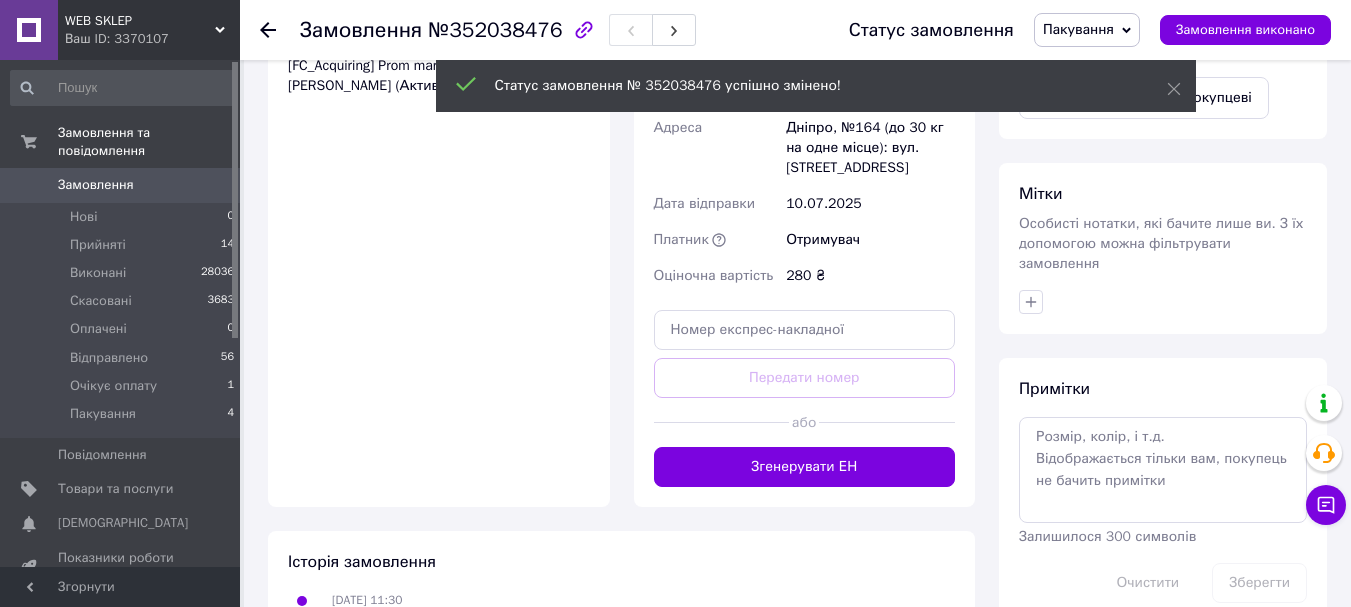 click on "Особисті нотатки, які бачите лише ви. З їх допомогою можна фільтрувати замовлення" at bounding box center [1161, 243] 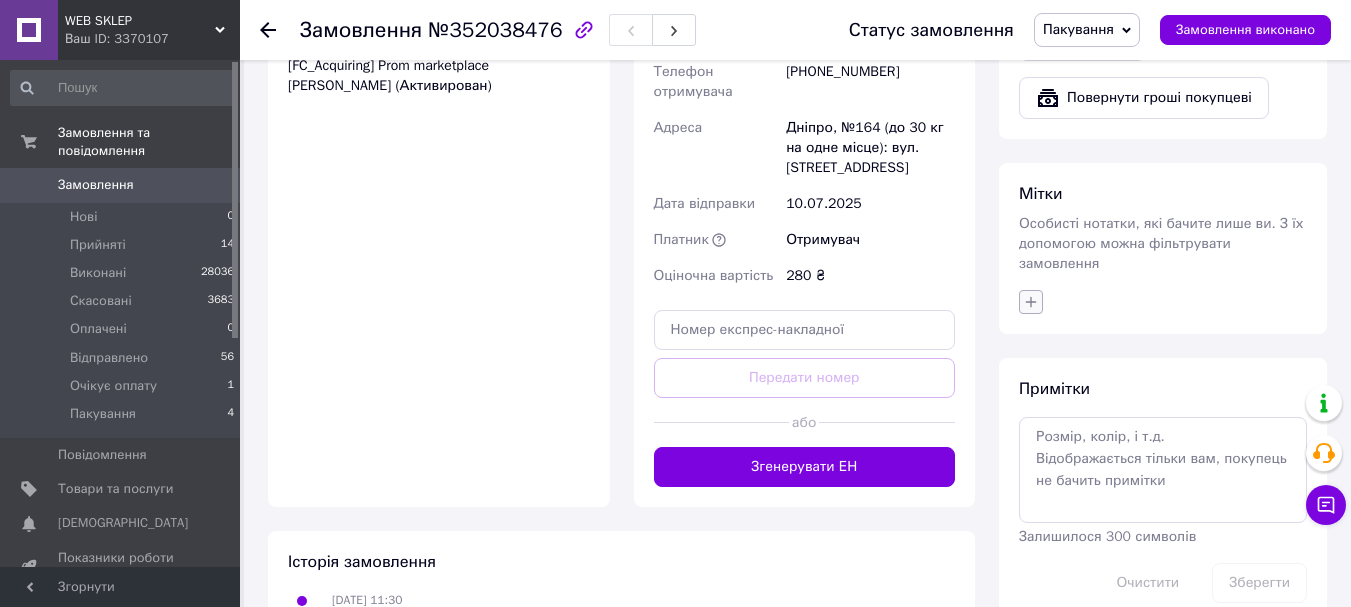 click 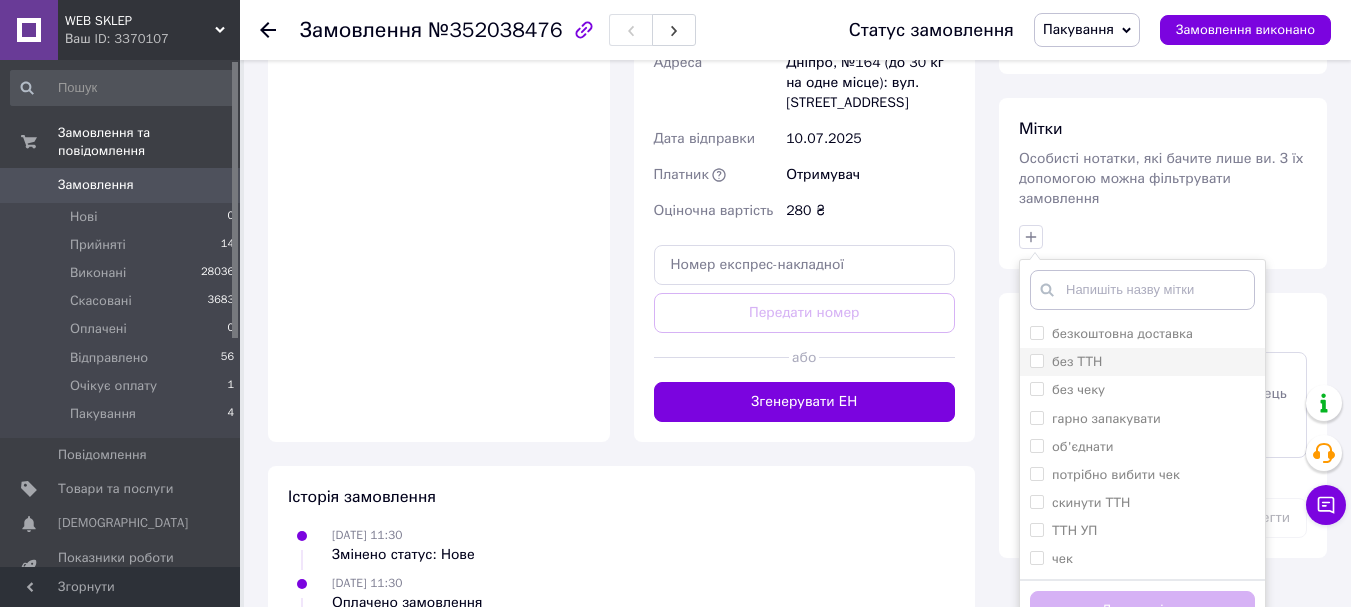 scroll, scrollTop: 1000, scrollLeft: 0, axis: vertical 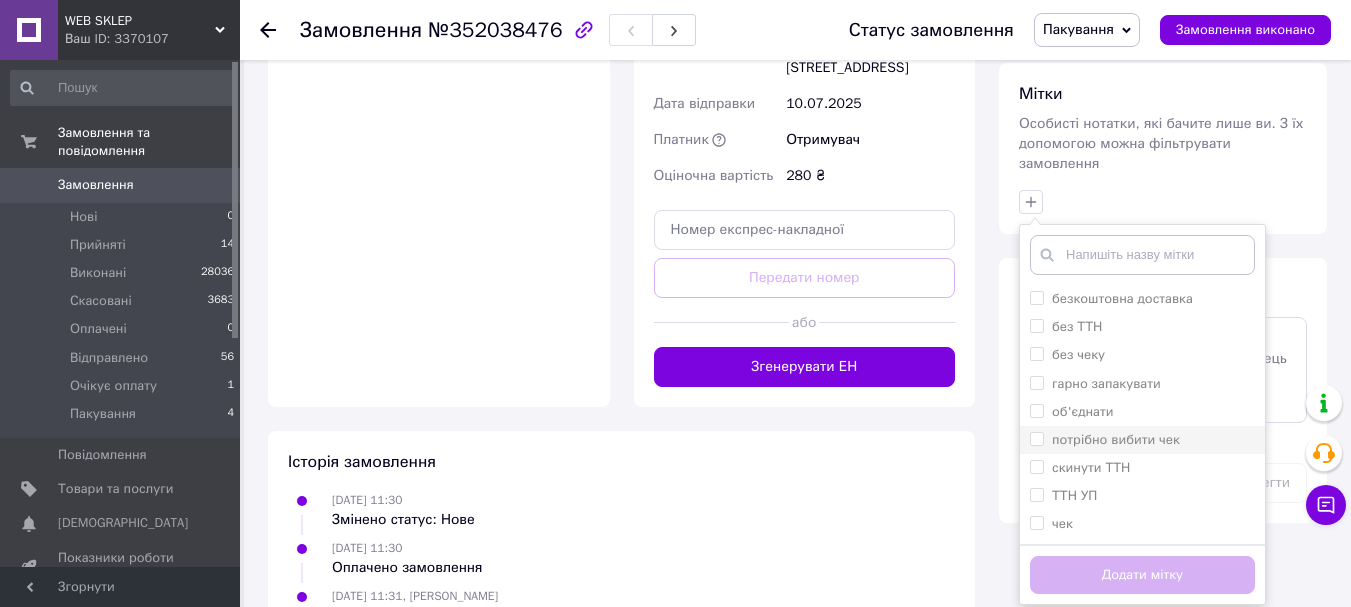 click on "потрібно вибити чек" at bounding box center [1116, 439] 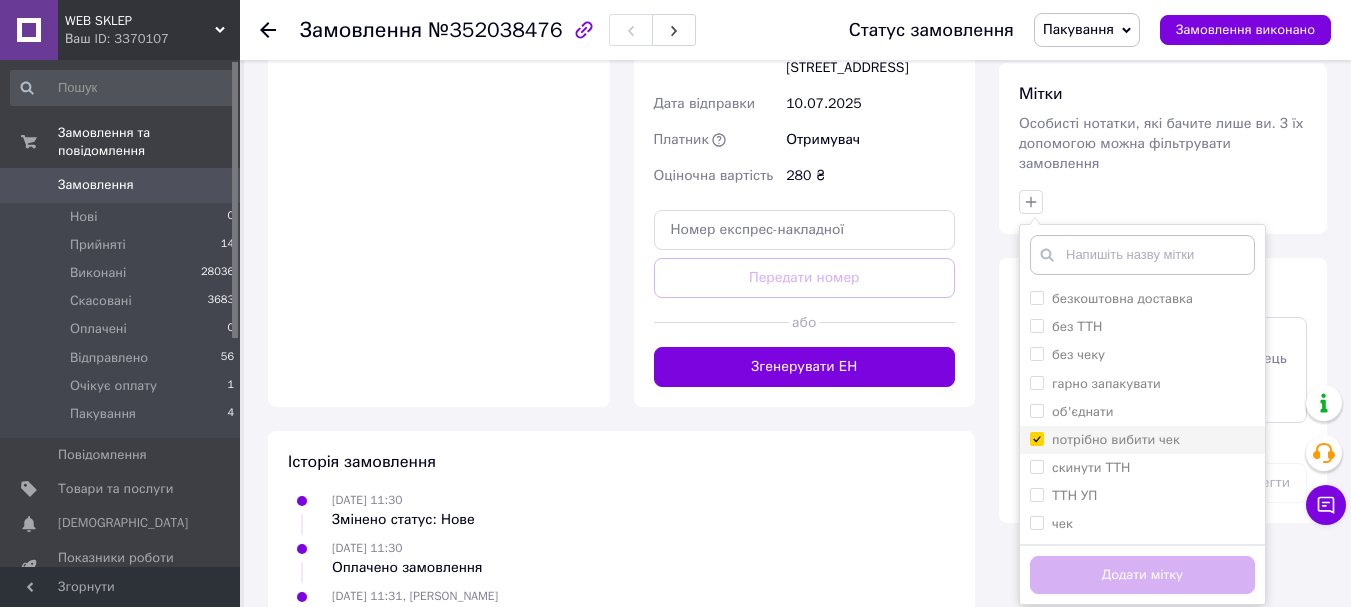 checkbox on "true" 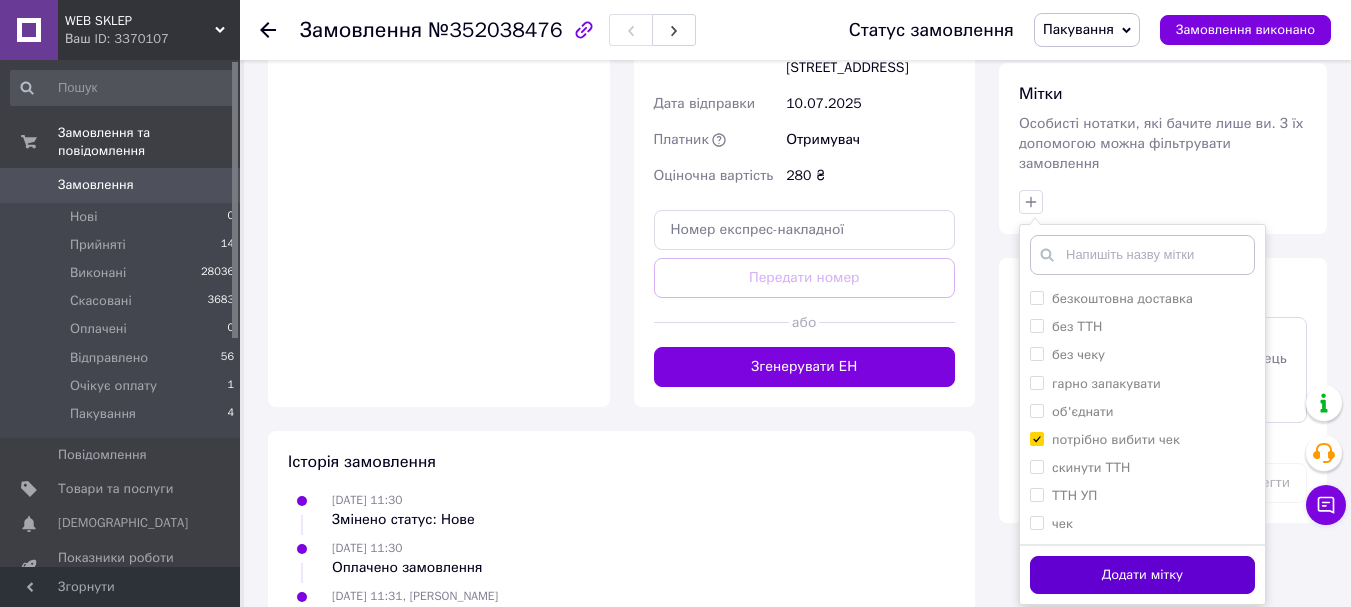 click on "Додати мітку" at bounding box center (1142, 575) 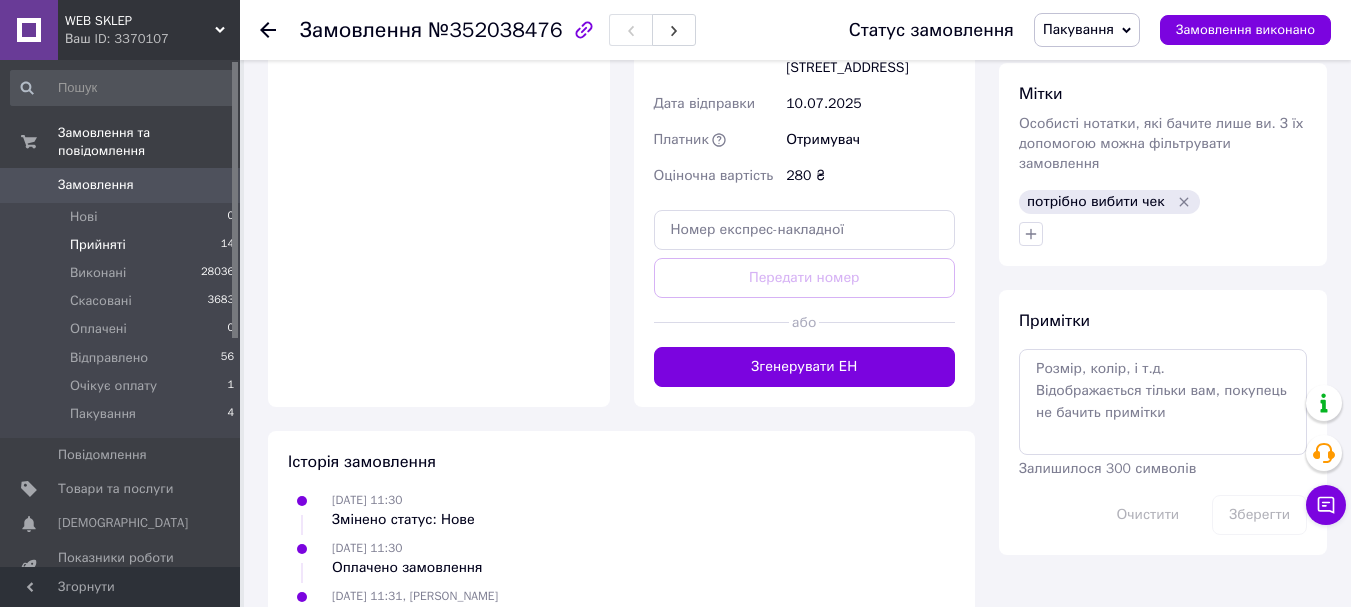 click on "Прийняті 14" at bounding box center (123, 245) 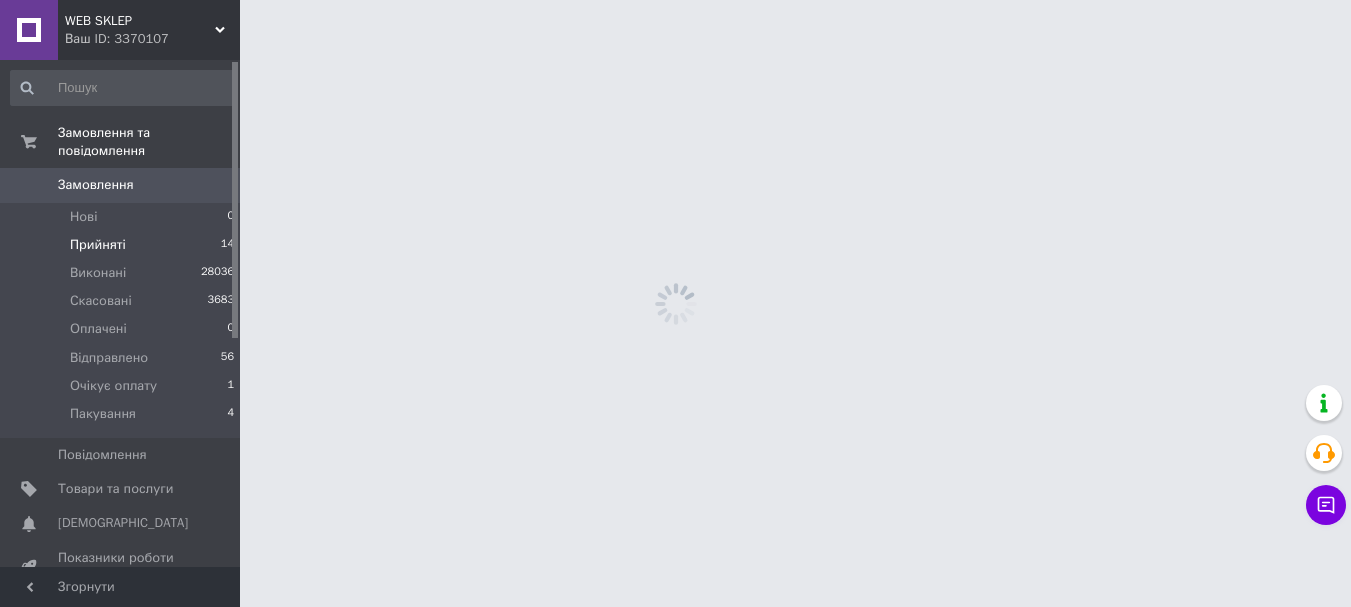 scroll, scrollTop: 0, scrollLeft: 0, axis: both 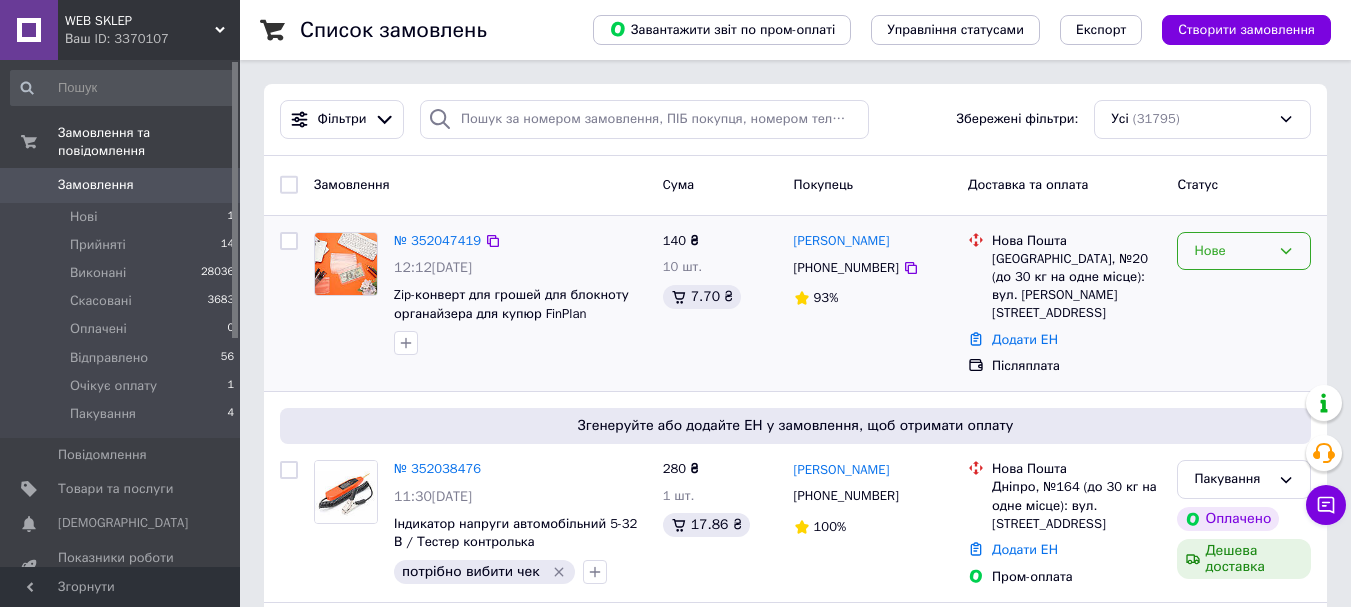 click on "Нове" at bounding box center (1232, 251) 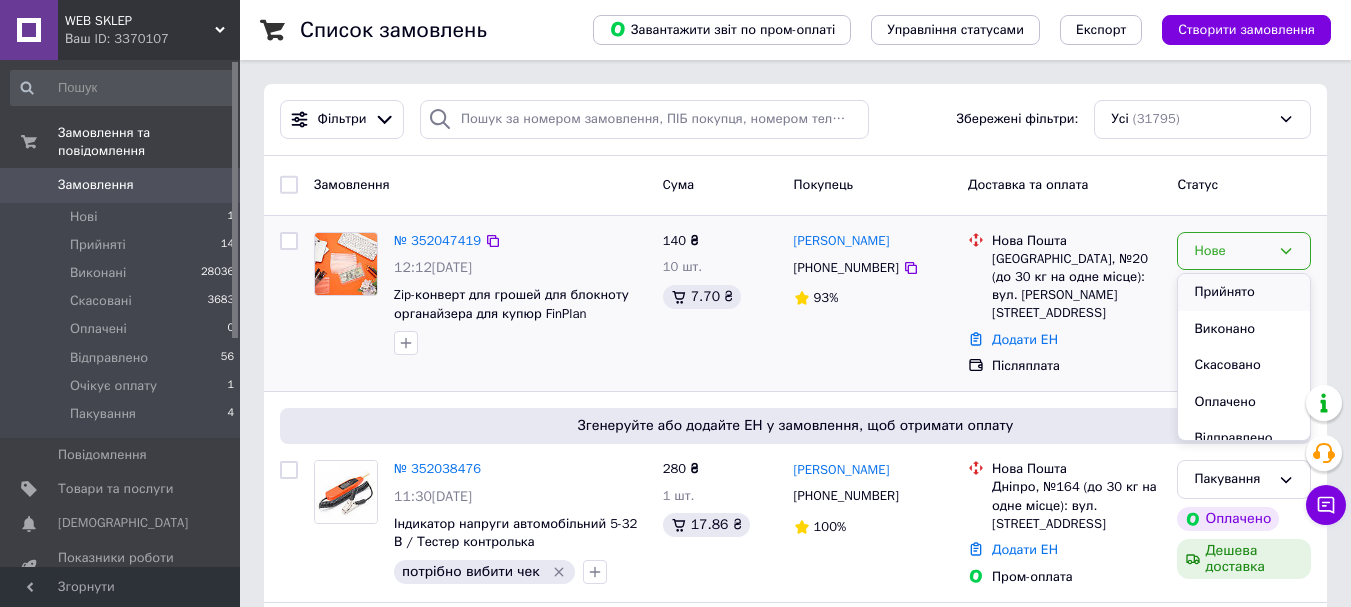 click on "Прийнято" at bounding box center (1244, 292) 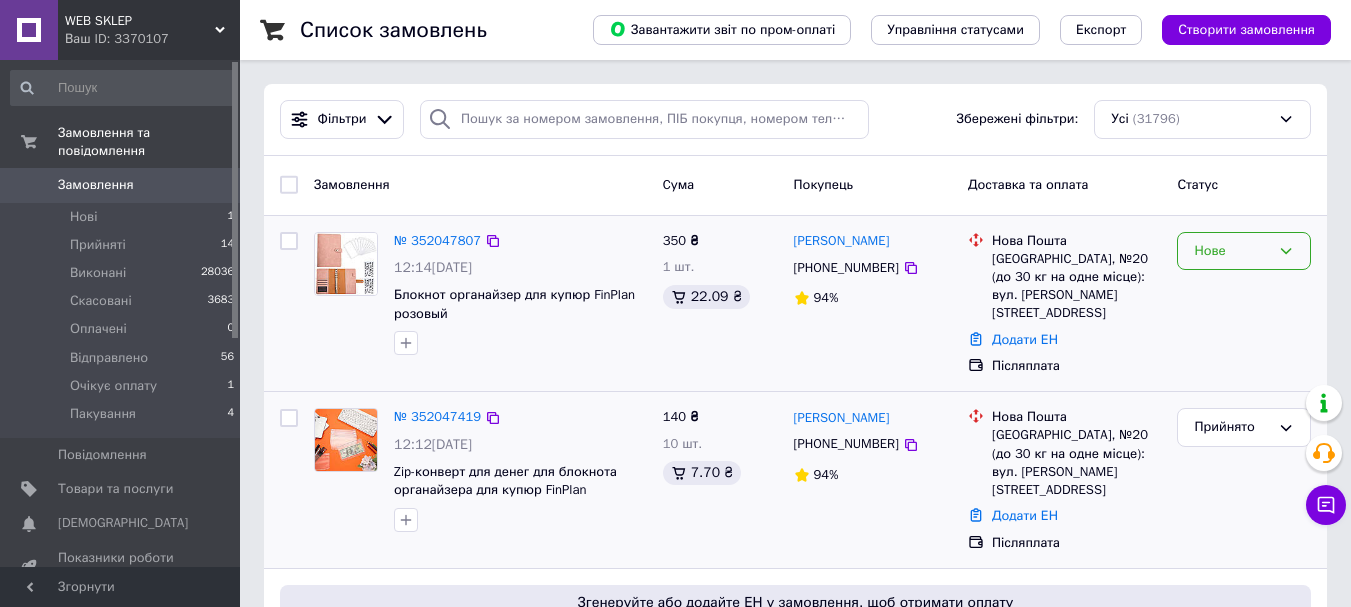 click on "Нове" at bounding box center (1232, 251) 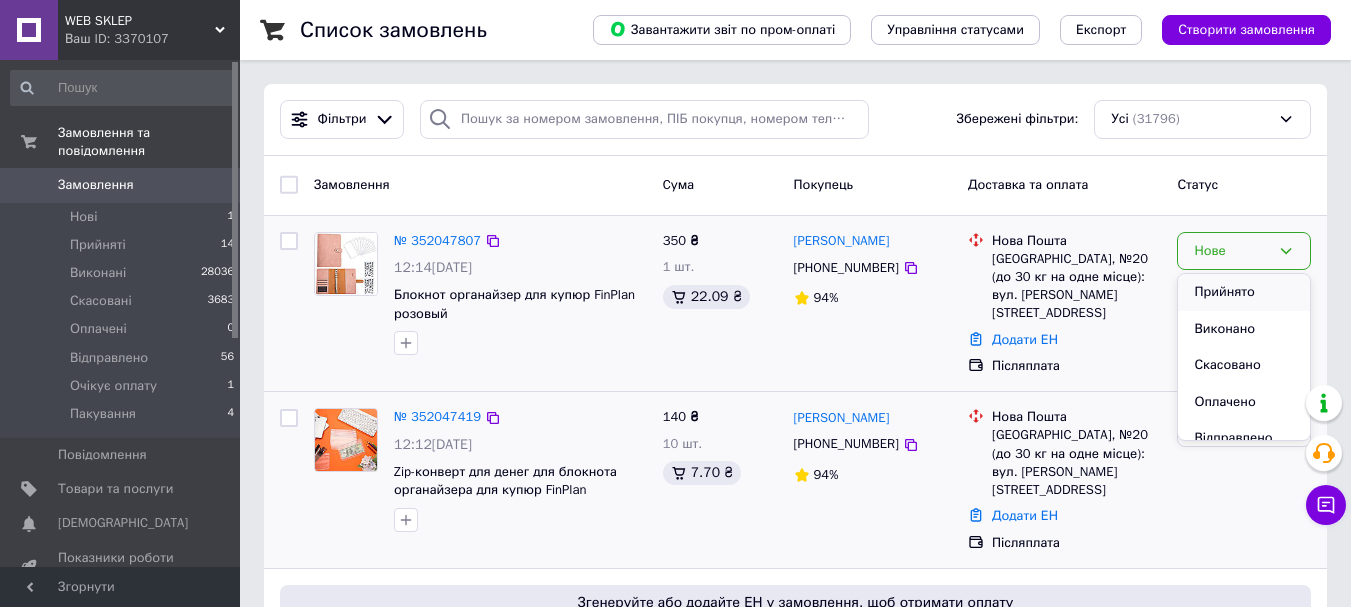 click on "Прийнято" at bounding box center (1244, 292) 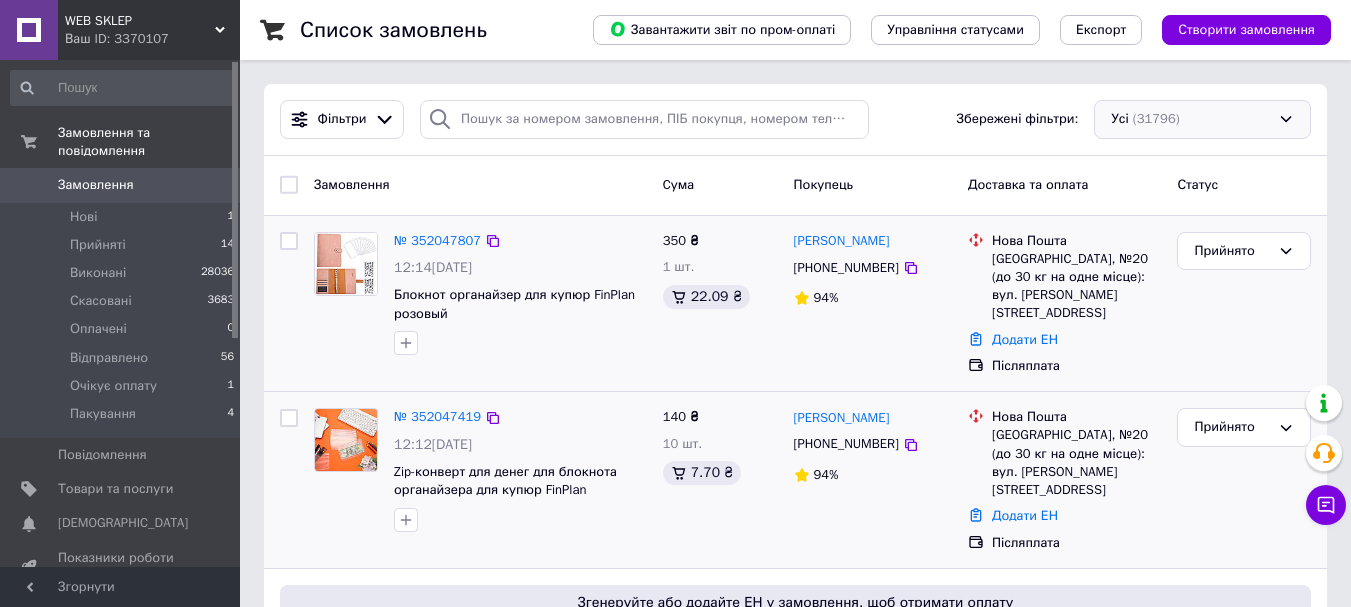 click on "Усі (31796)" at bounding box center [1202, 119] 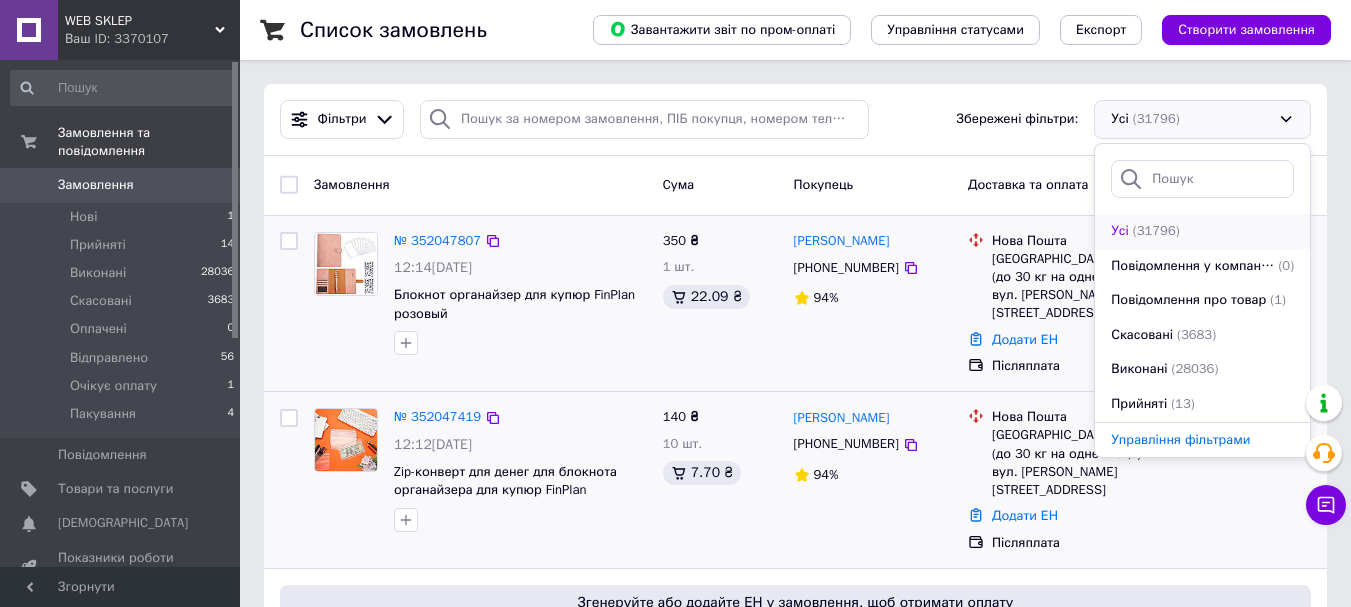 scroll, scrollTop: 242, scrollLeft: 0, axis: vertical 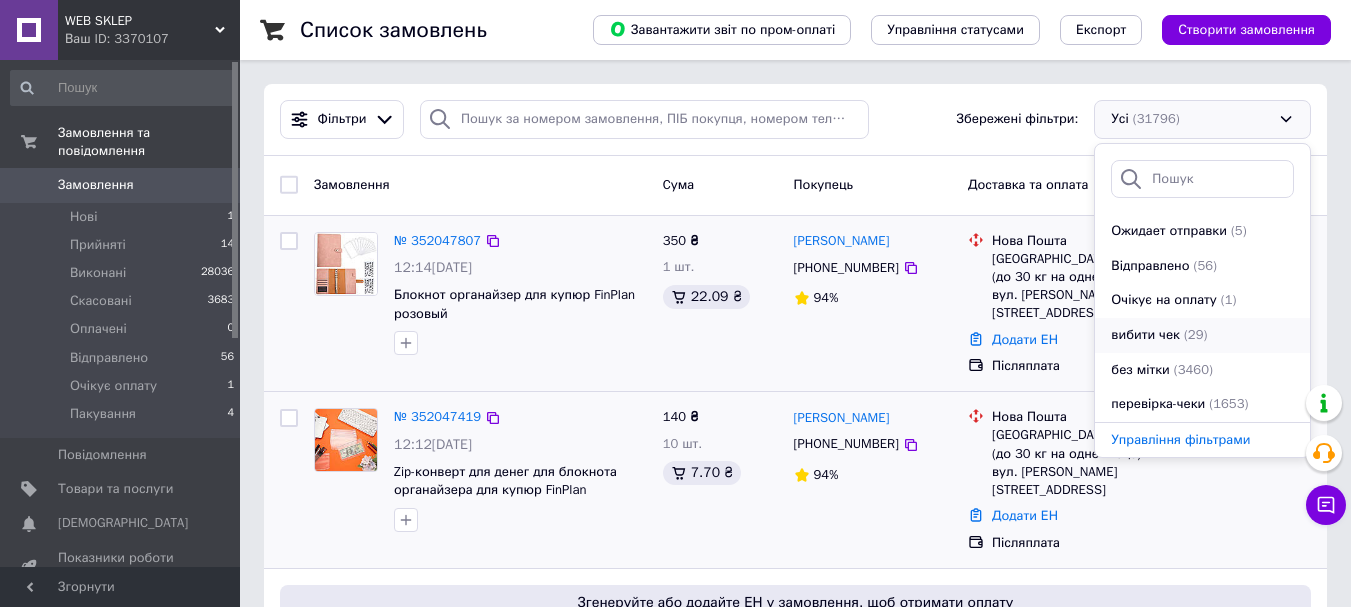 click on "(29)" at bounding box center [1195, 334] 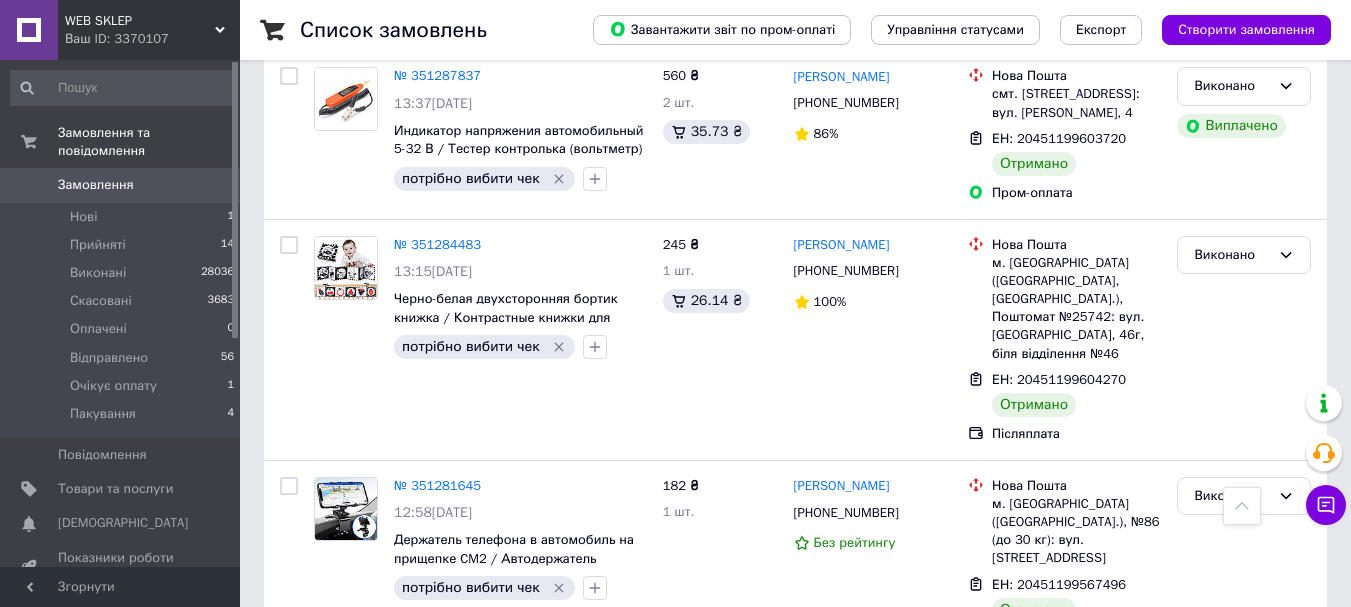 scroll, scrollTop: 5224, scrollLeft: 0, axis: vertical 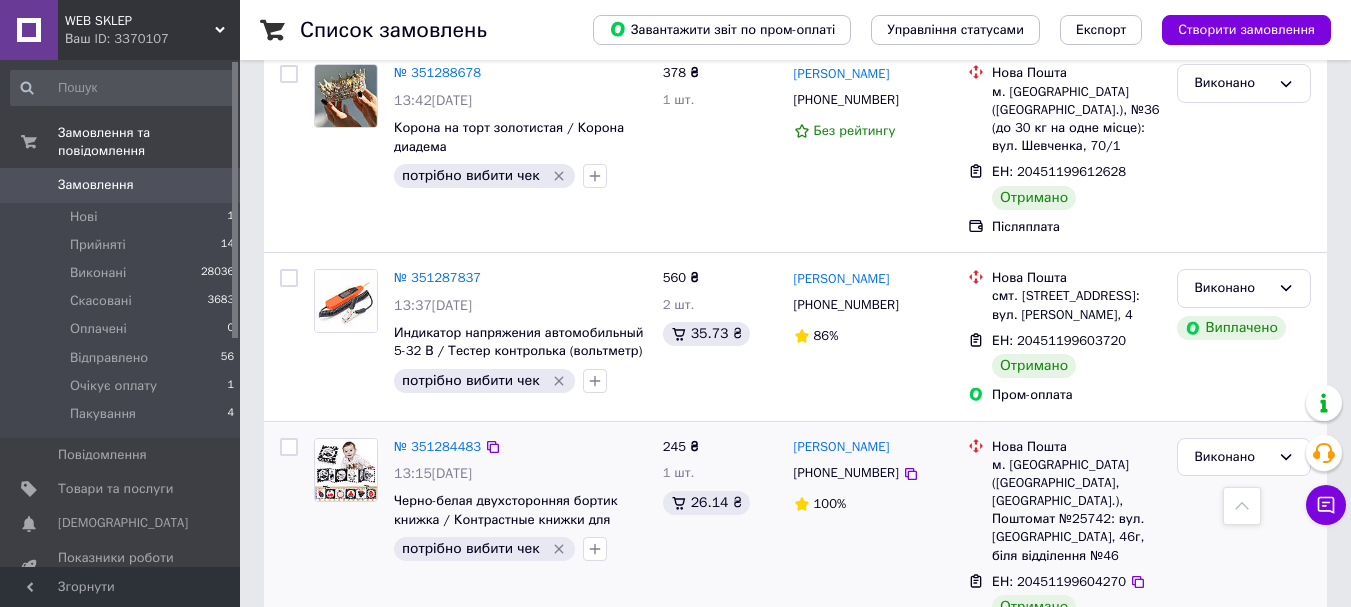 click at bounding box center (346, 470) 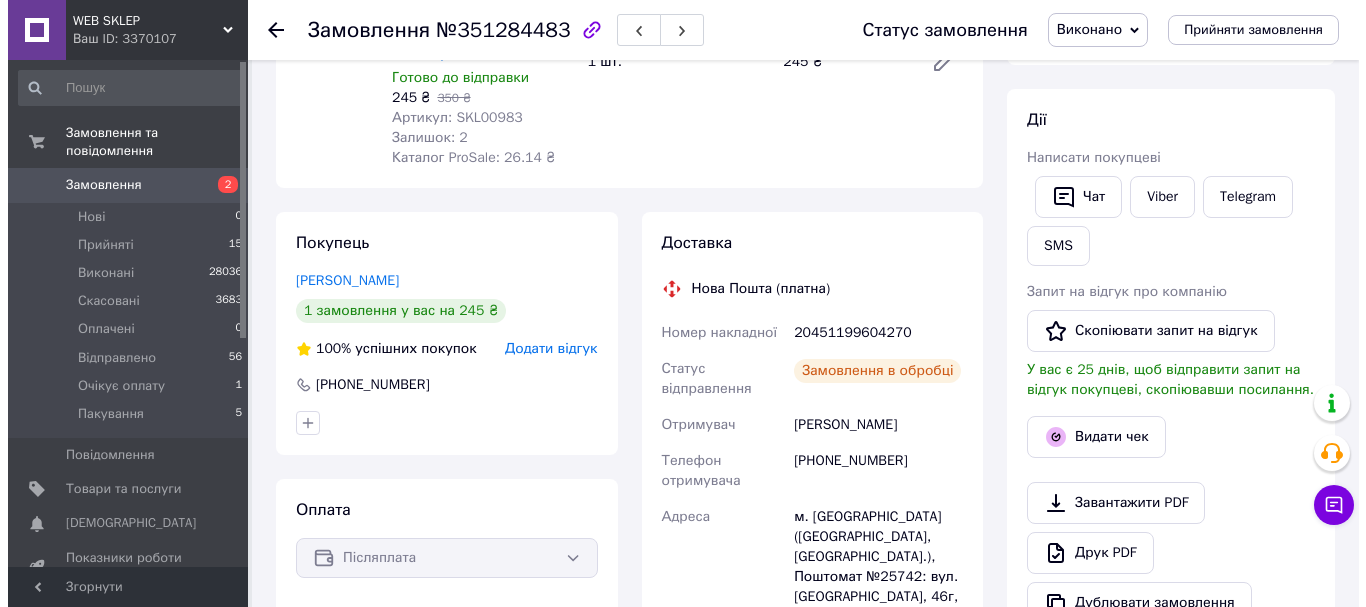 scroll, scrollTop: 300, scrollLeft: 0, axis: vertical 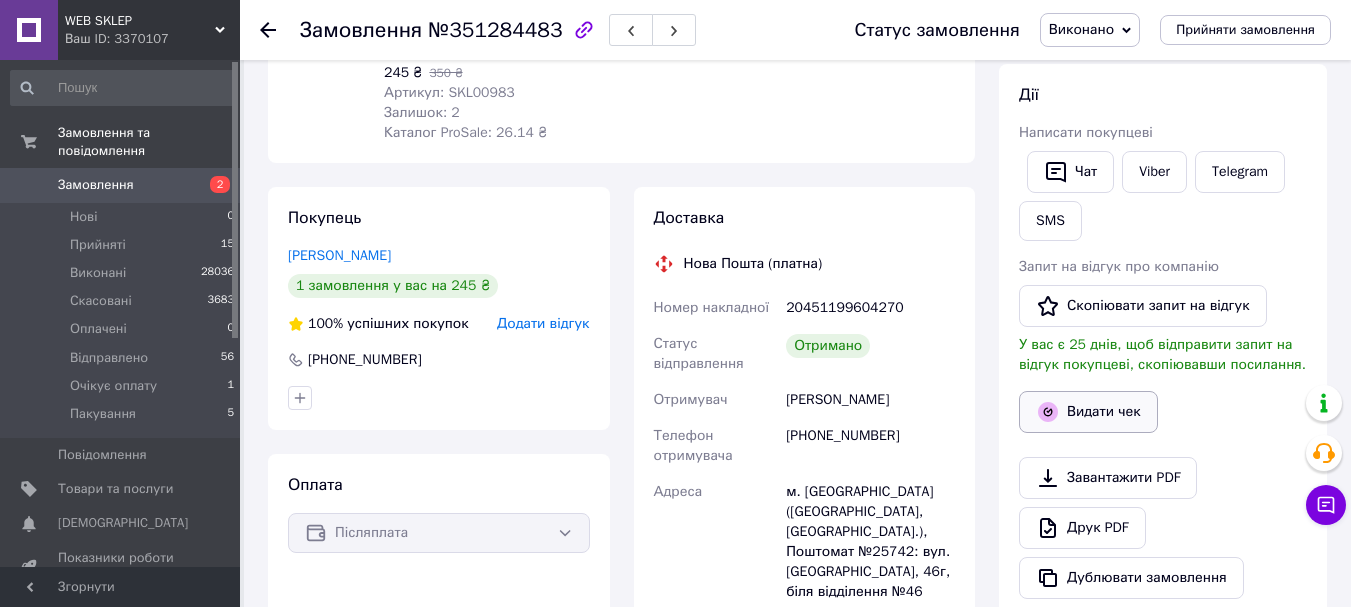 click on "Видати чек" at bounding box center (1088, 412) 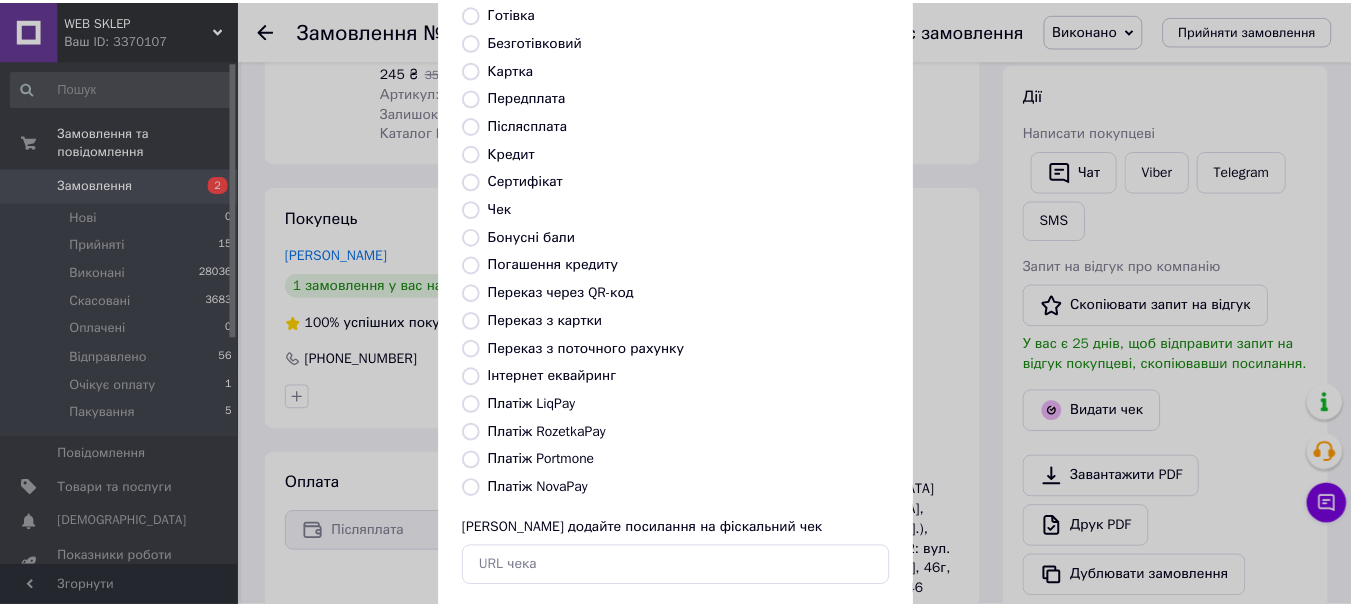scroll, scrollTop: 252, scrollLeft: 0, axis: vertical 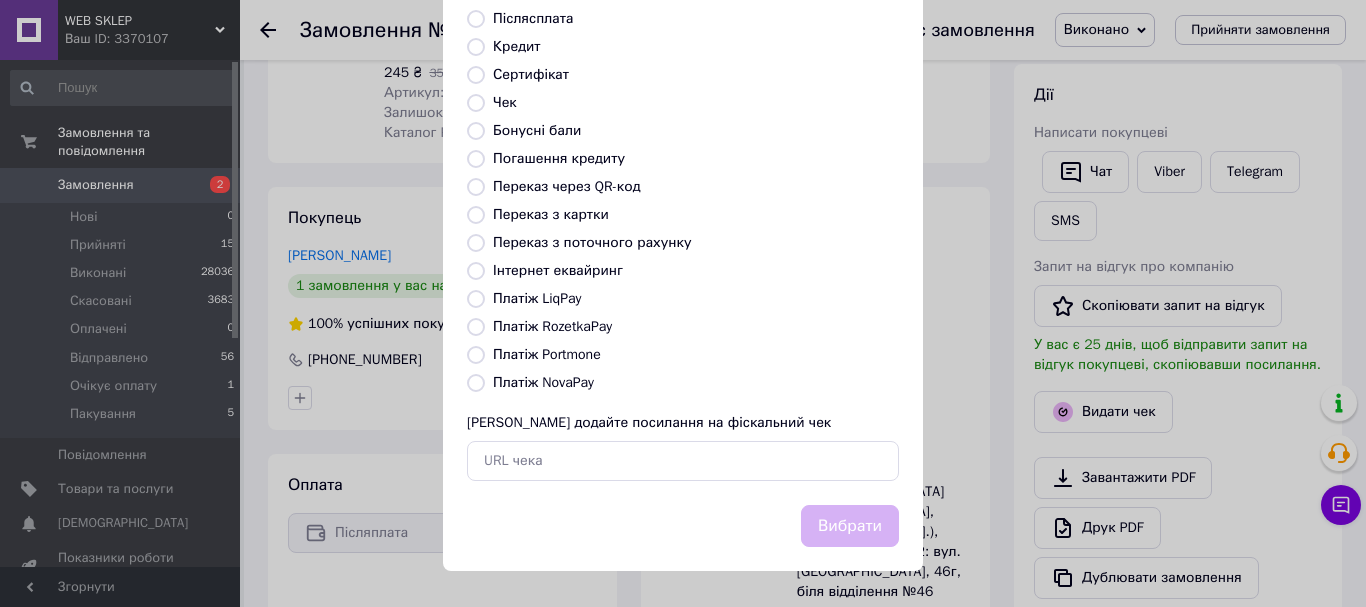 click on "Платіж NovaPay" at bounding box center (543, 382) 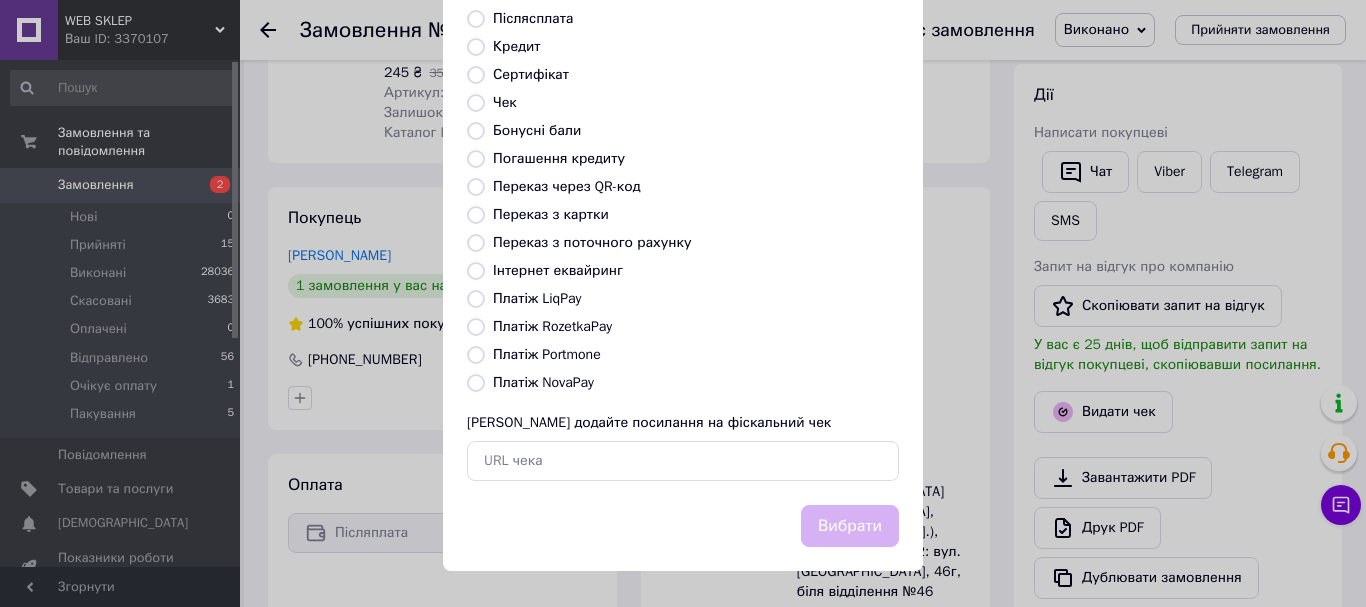 radio on "true" 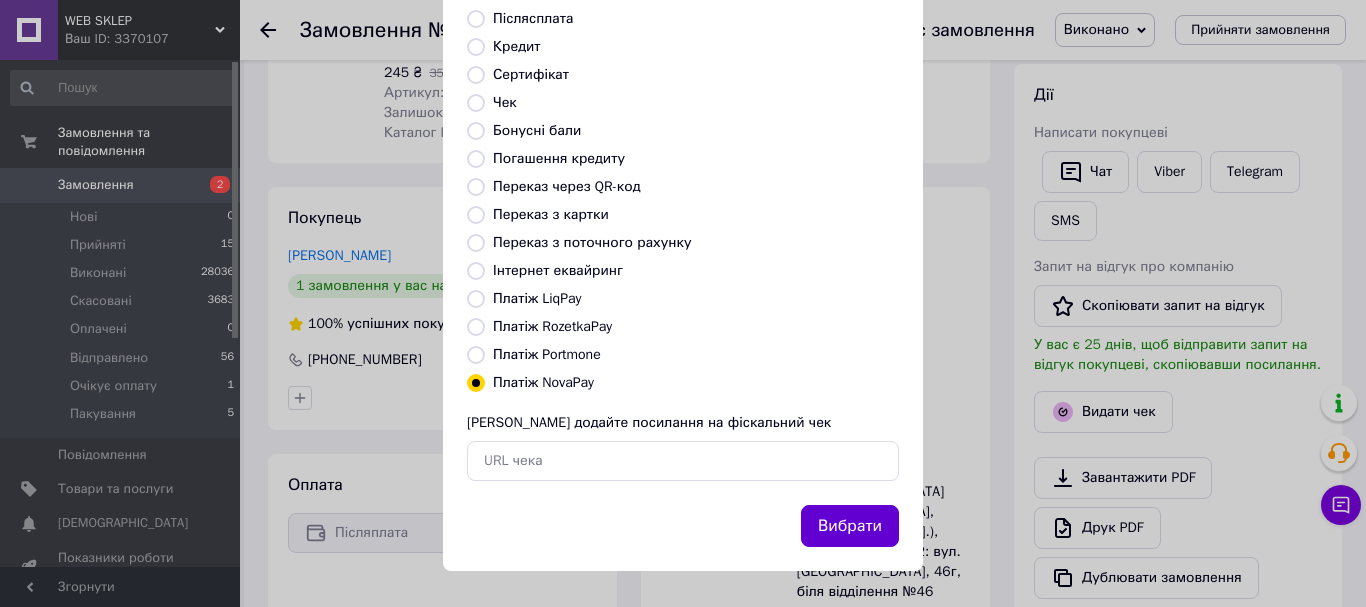 click on "Вибрати" at bounding box center [850, 526] 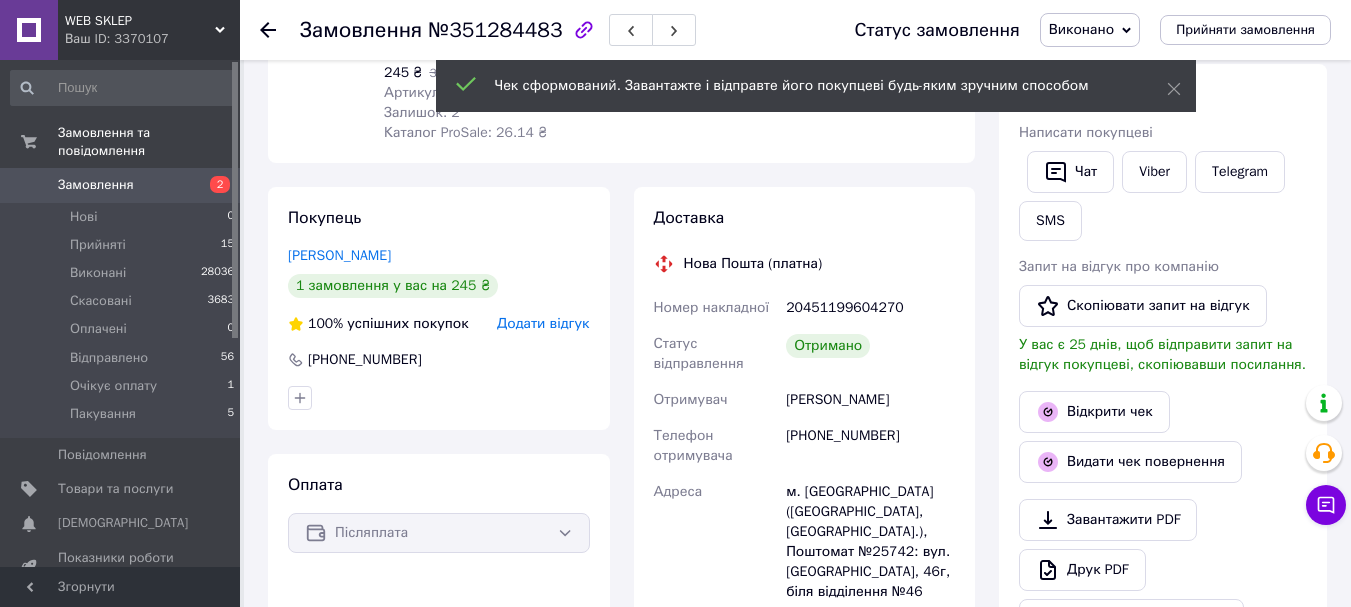 scroll, scrollTop: 700, scrollLeft: 0, axis: vertical 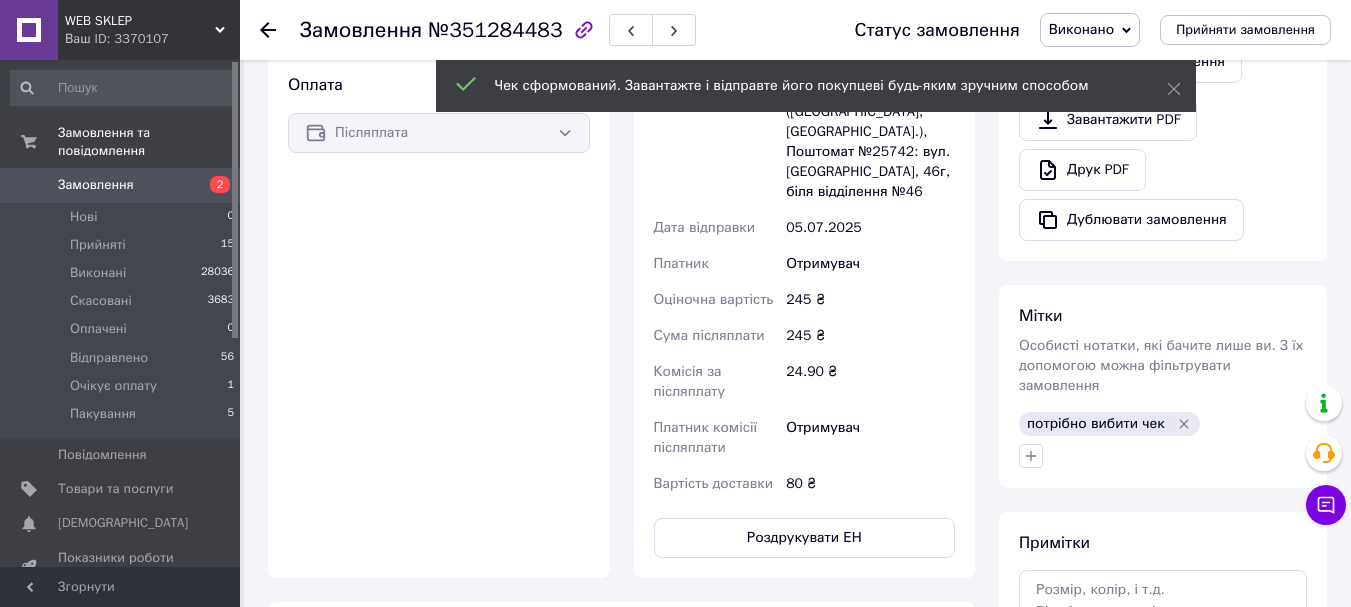 click 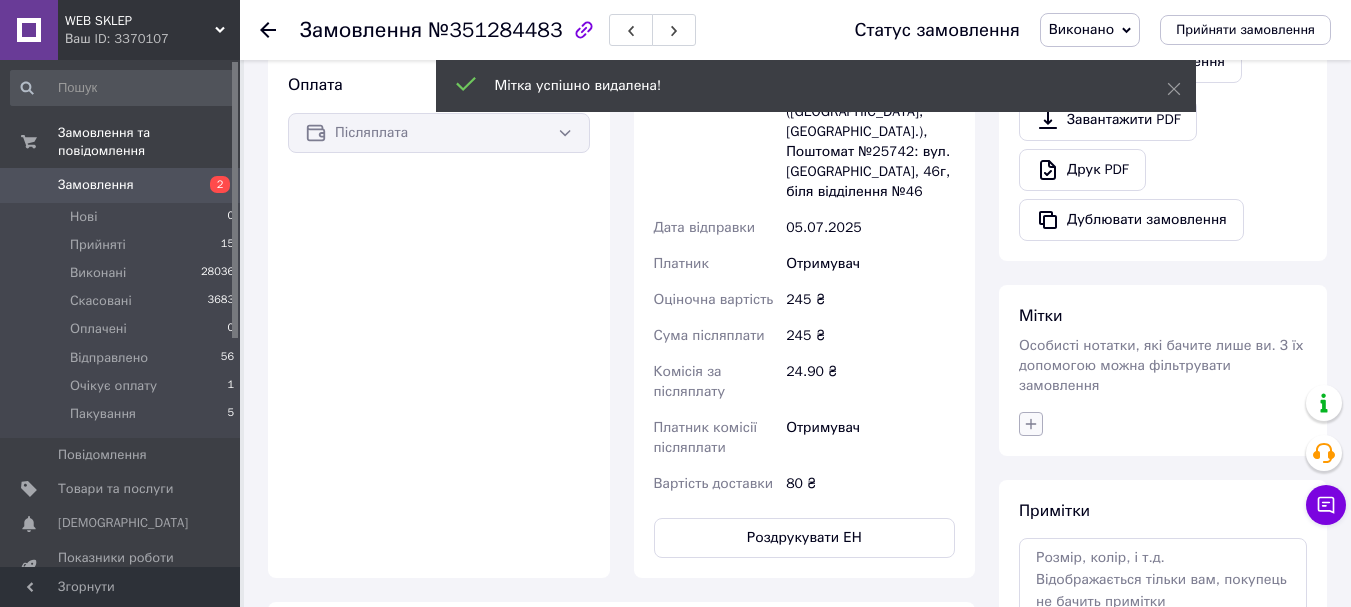 click at bounding box center [1031, 424] 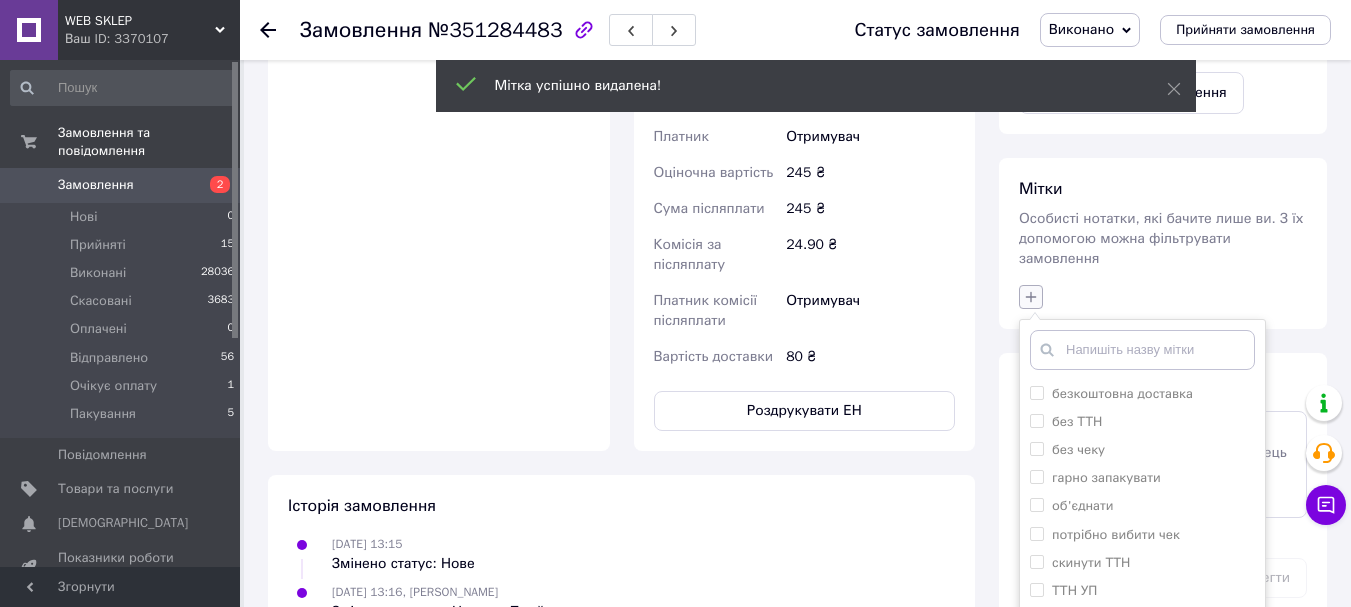 scroll, scrollTop: 1000, scrollLeft: 0, axis: vertical 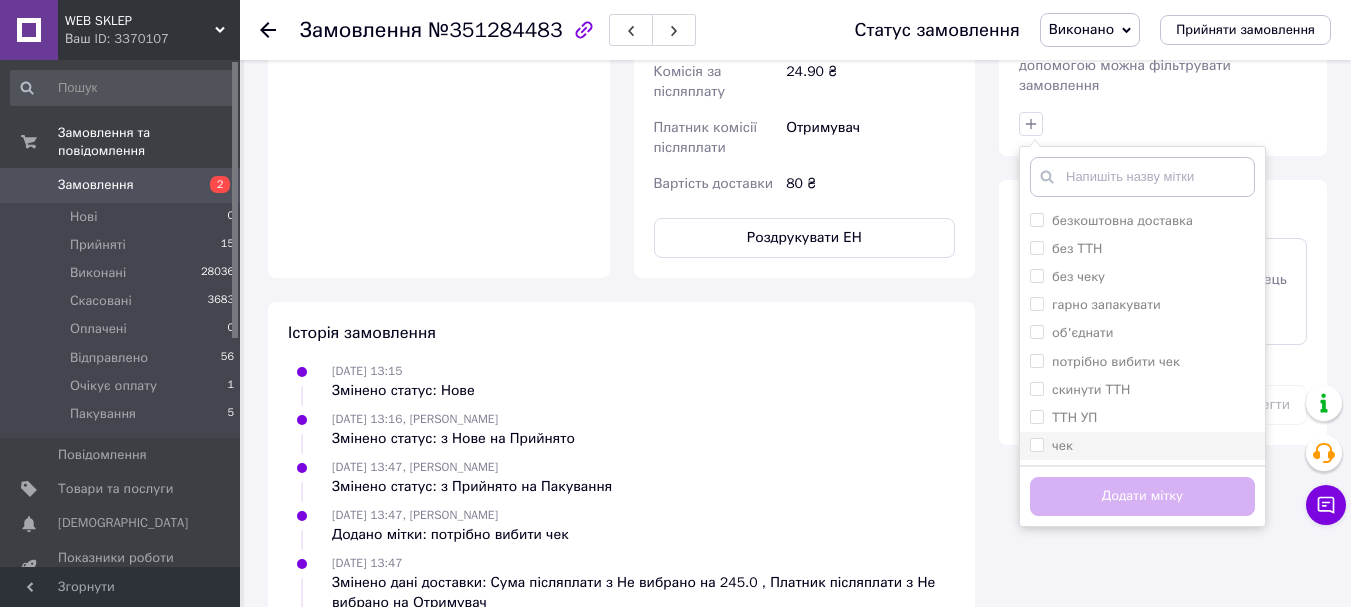 click on "чек" at bounding box center (1036, 444) 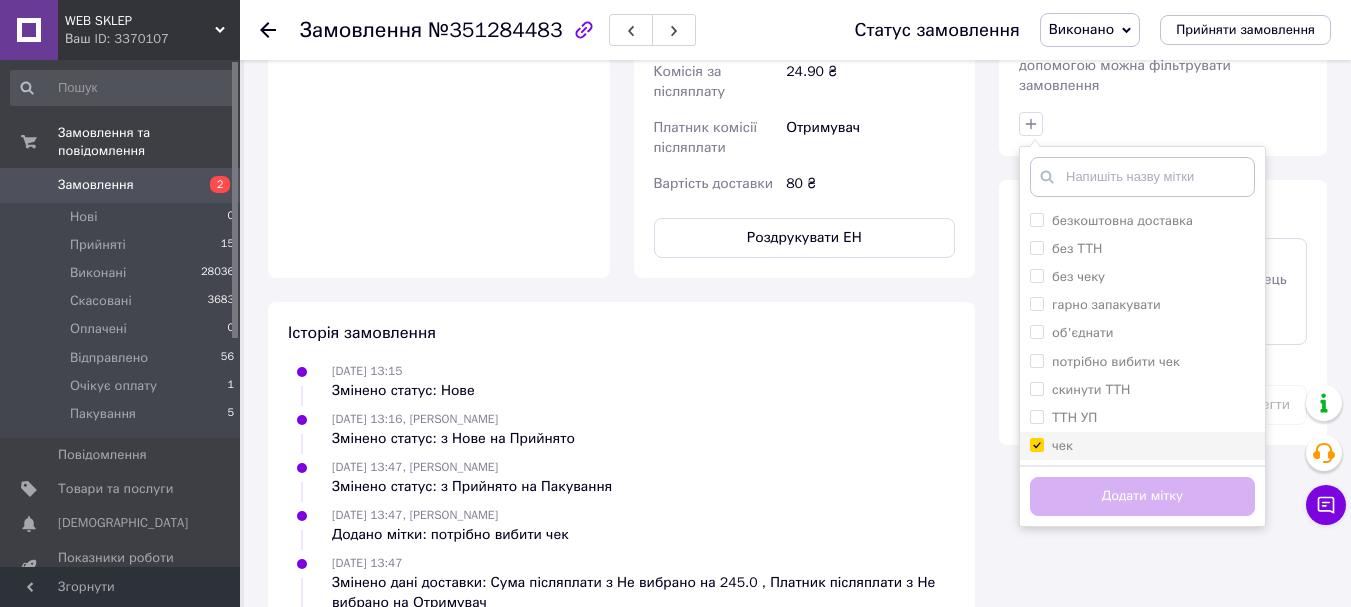 checkbox on "true" 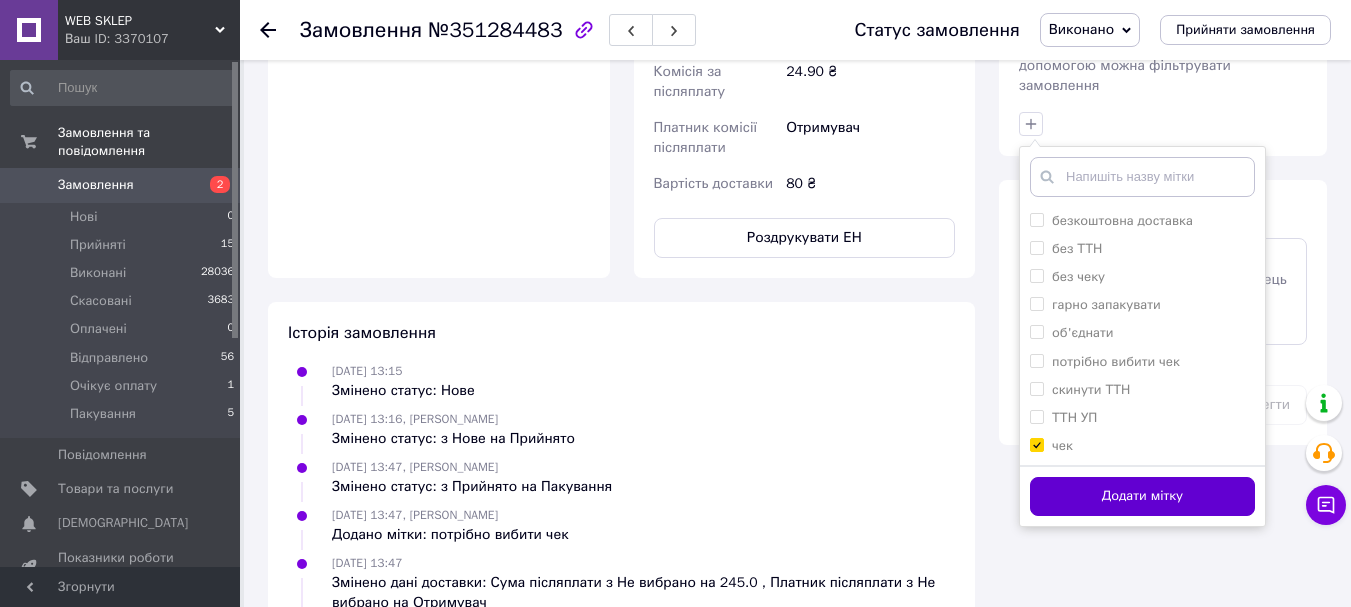 click on "Додати мітку" at bounding box center (1142, 496) 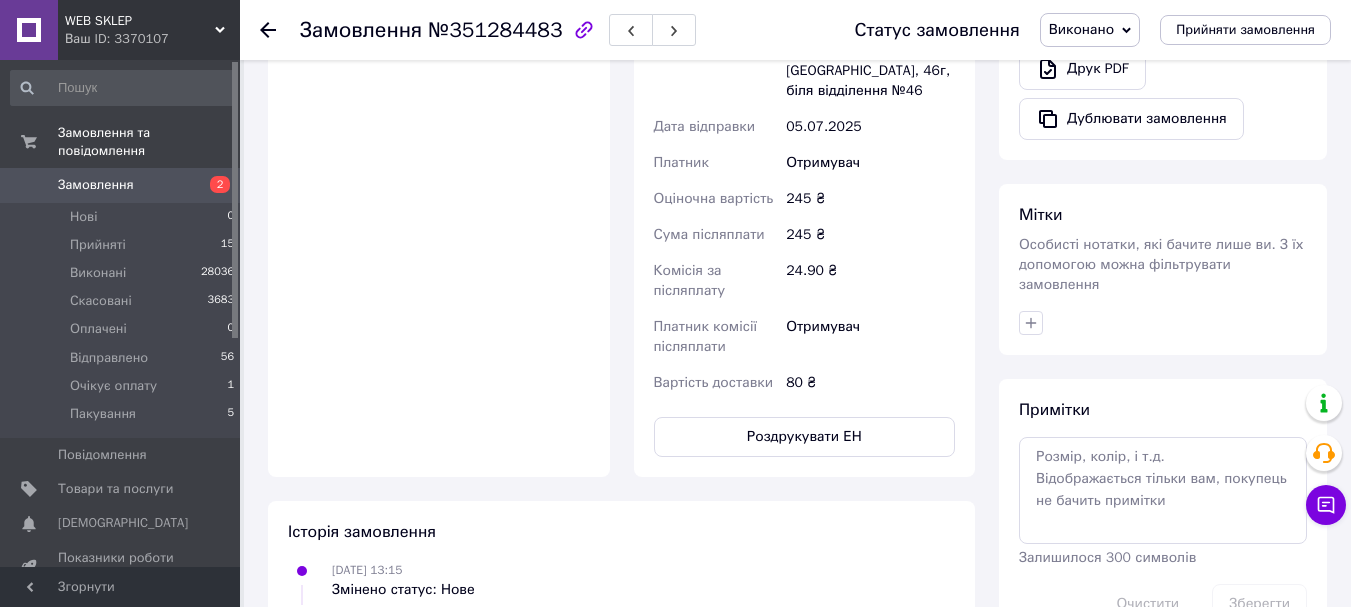 scroll, scrollTop: 800, scrollLeft: 0, axis: vertical 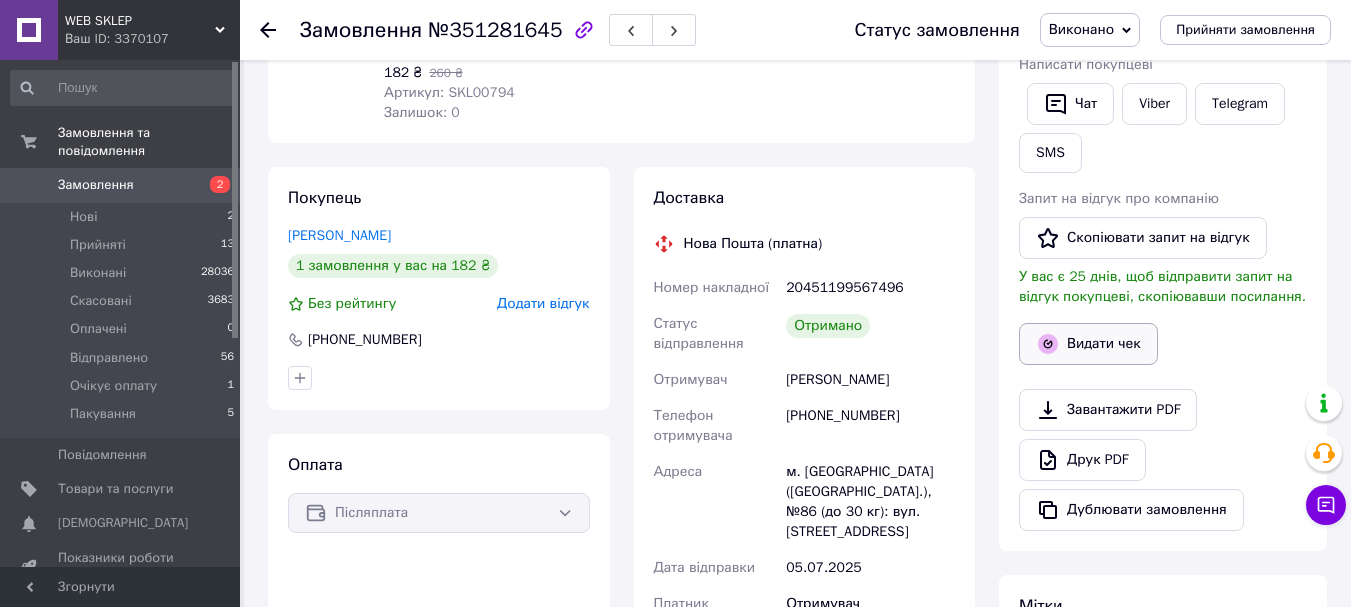 click on "Видати чек" at bounding box center (1088, 344) 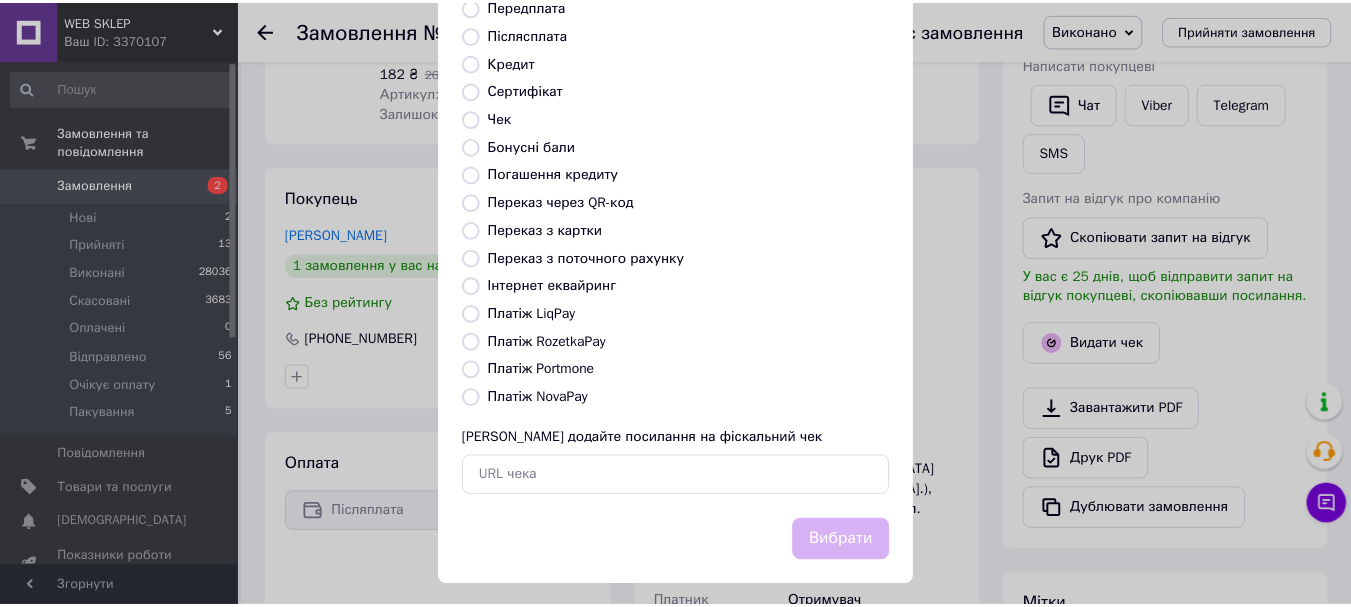 scroll, scrollTop: 252, scrollLeft: 0, axis: vertical 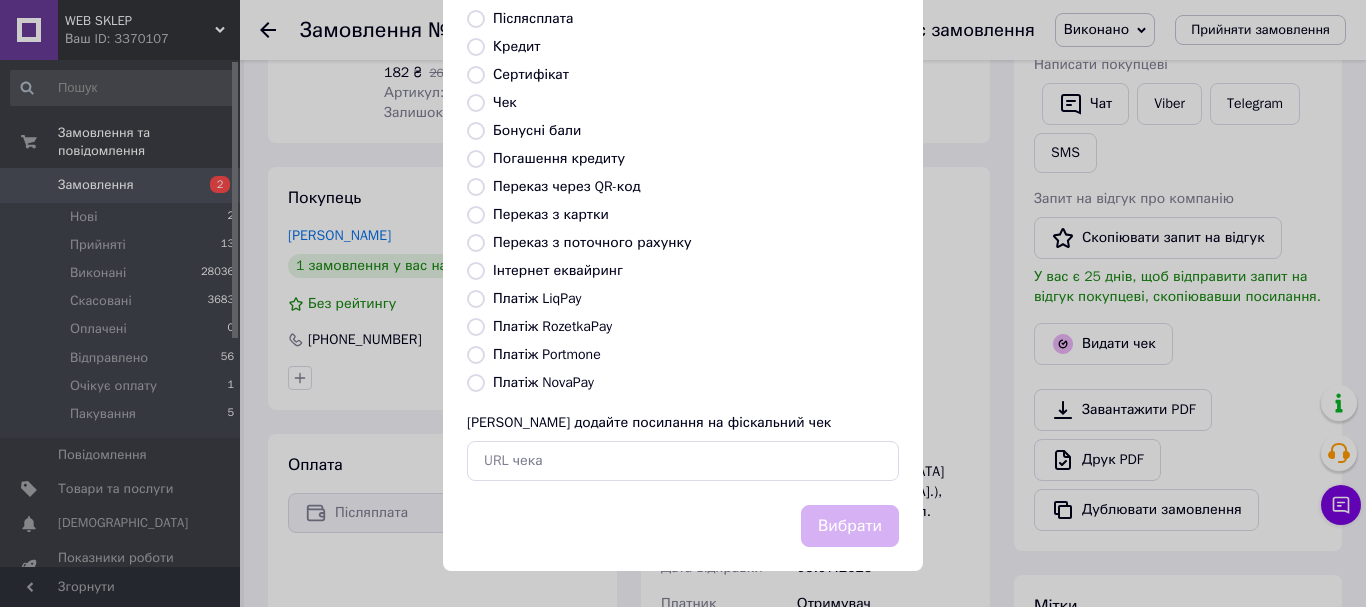 click on "Платіж NovaPay" at bounding box center [543, 382] 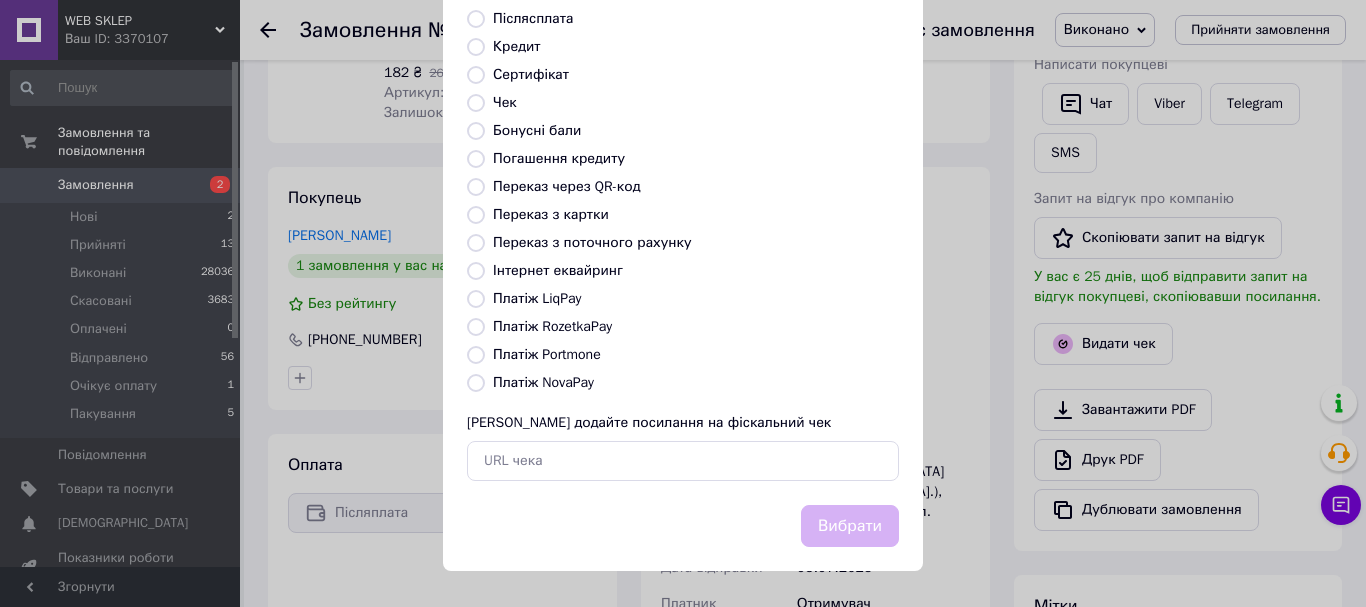 radio on "true" 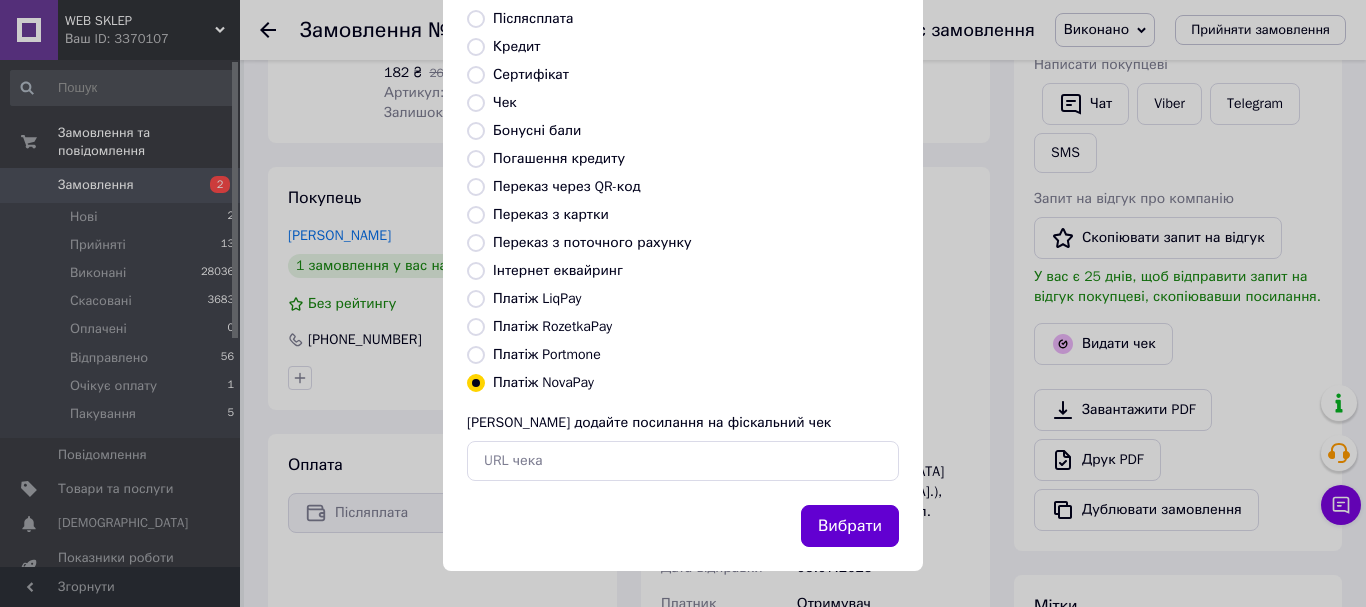 click on "Вибрати" at bounding box center [850, 526] 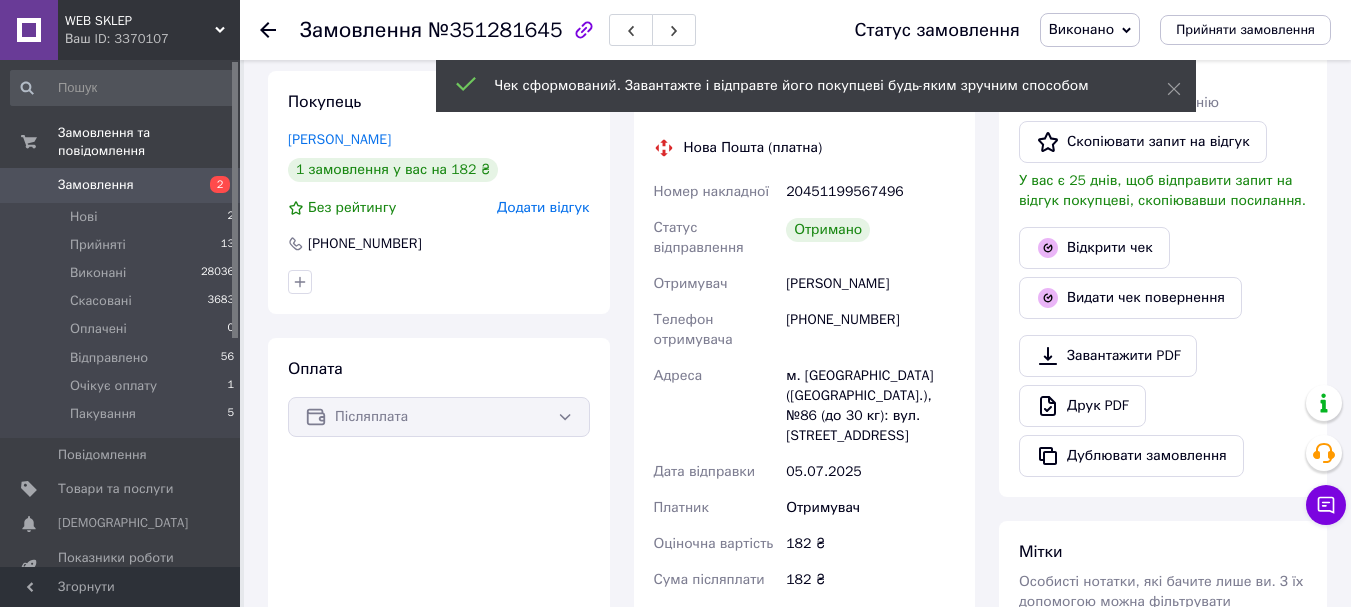 scroll, scrollTop: 600, scrollLeft: 0, axis: vertical 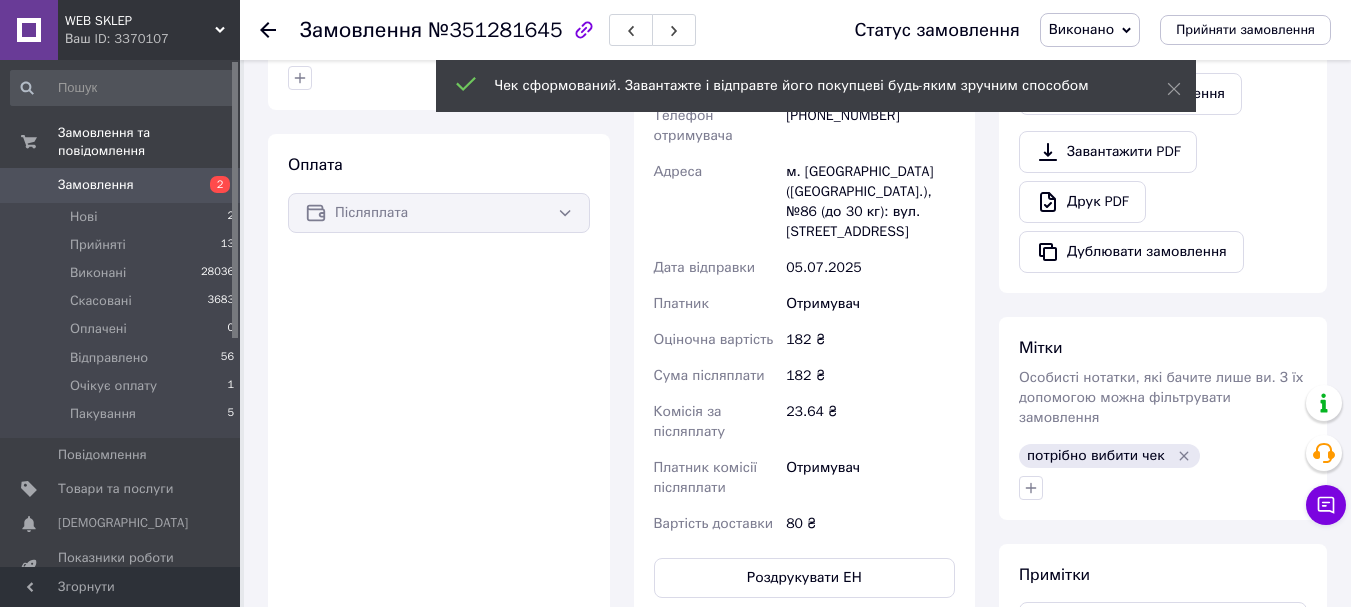 click 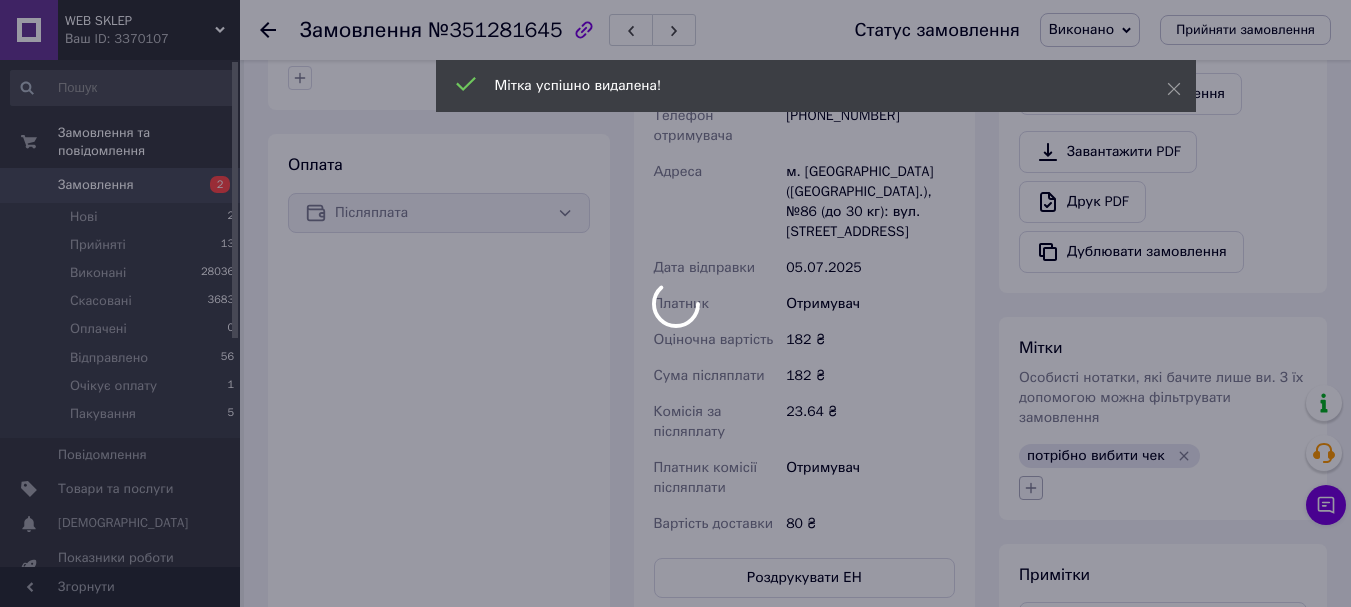 scroll, scrollTop: 156, scrollLeft: 0, axis: vertical 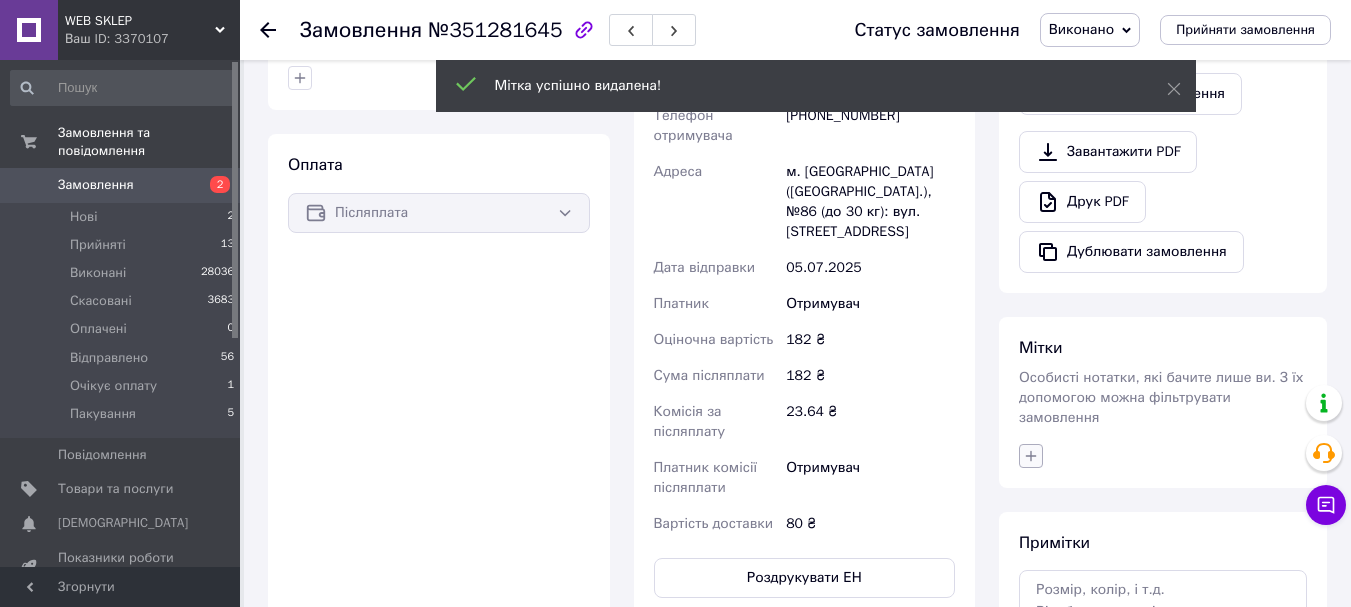 click 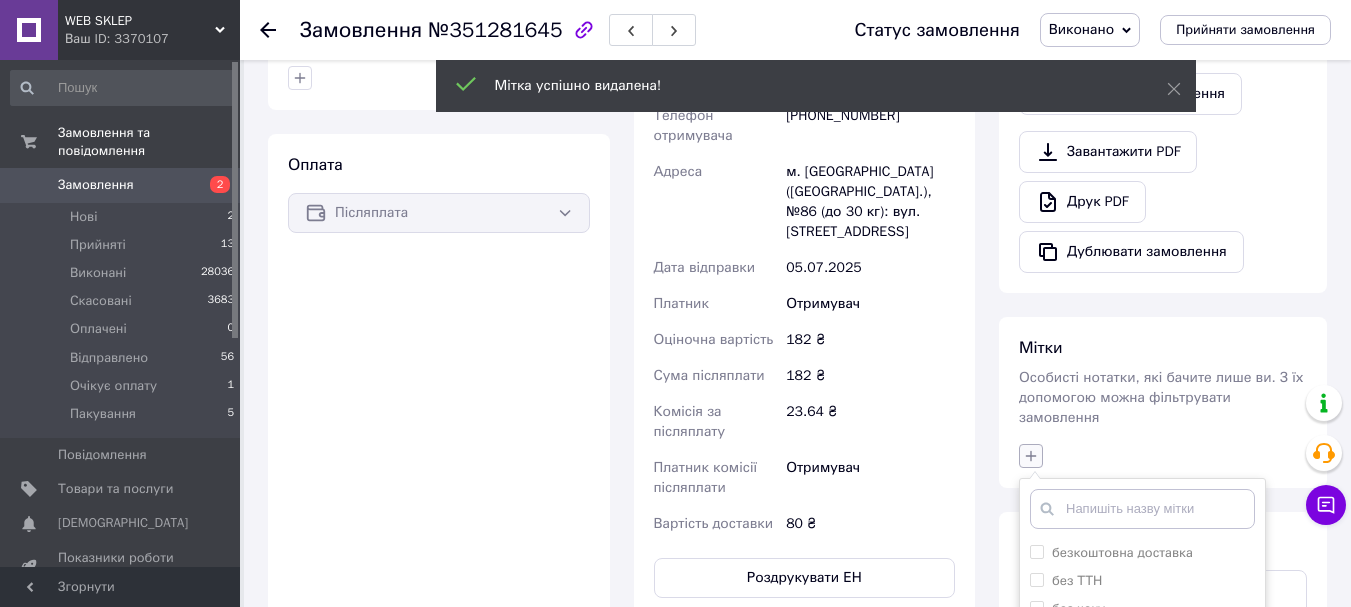 scroll, scrollTop: 800, scrollLeft: 0, axis: vertical 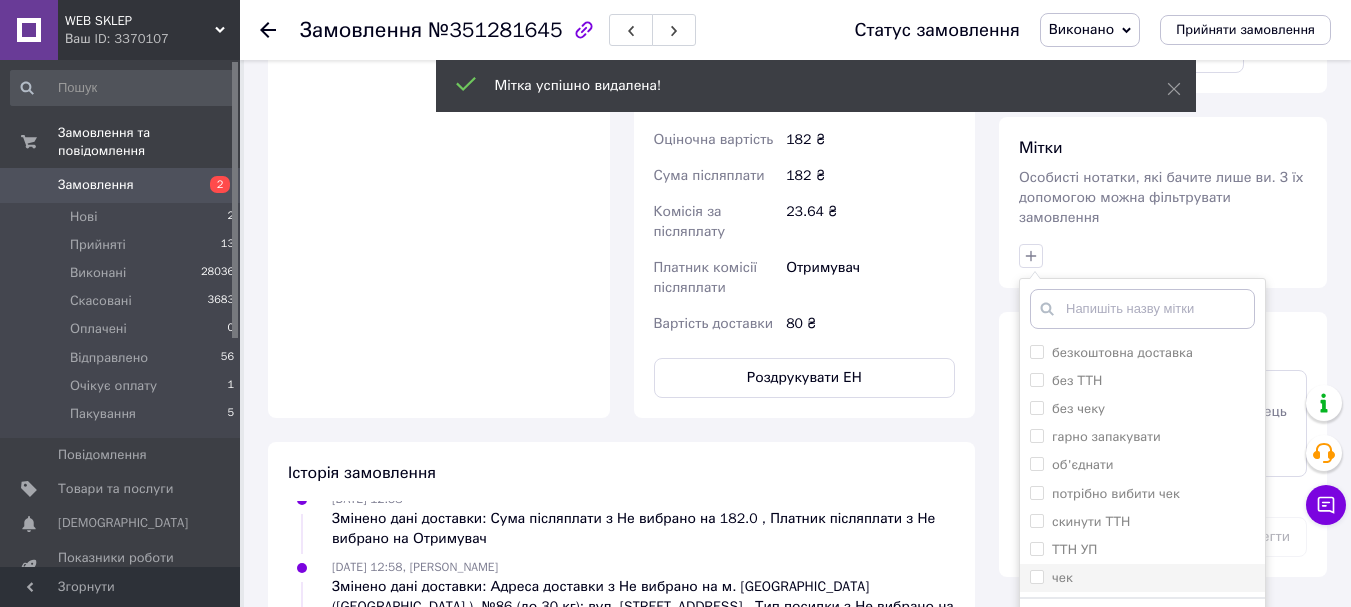 click on "чек" at bounding box center (1036, 576) 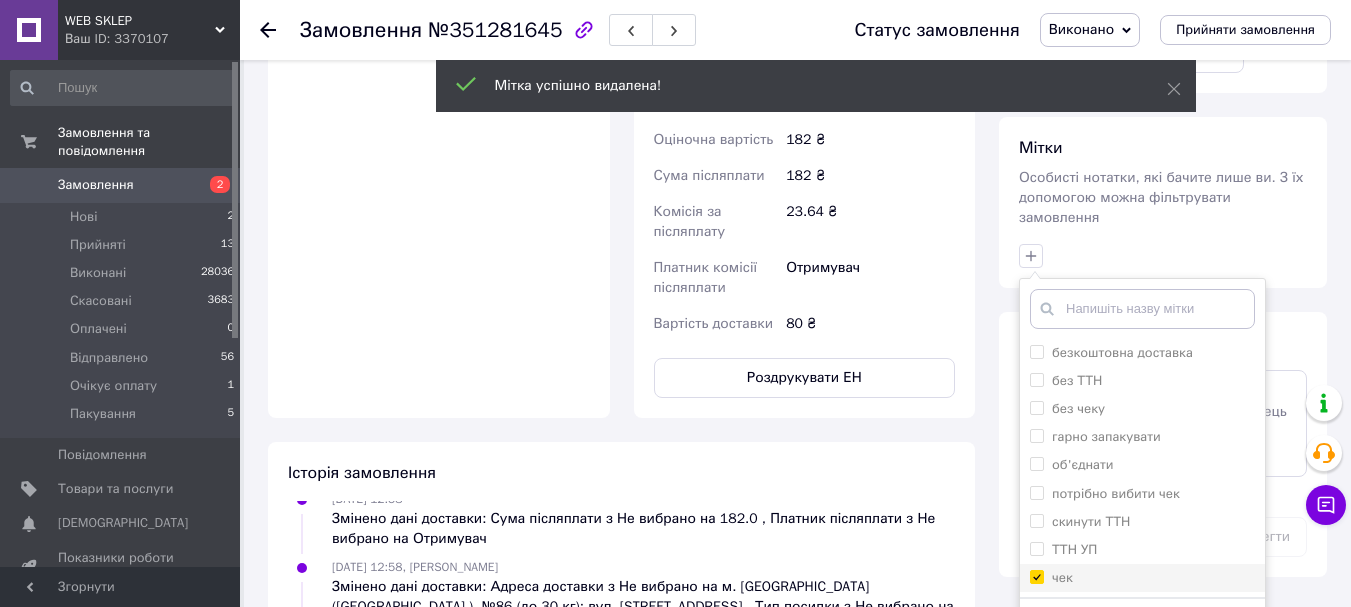 checkbox on "true" 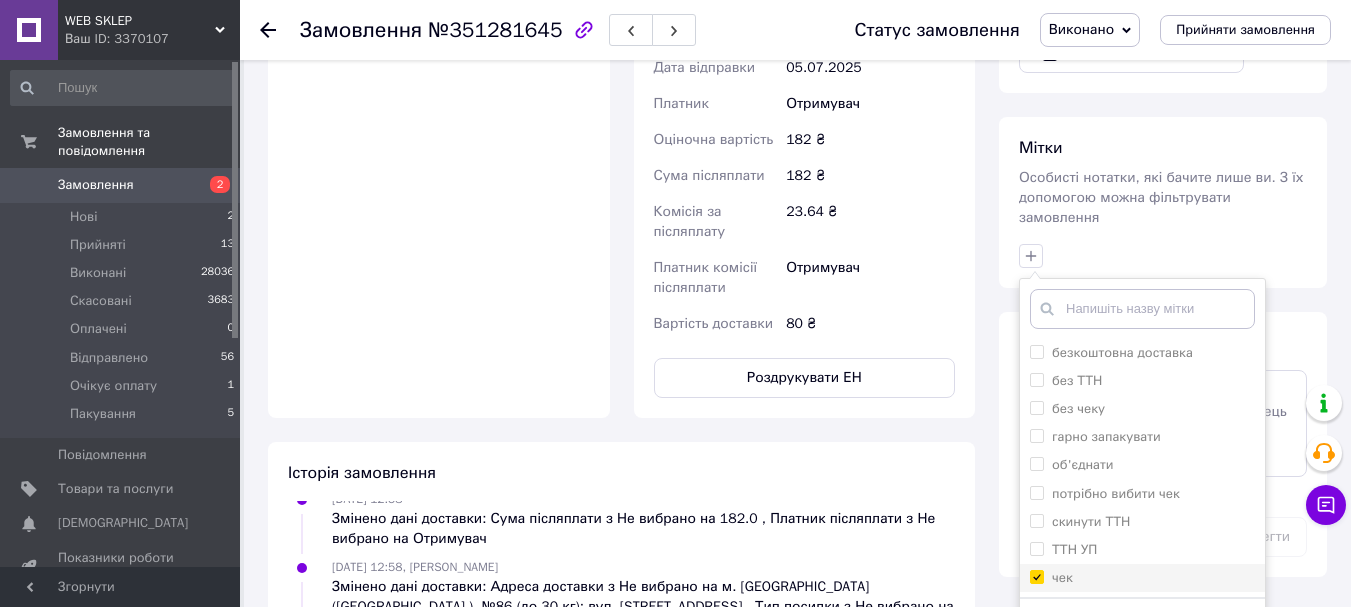 scroll, scrollTop: 900, scrollLeft: 0, axis: vertical 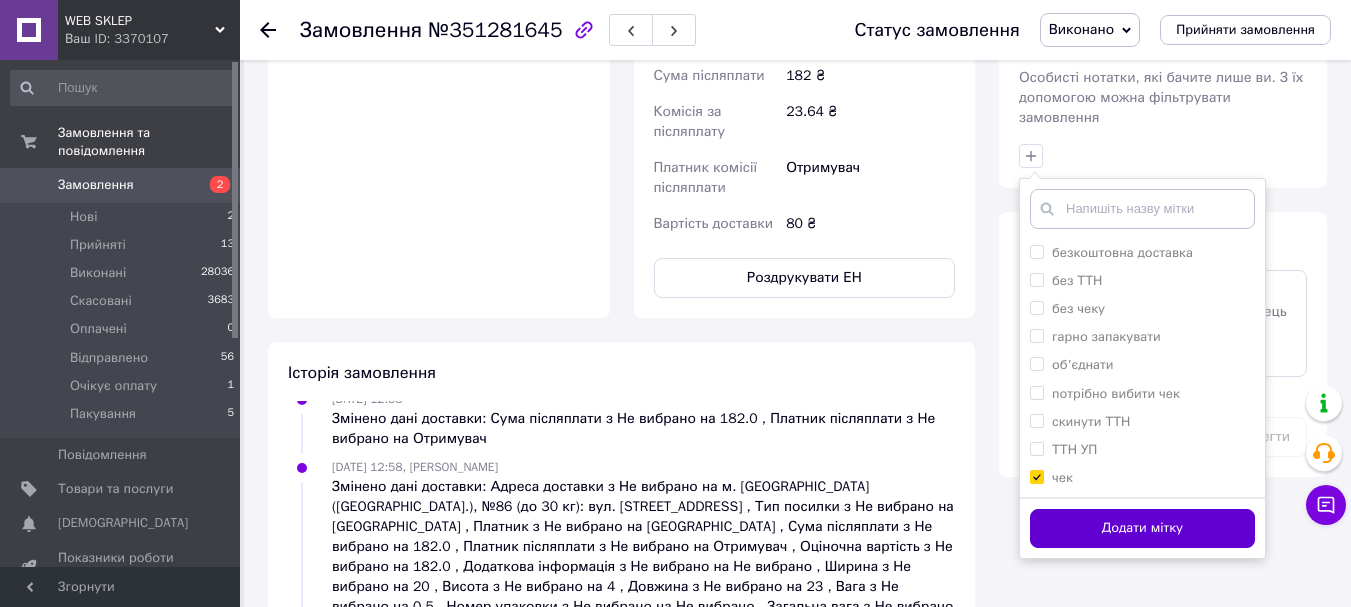 click on "Додати мітку" at bounding box center [1142, 528] 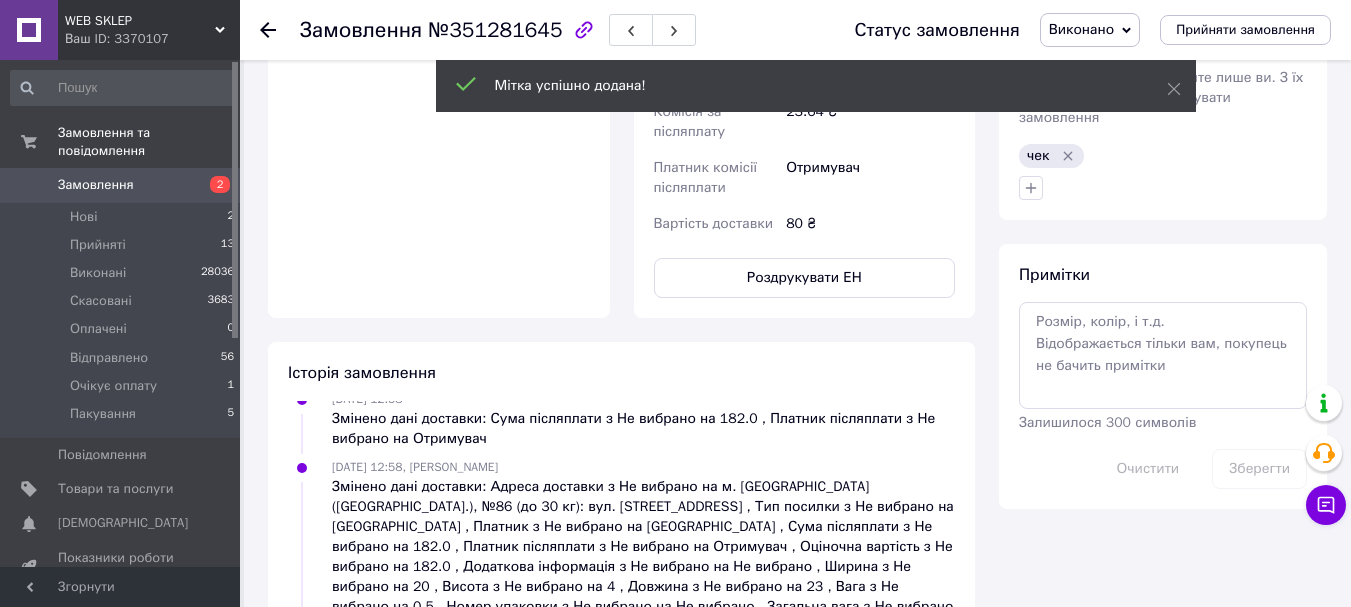scroll, scrollTop: 204, scrollLeft: 0, axis: vertical 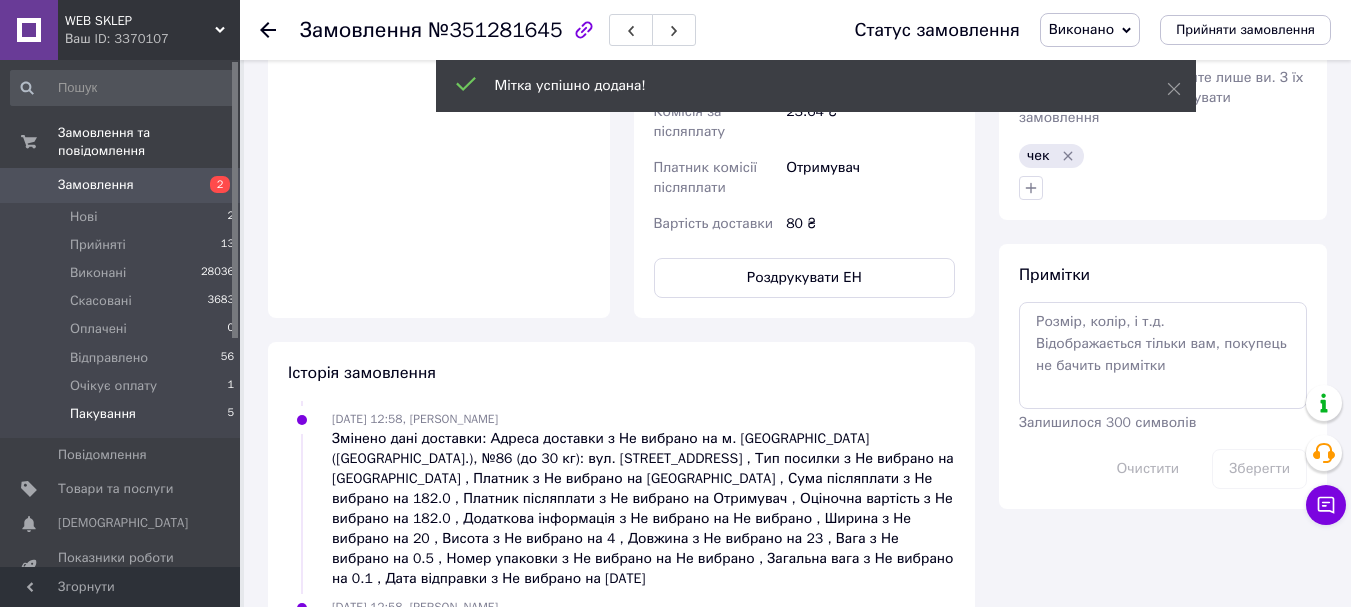 click on "Пакування 5" at bounding box center [123, 419] 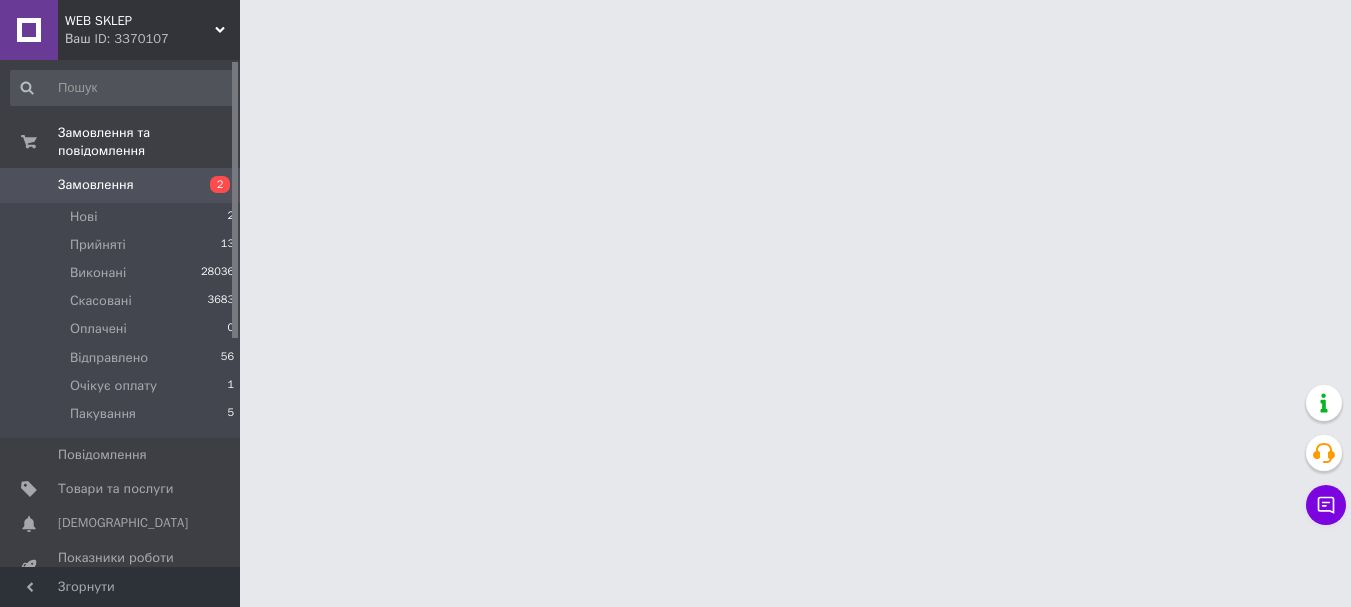 scroll, scrollTop: 0, scrollLeft: 0, axis: both 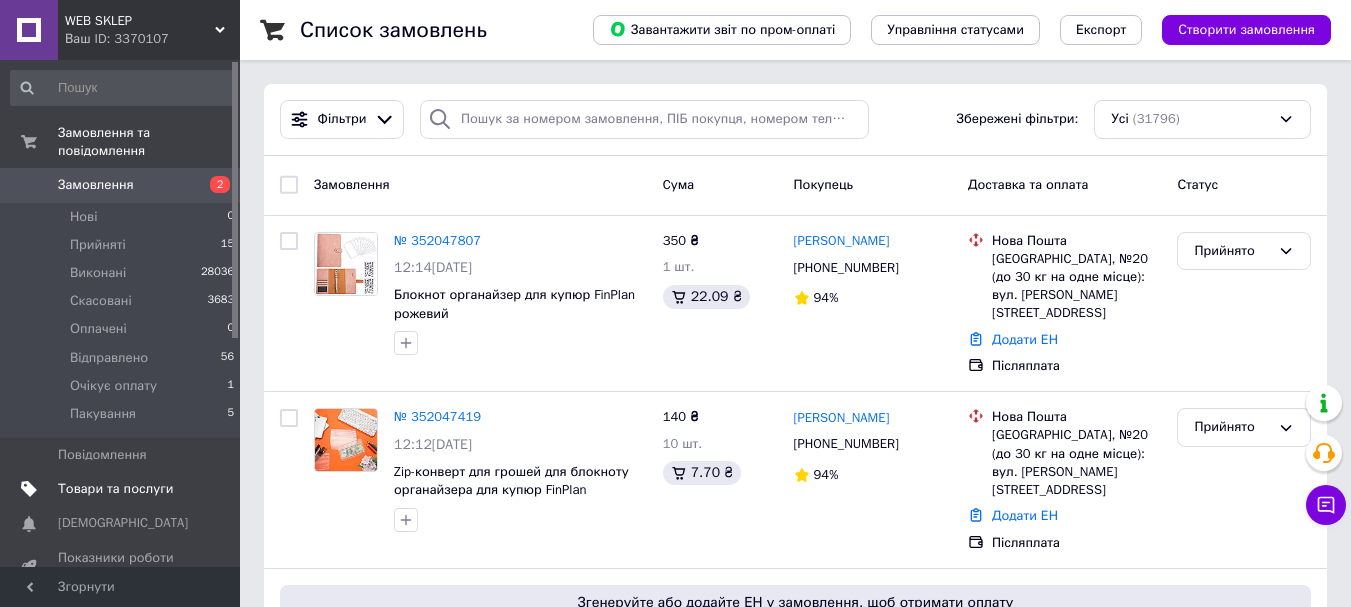 click on "Товари та послуги" at bounding box center [115, 489] 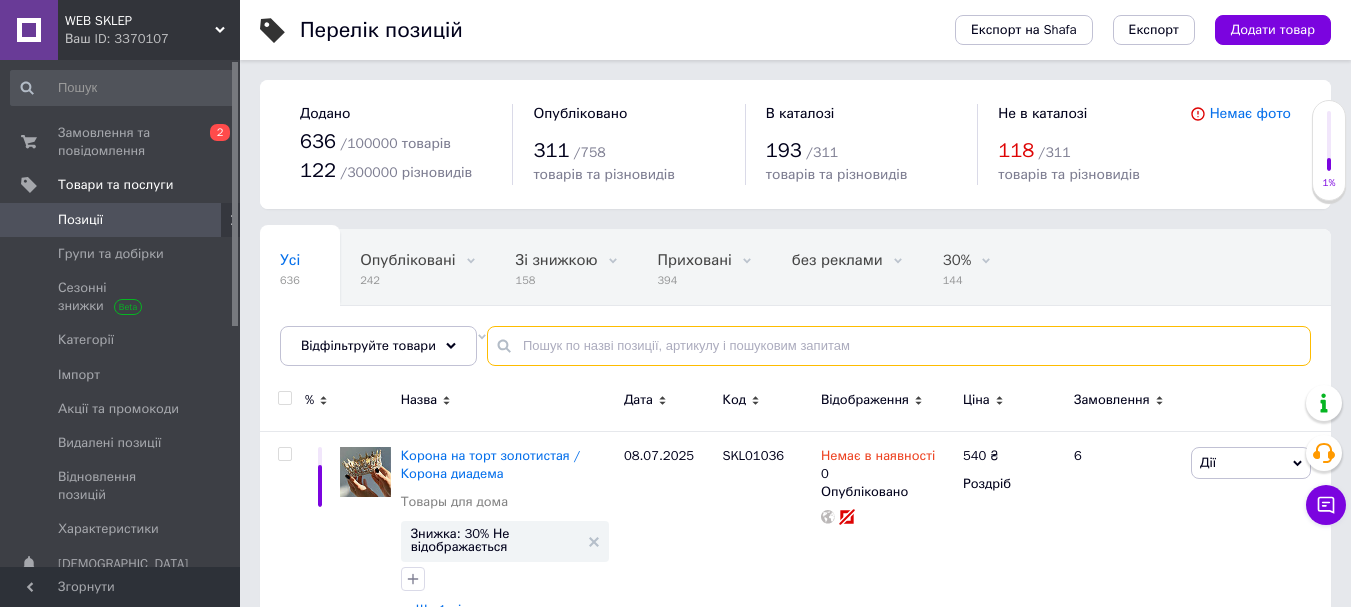 click at bounding box center (899, 346) 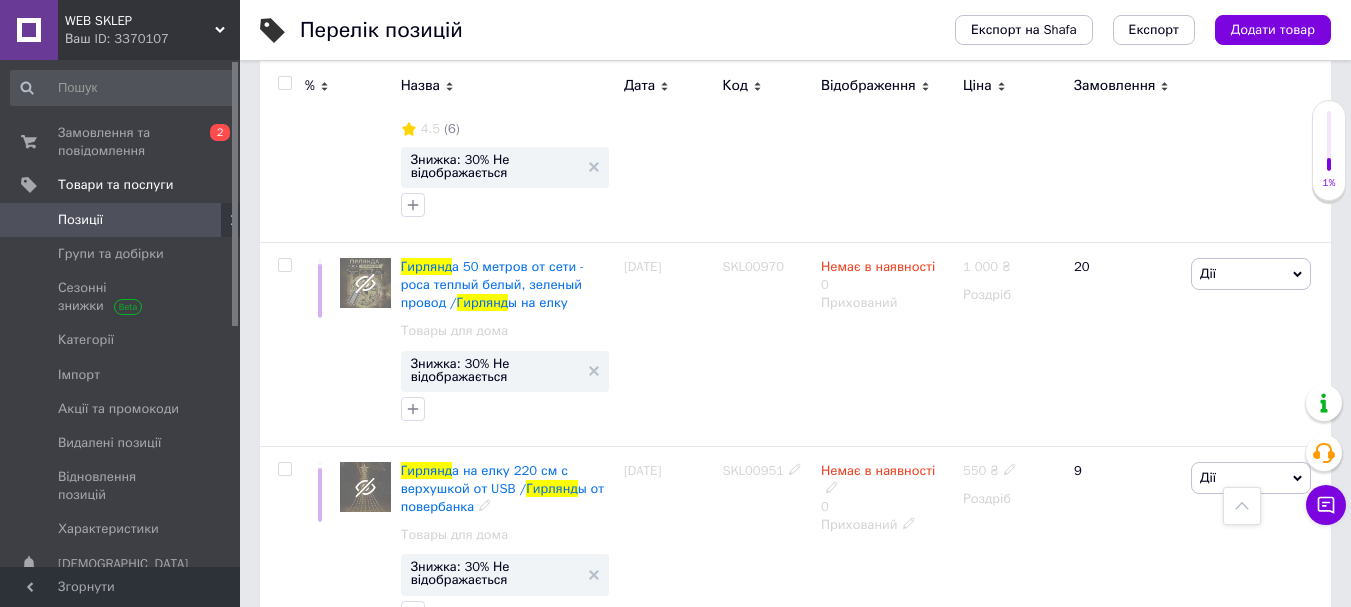 scroll, scrollTop: 900, scrollLeft: 0, axis: vertical 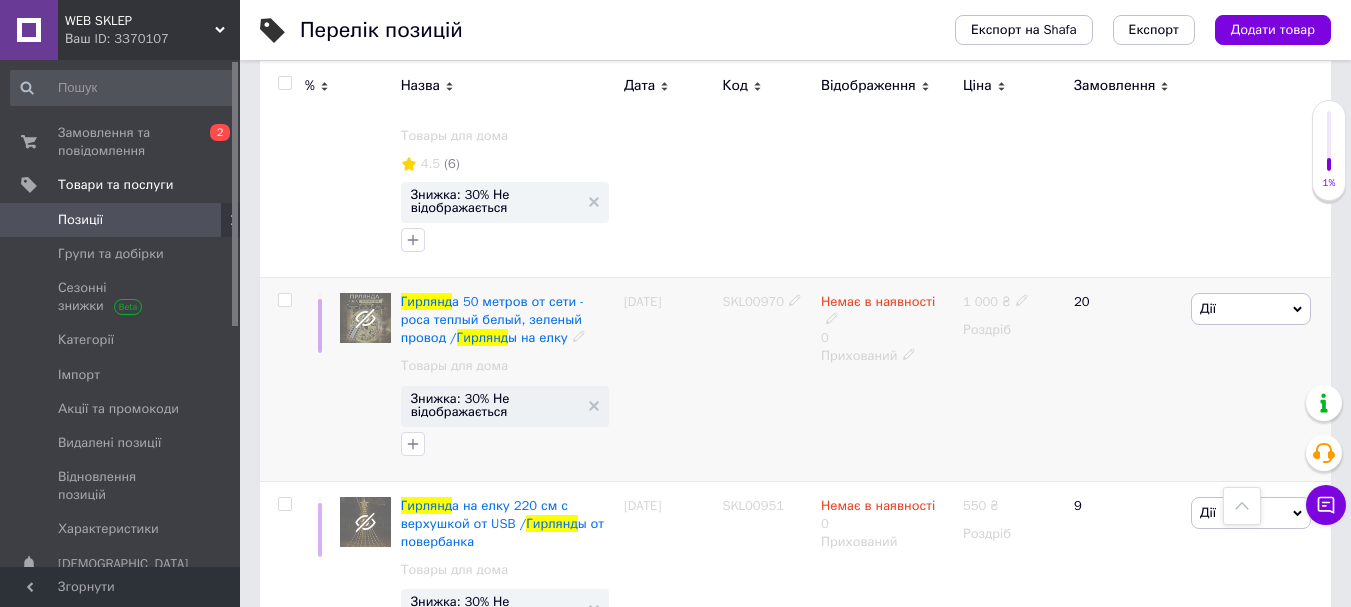 type on "гирлянд" 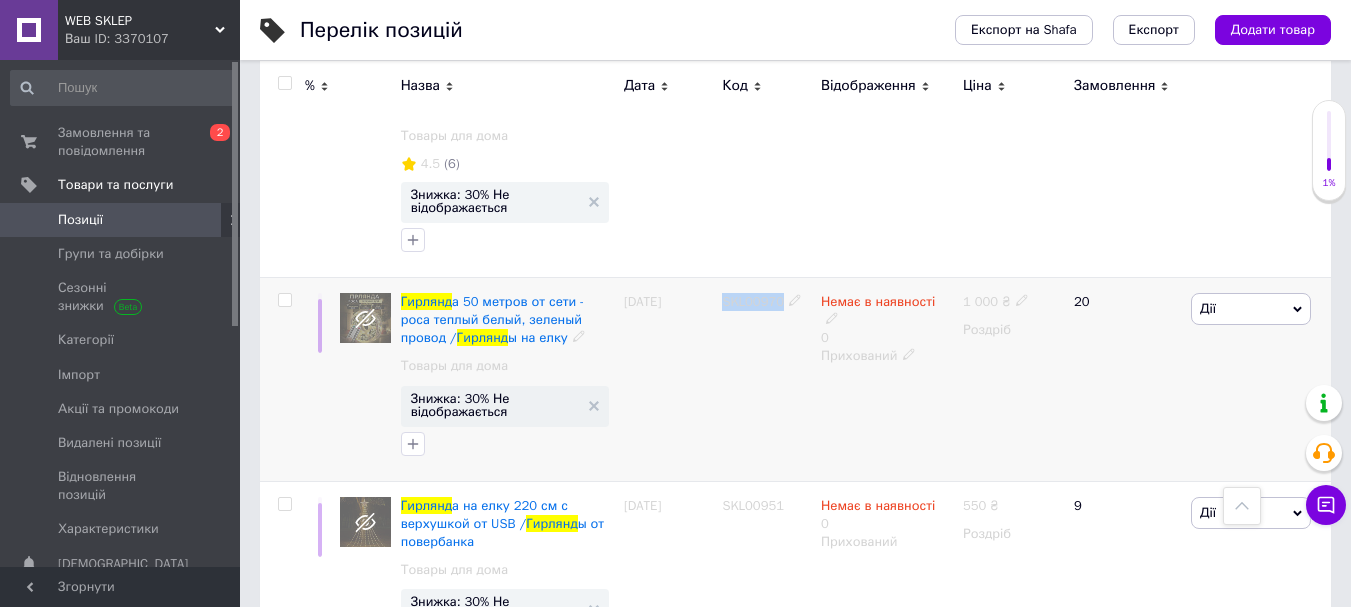 click on "SKL00970" at bounding box center [753, 301] 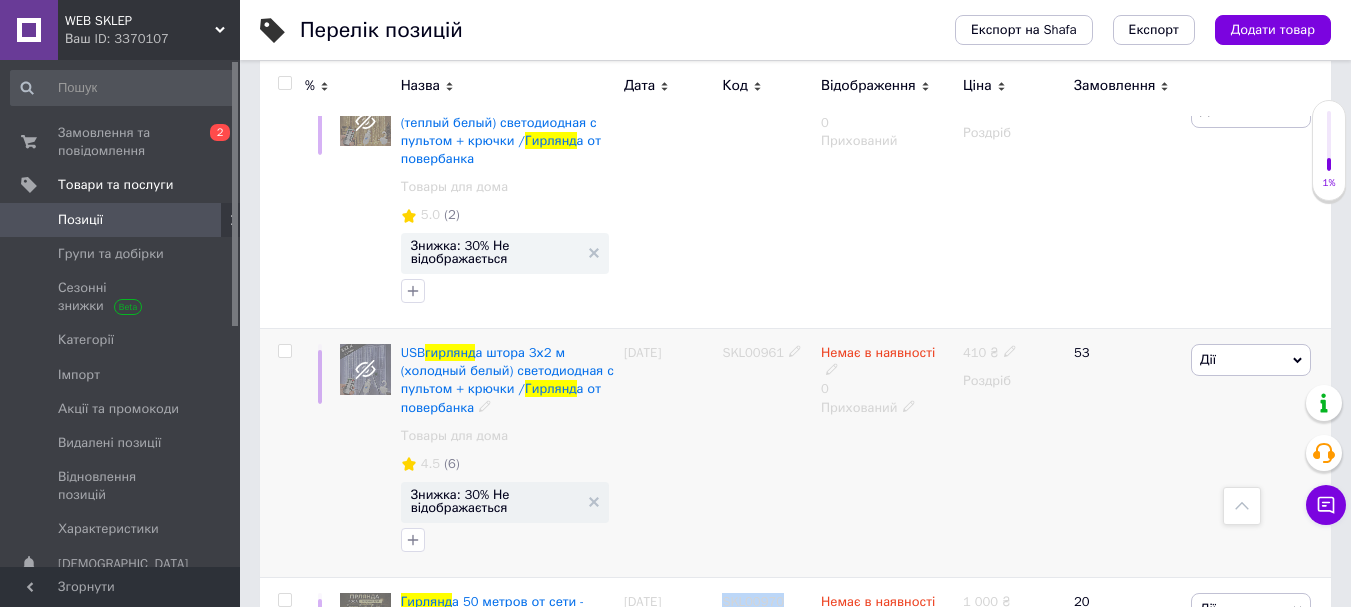 scroll, scrollTop: 400, scrollLeft: 0, axis: vertical 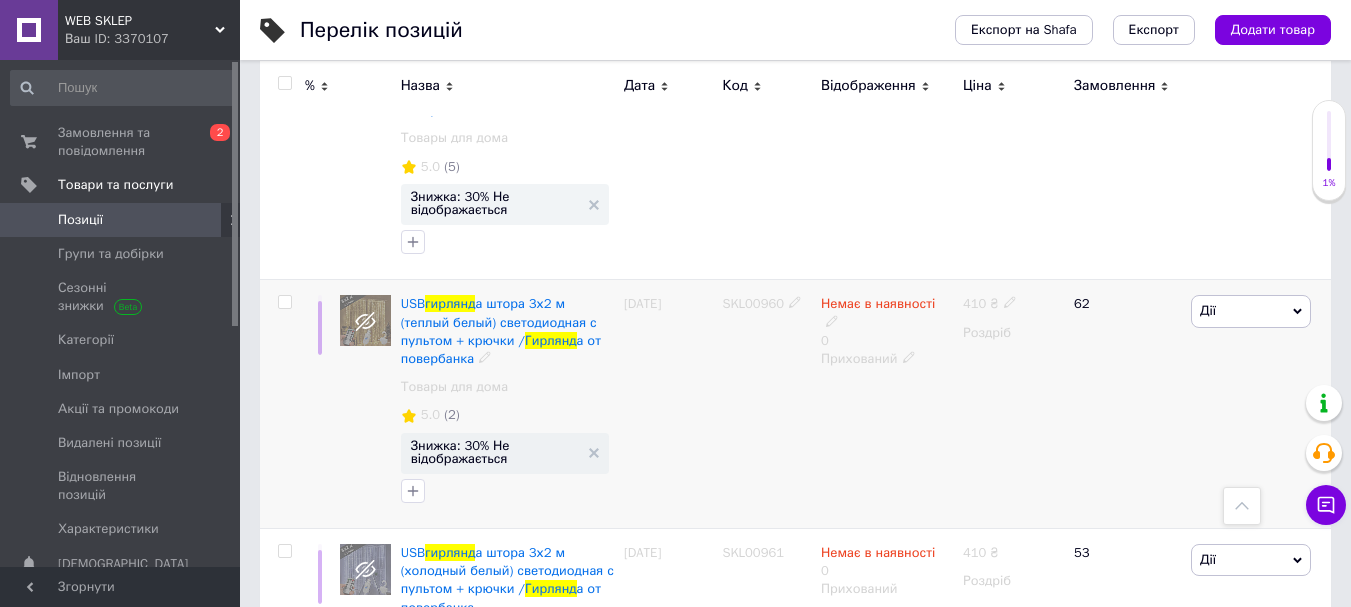 click on "SKL00960" at bounding box center (753, 303) 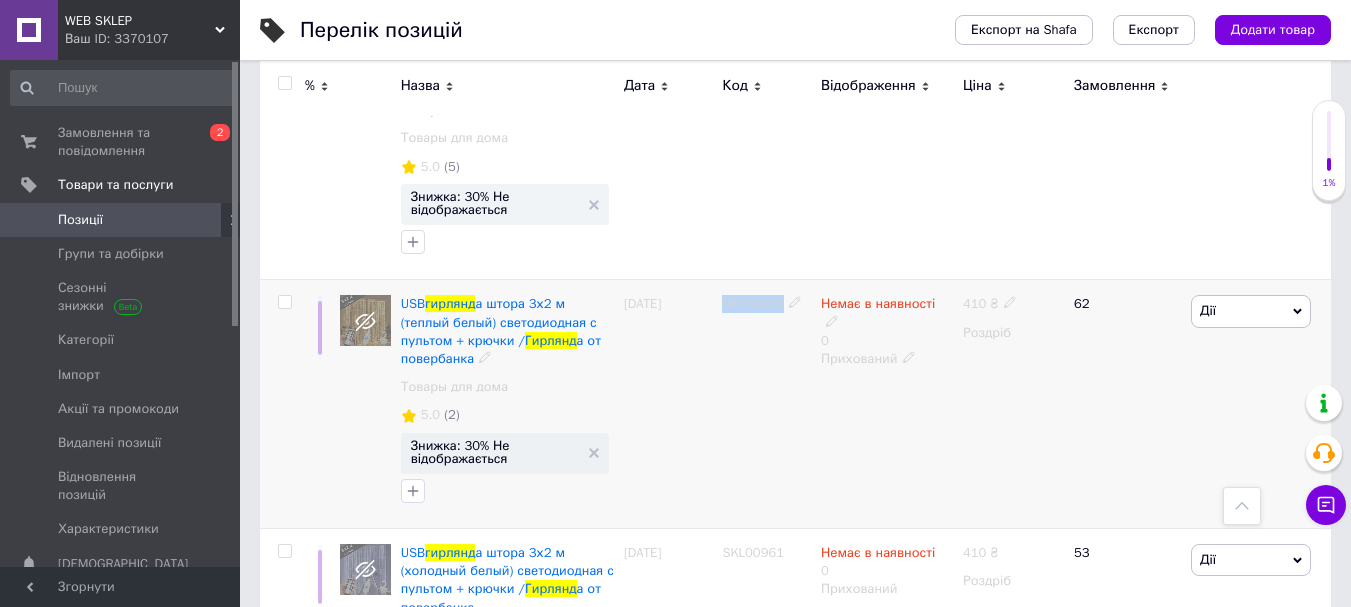 click on "SKL00960" at bounding box center [753, 303] 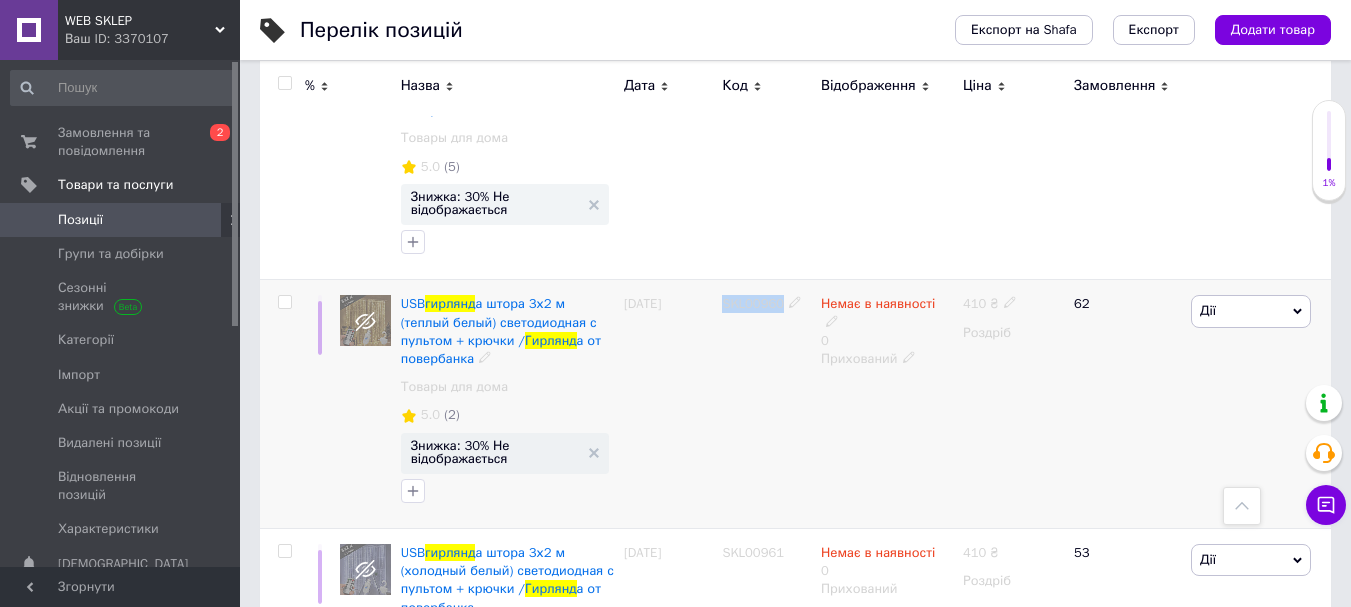 copy on "SKL00960" 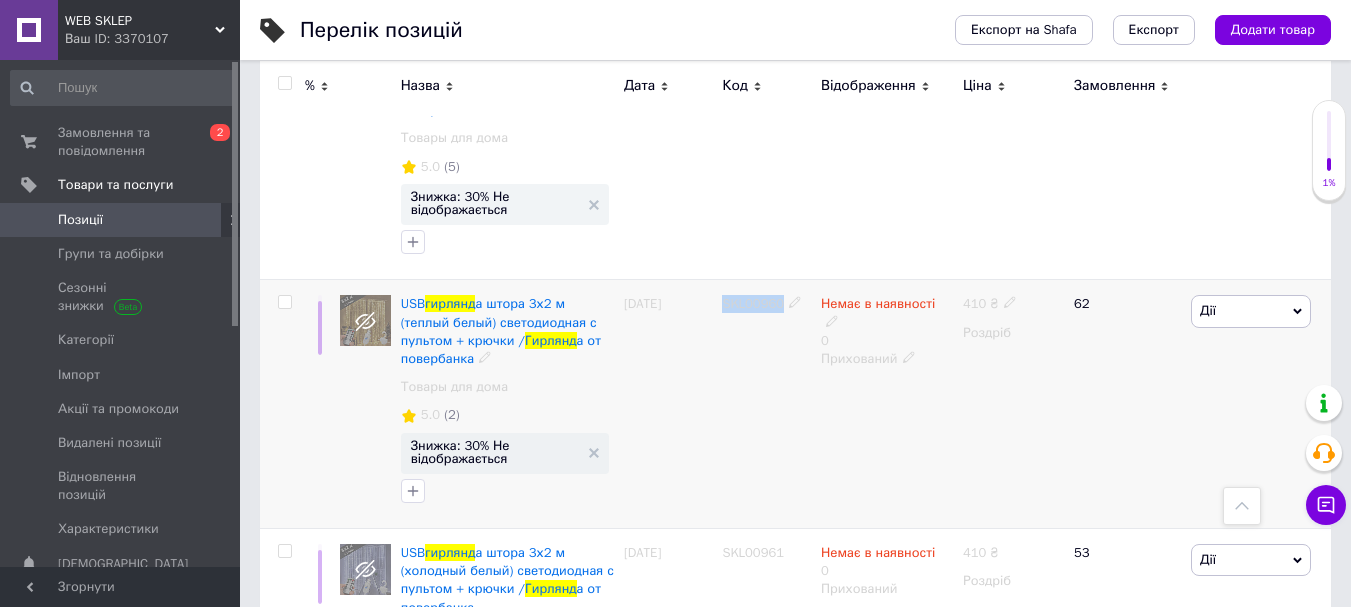copy on "SKL00960" 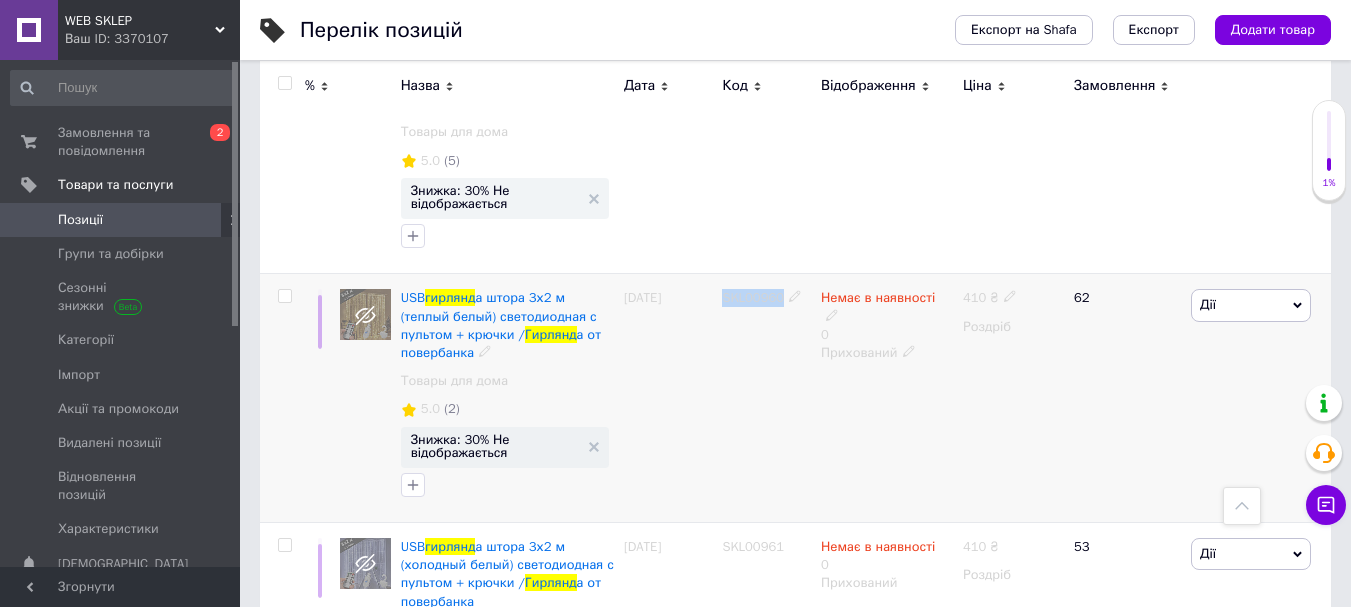 scroll, scrollTop: 500, scrollLeft: 0, axis: vertical 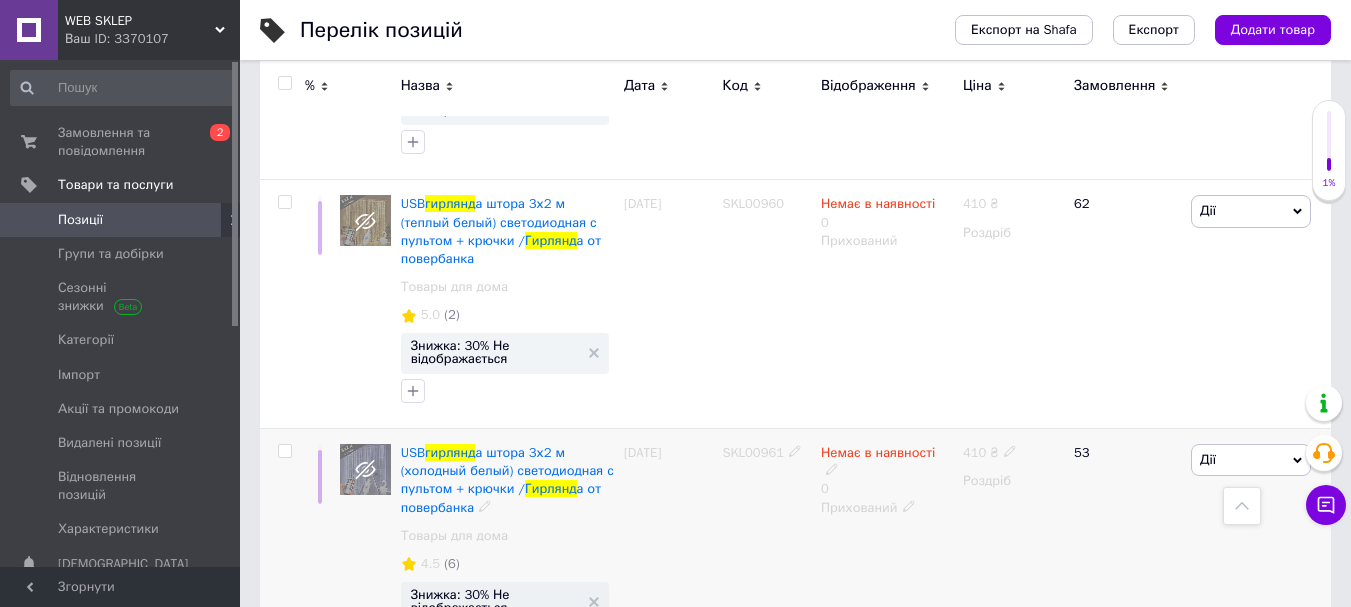 click on "SKL00961" at bounding box center (753, 452) 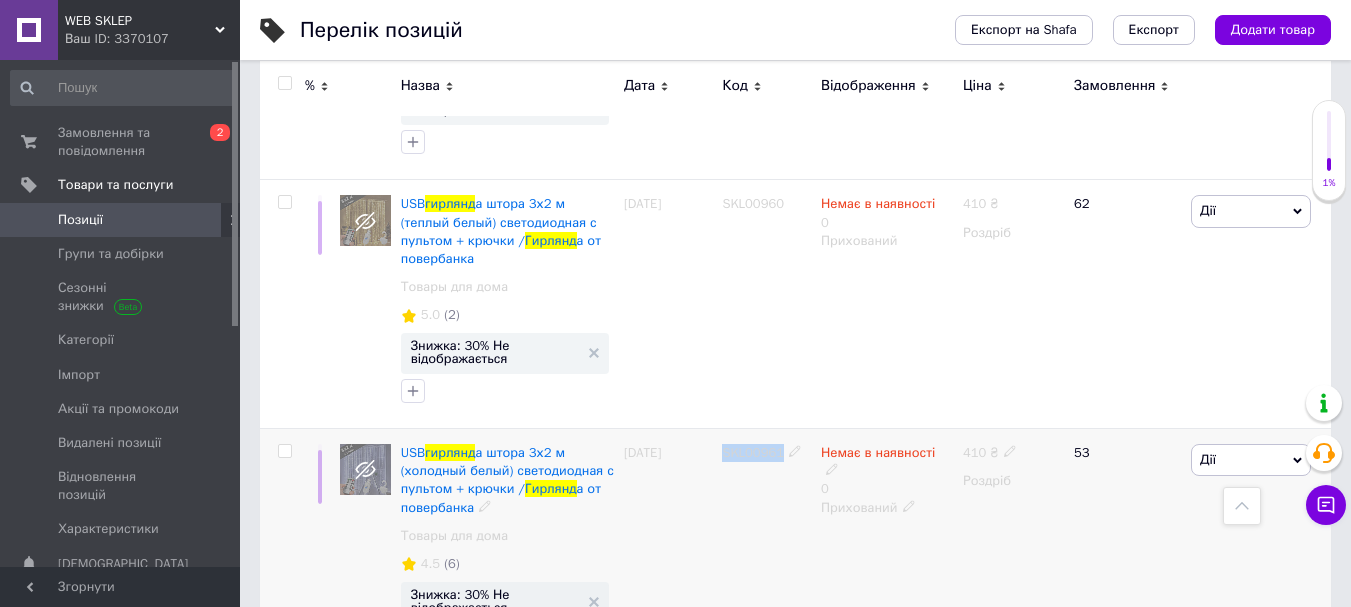 click on "SKL00961" at bounding box center (753, 452) 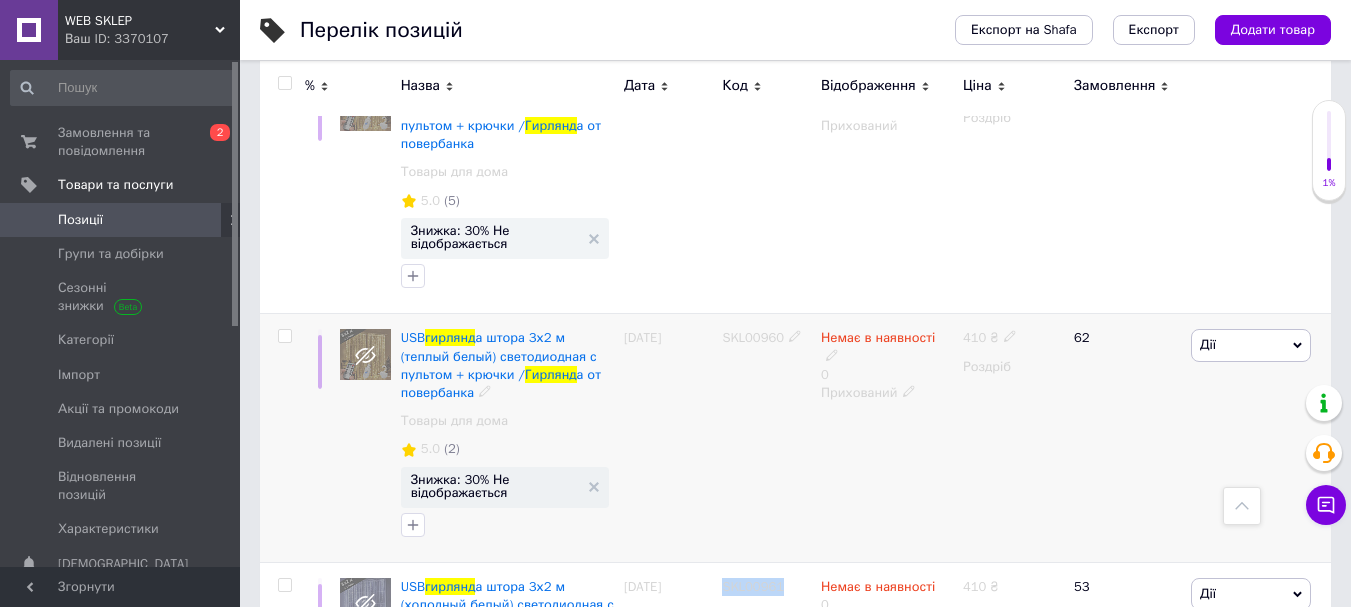 scroll, scrollTop: 200, scrollLeft: 0, axis: vertical 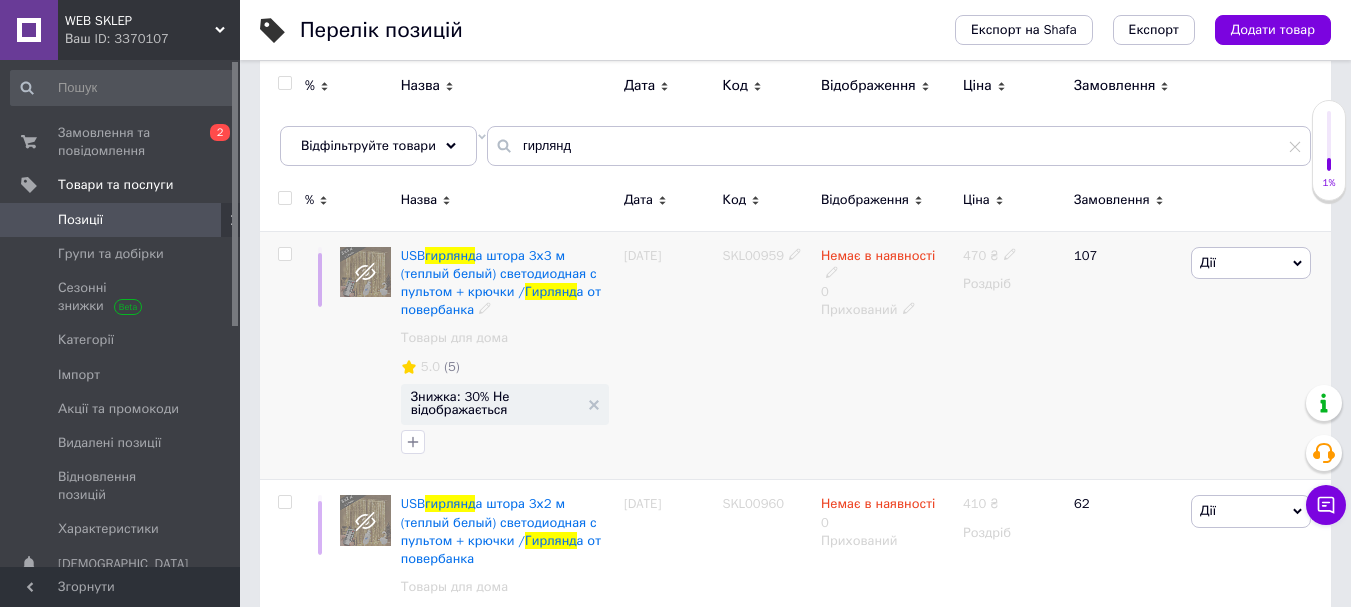 click on "SKL00959" at bounding box center (753, 255) 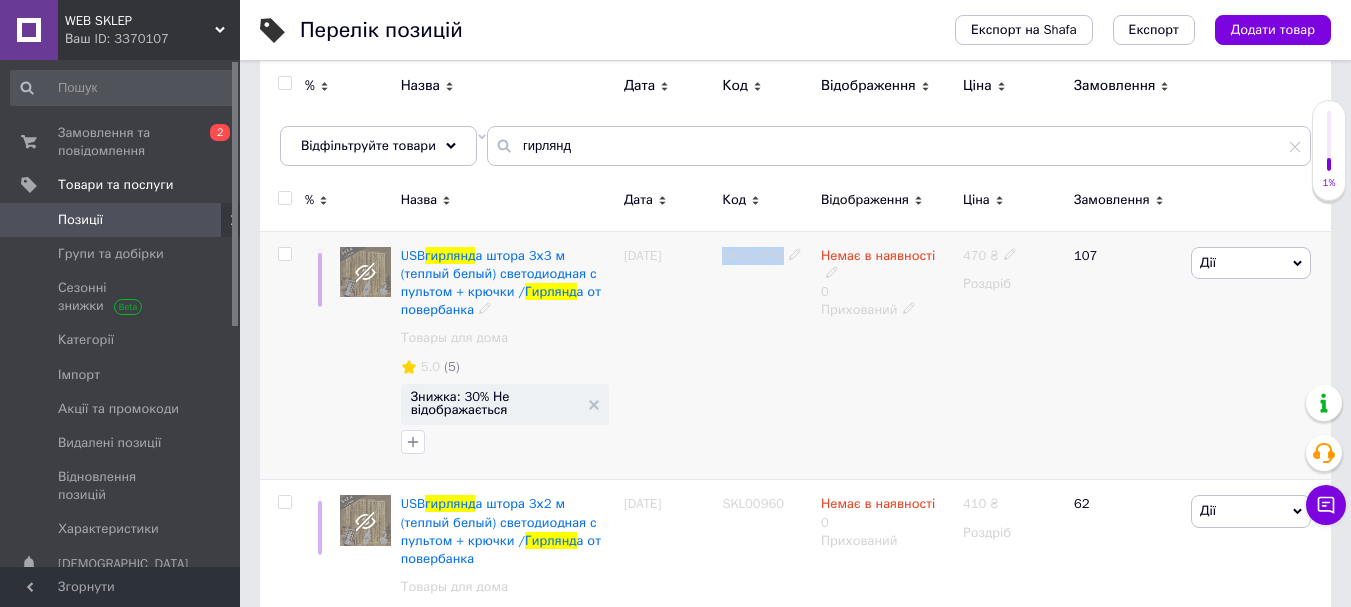 click on "SKL00959" at bounding box center [753, 255] 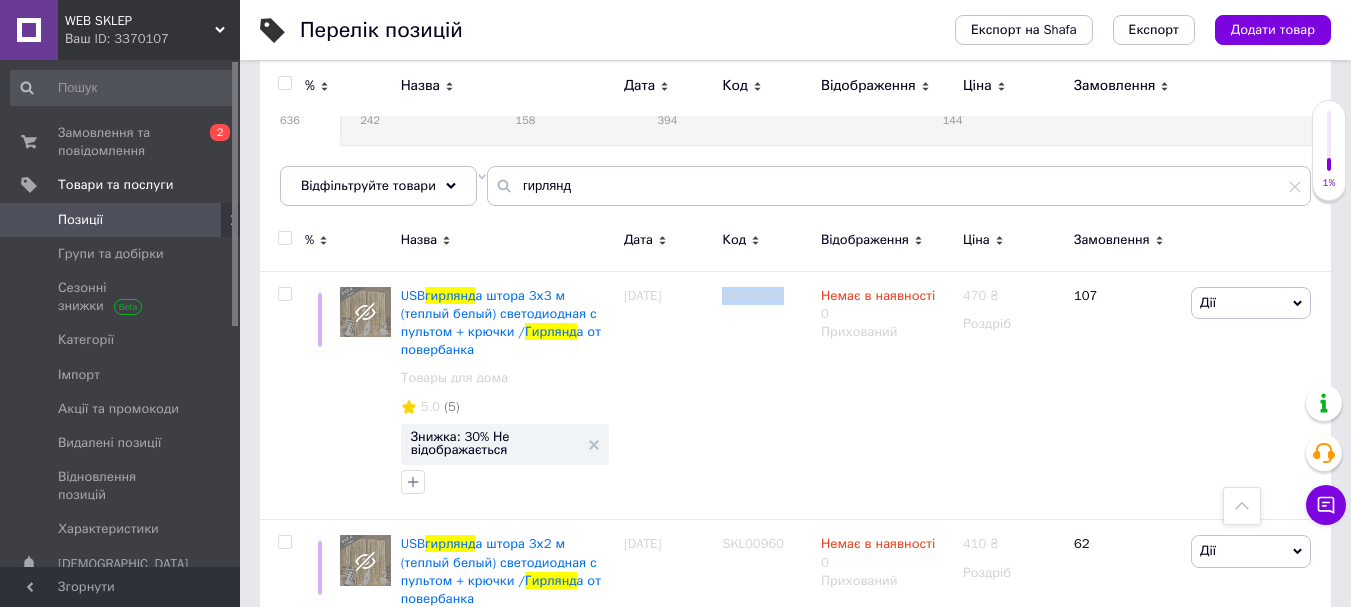 scroll, scrollTop: 0, scrollLeft: 0, axis: both 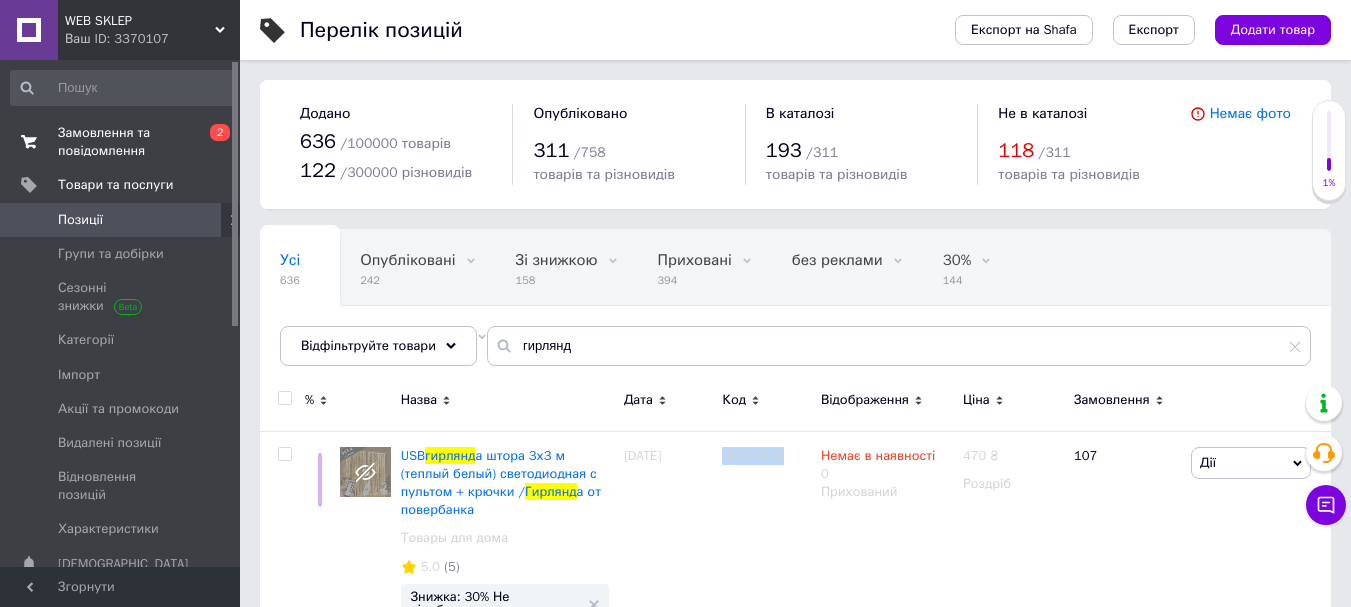 click on "Замовлення та повідомлення" at bounding box center (121, 142) 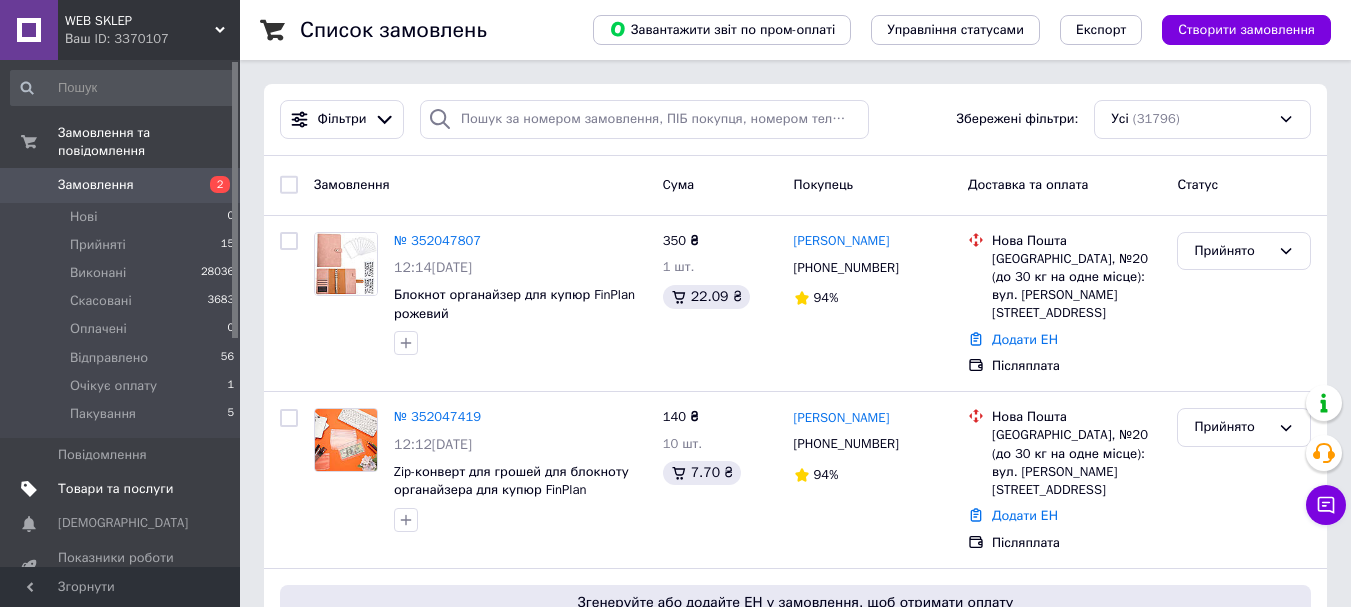 click on "Товари та послуги" at bounding box center [115, 489] 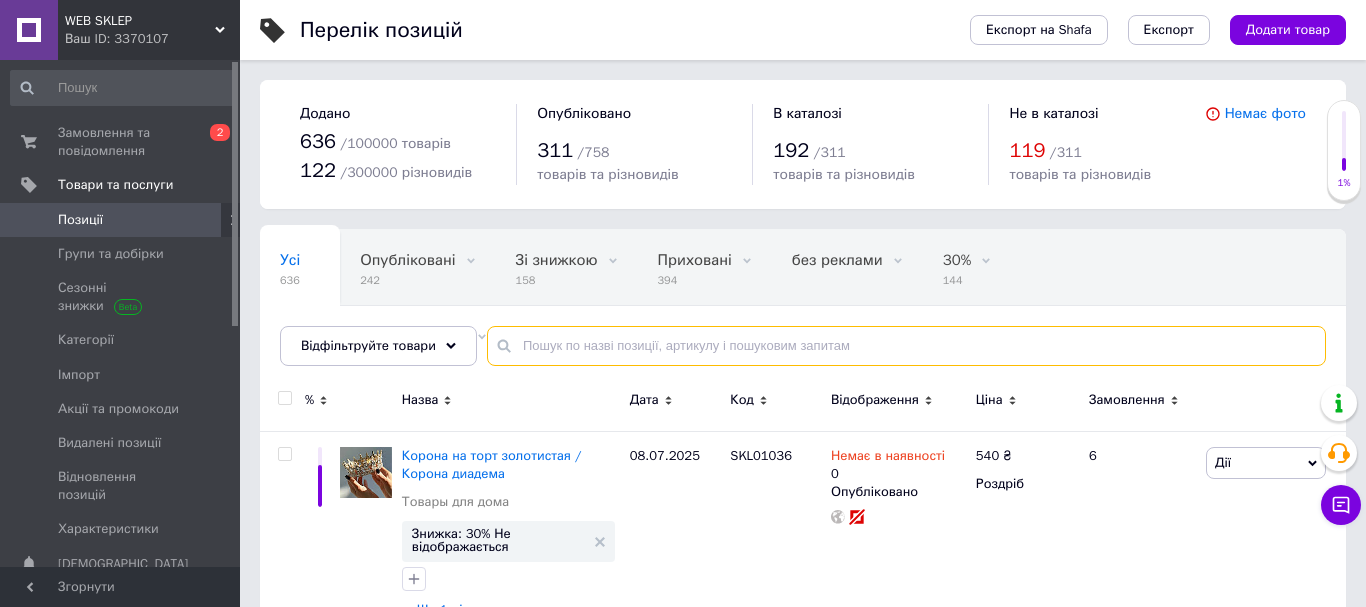 click at bounding box center (906, 346) 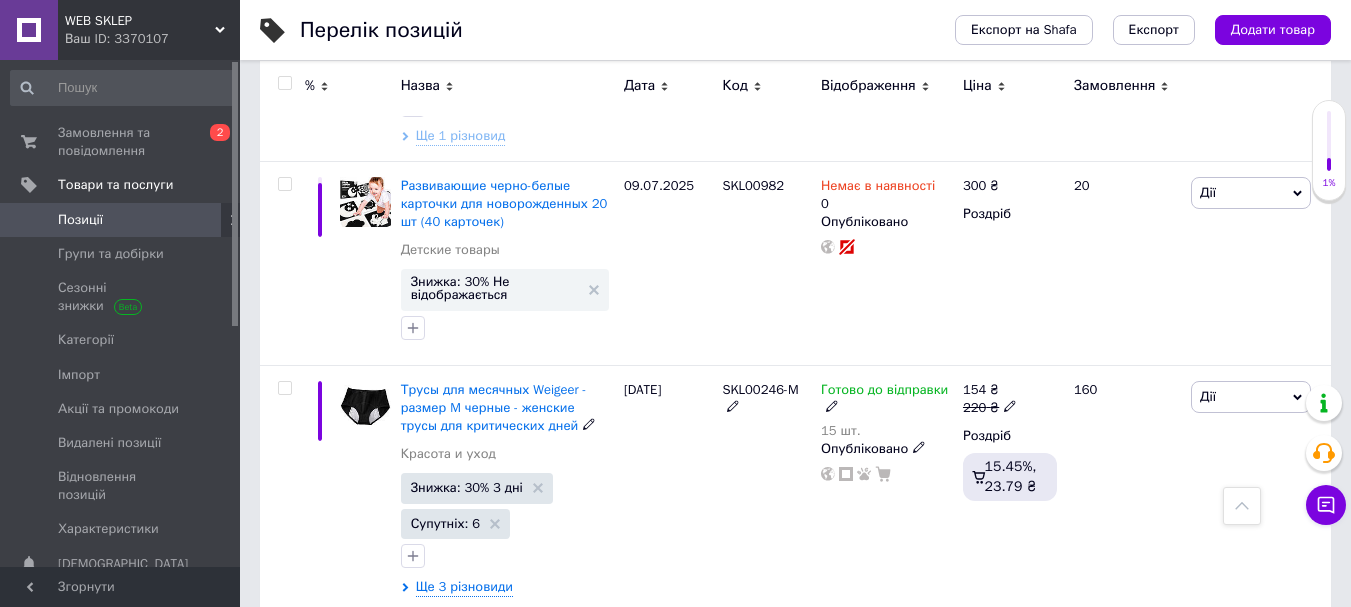 scroll, scrollTop: 3100, scrollLeft: 0, axis: vertical 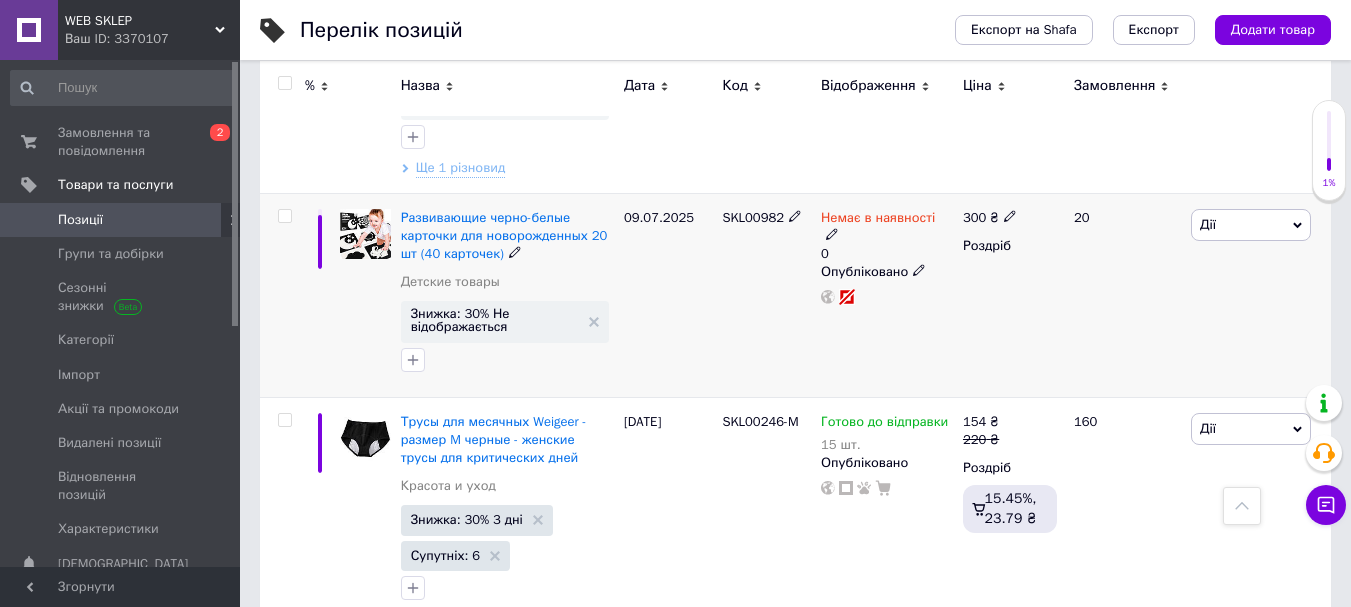 click on "SKL00982" at bounding box center (753, 217) 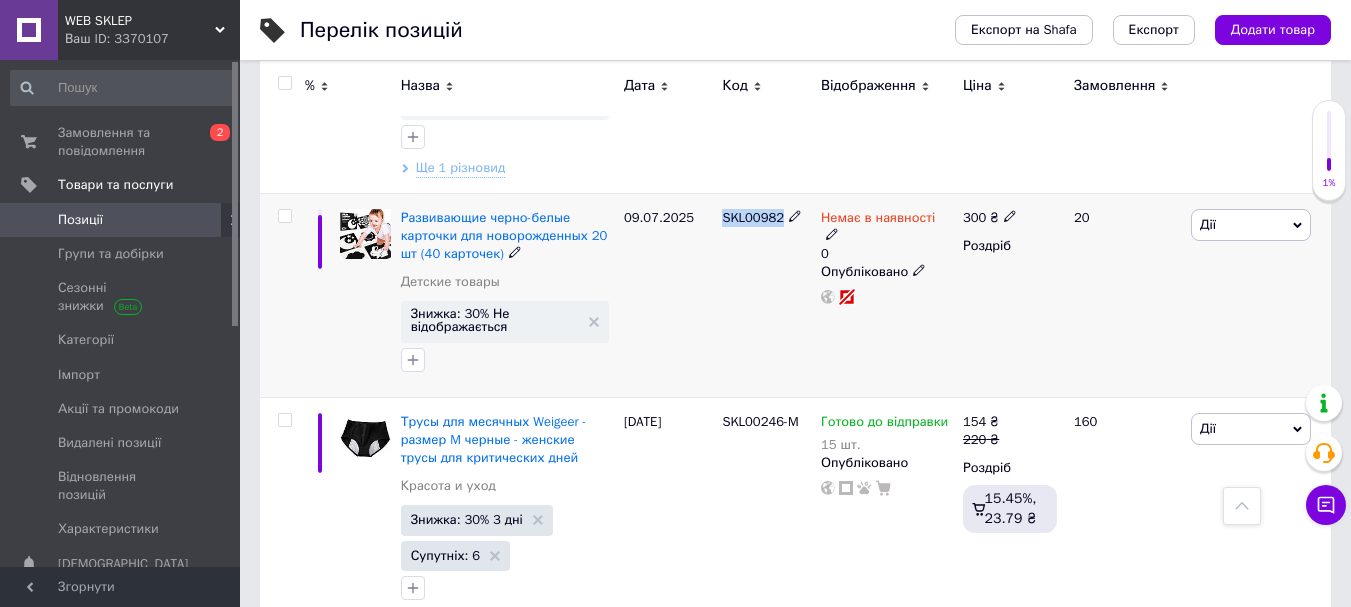 click on "SKL00982" at bounding box center (753, 217) 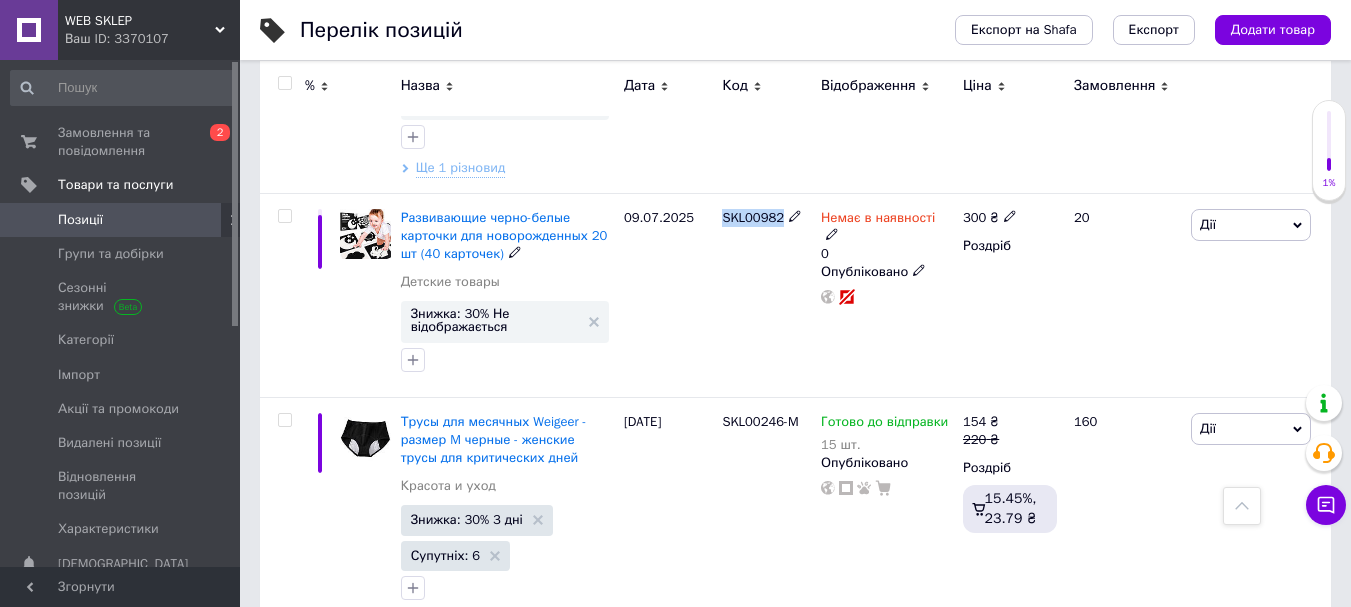 copy on "SKL00982" 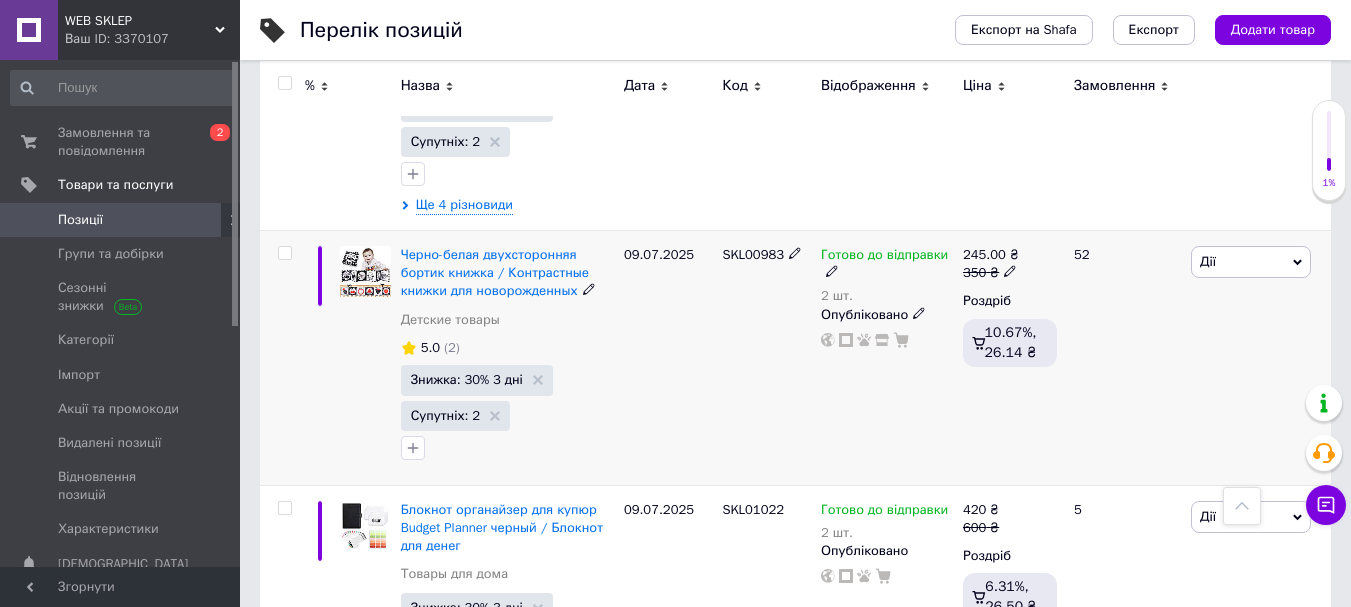 scroll, scrollTop: 3800, scrollLeft: 0, axis: vertical 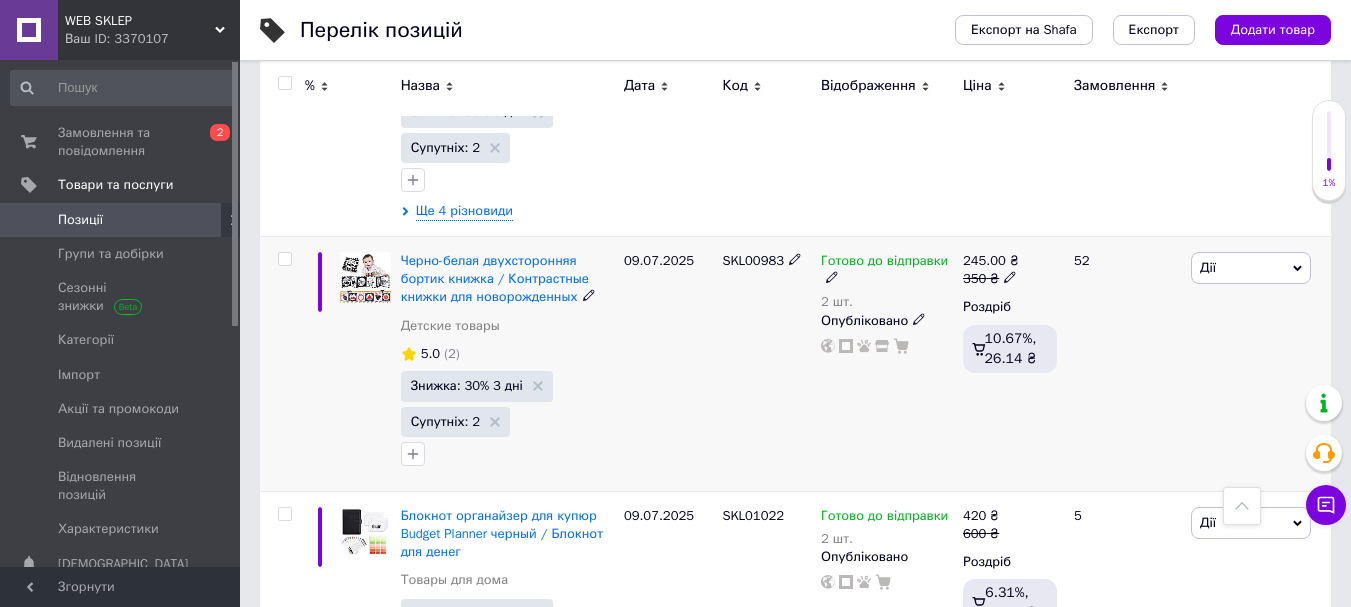 click on "SKL00983" at bounding box center (753, 260) 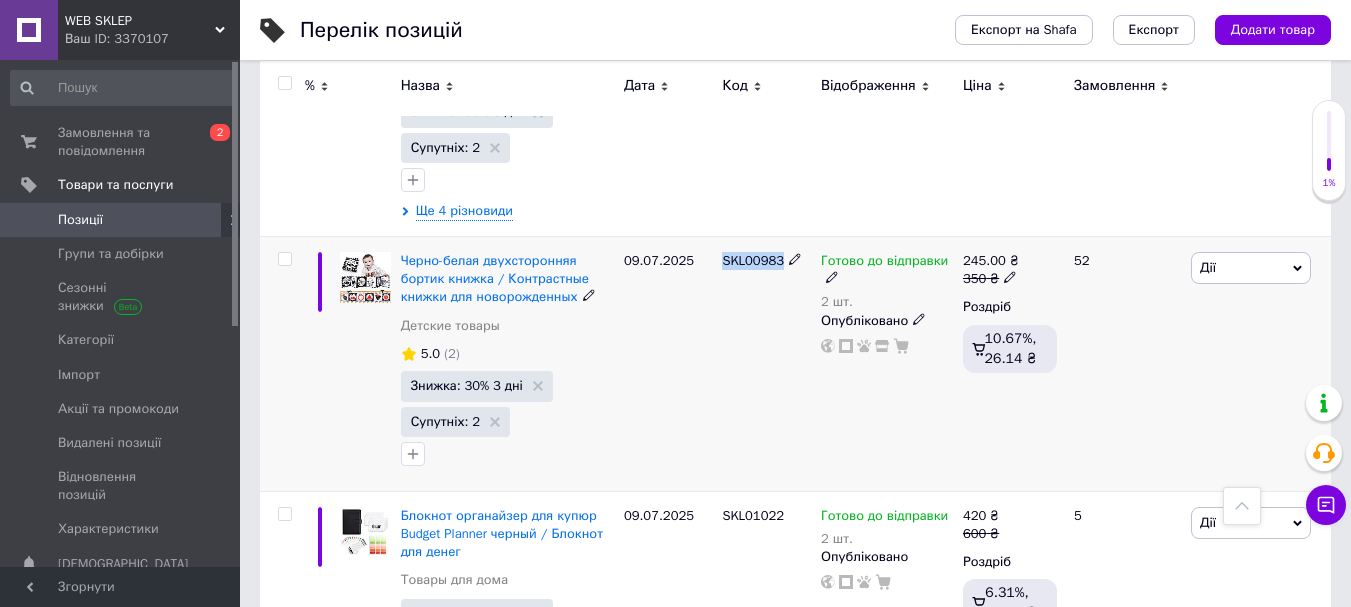 click on "SKL00983" at bounding box center (753, 260) 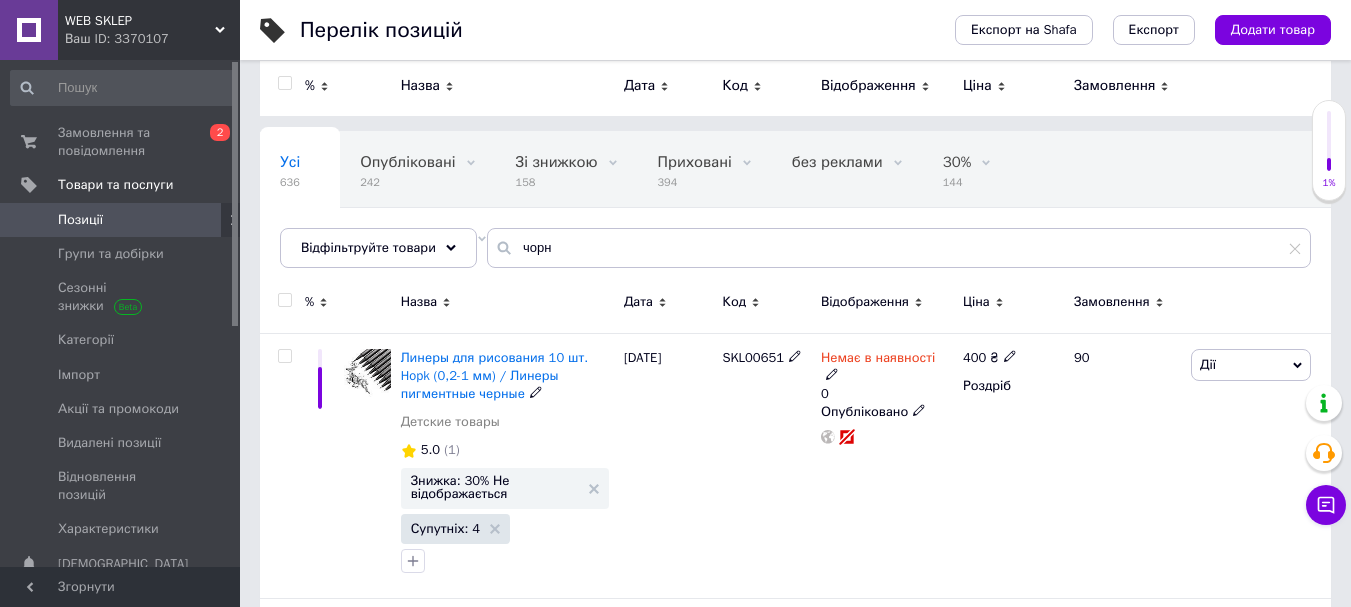 scroll, scrollTop: 0, scrollLeft: 0, axis: both 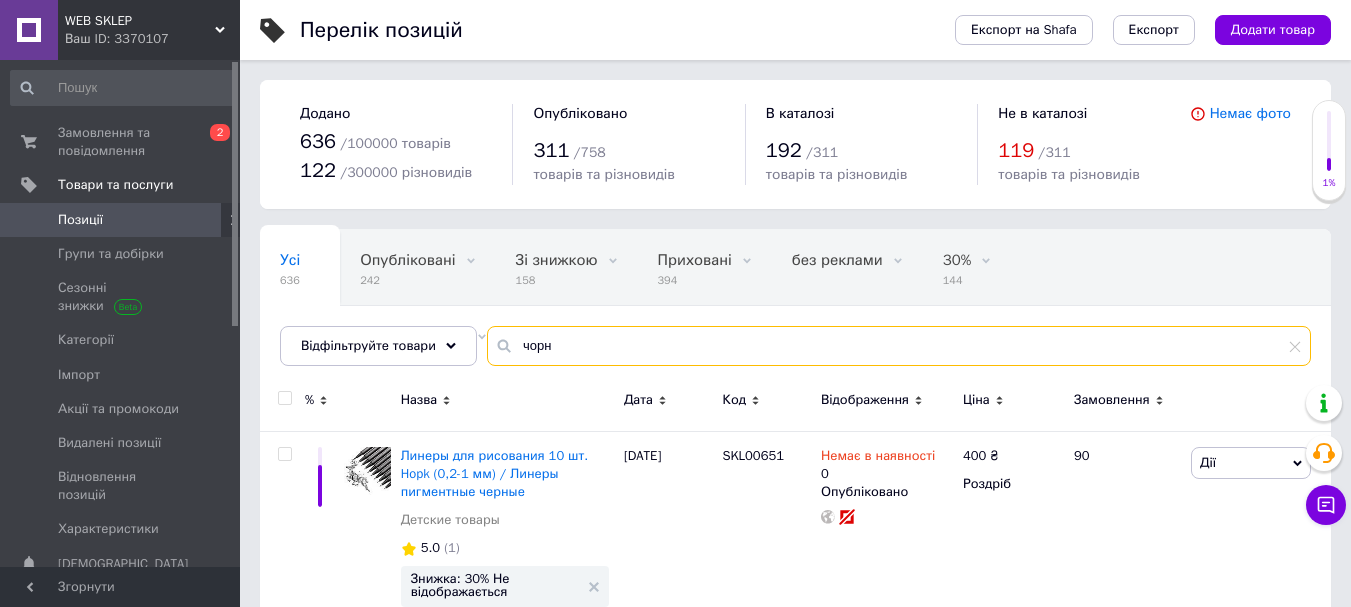 click on "чорн" at bounding box center (899, 346) 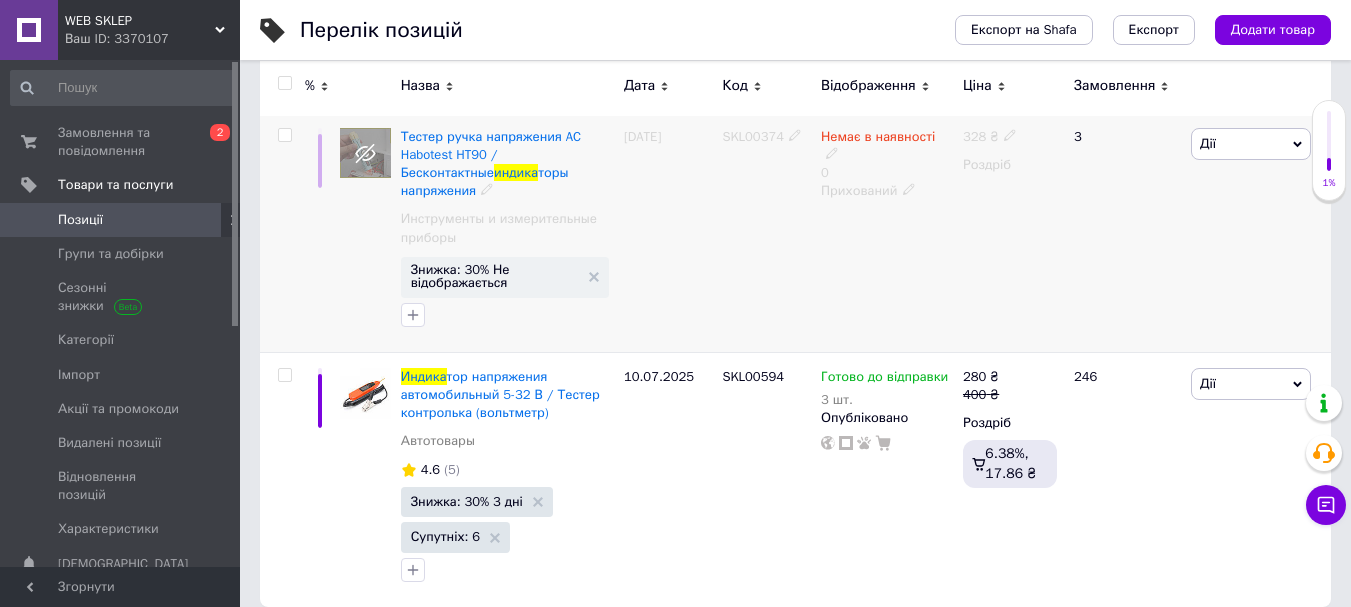 scroll, scrollTop: 524, scrollLeft: 0, axis: vertical 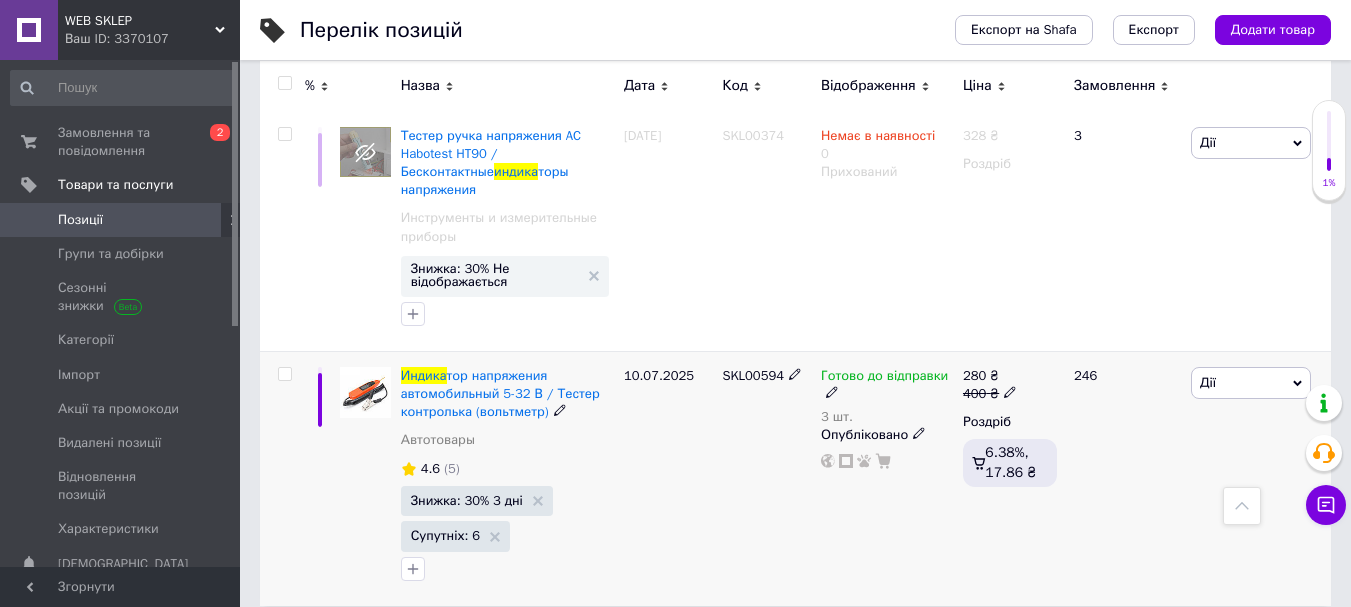 type on "индика" 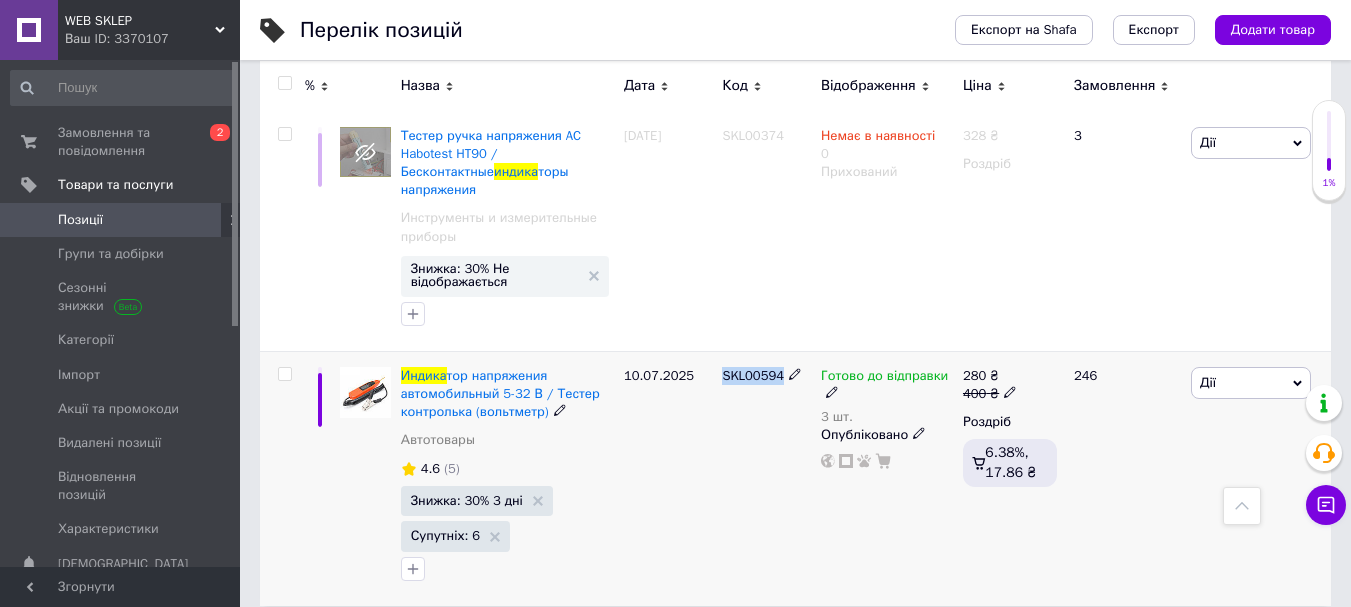 click on "SKL00594" at bounding box center [753, 375] 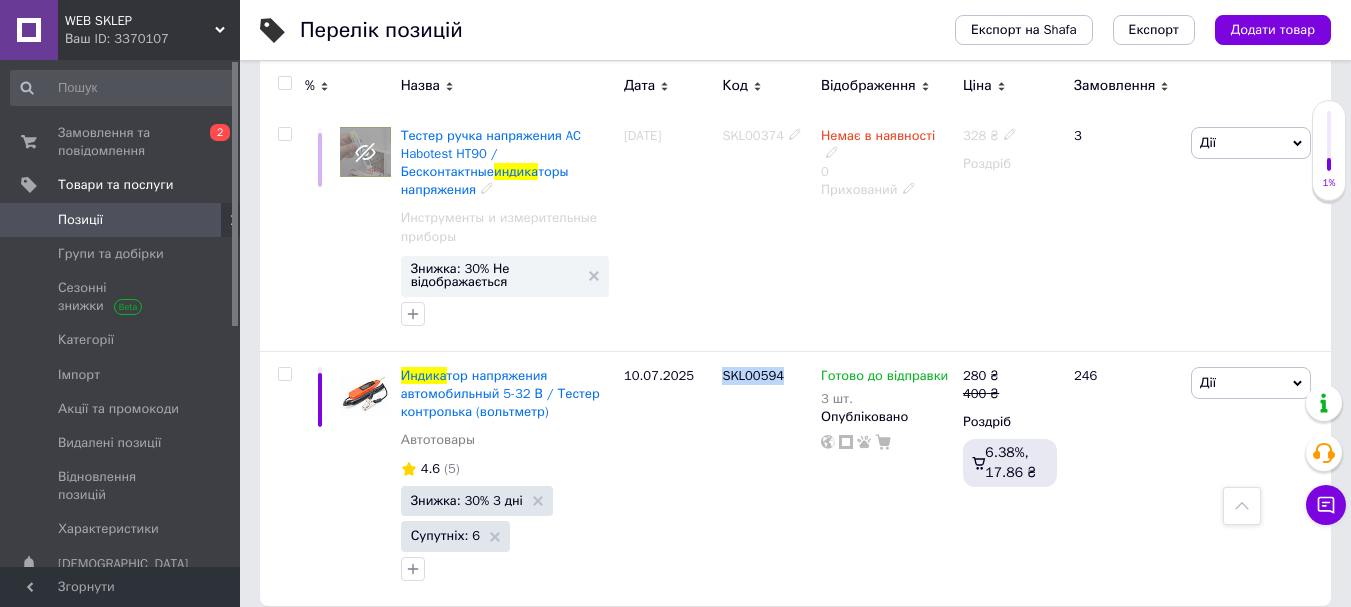 copy on "SKL00594" 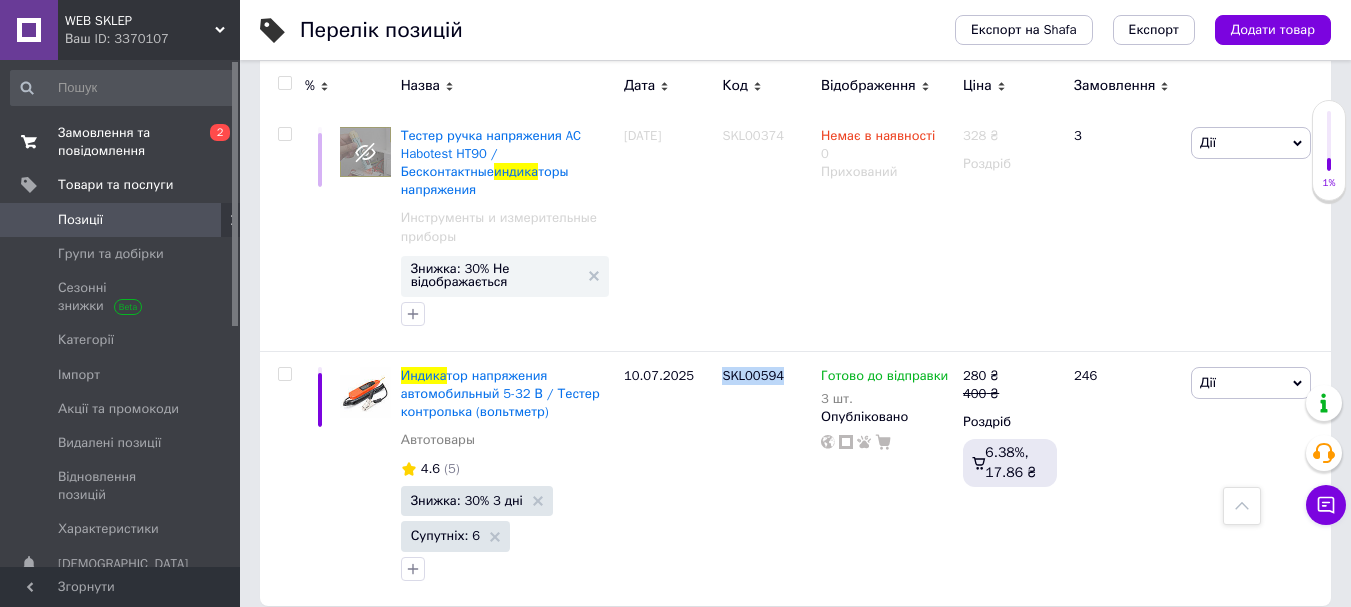 click on "Замовлення та повідомлення" at bounding box center [121, 142] 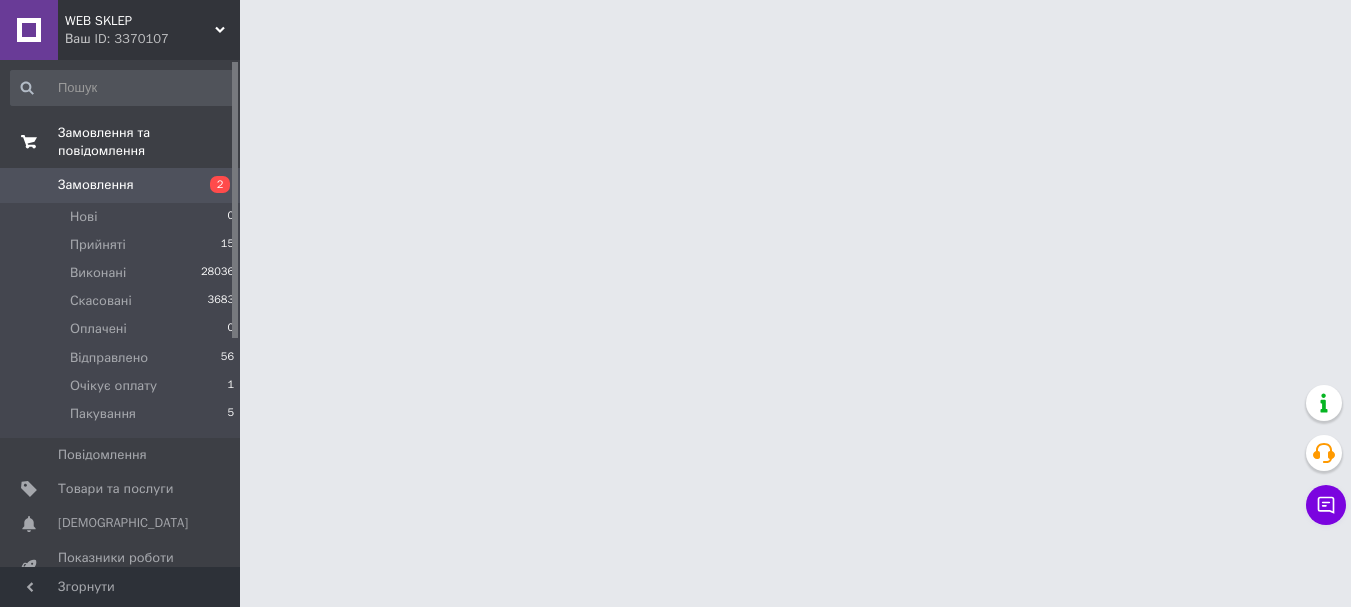 scroll, scrollTop: 0, scrollLeft: 0, axis: both 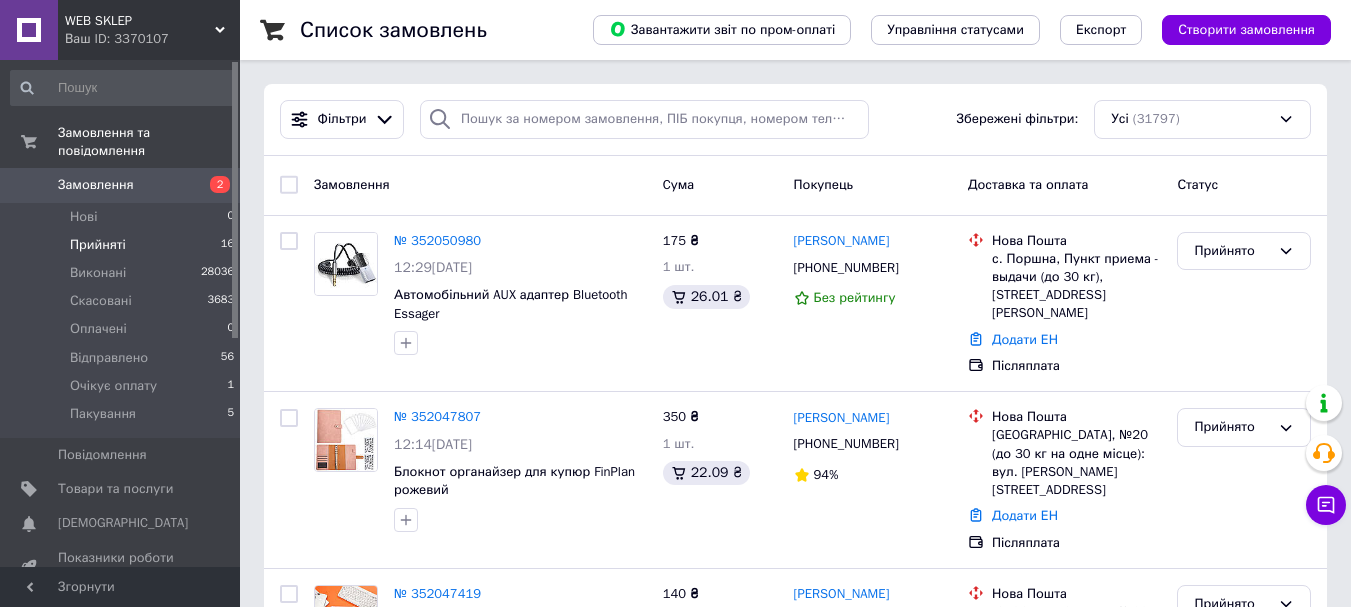 click on "Прийняті 16" at bounding box center [123, 245] 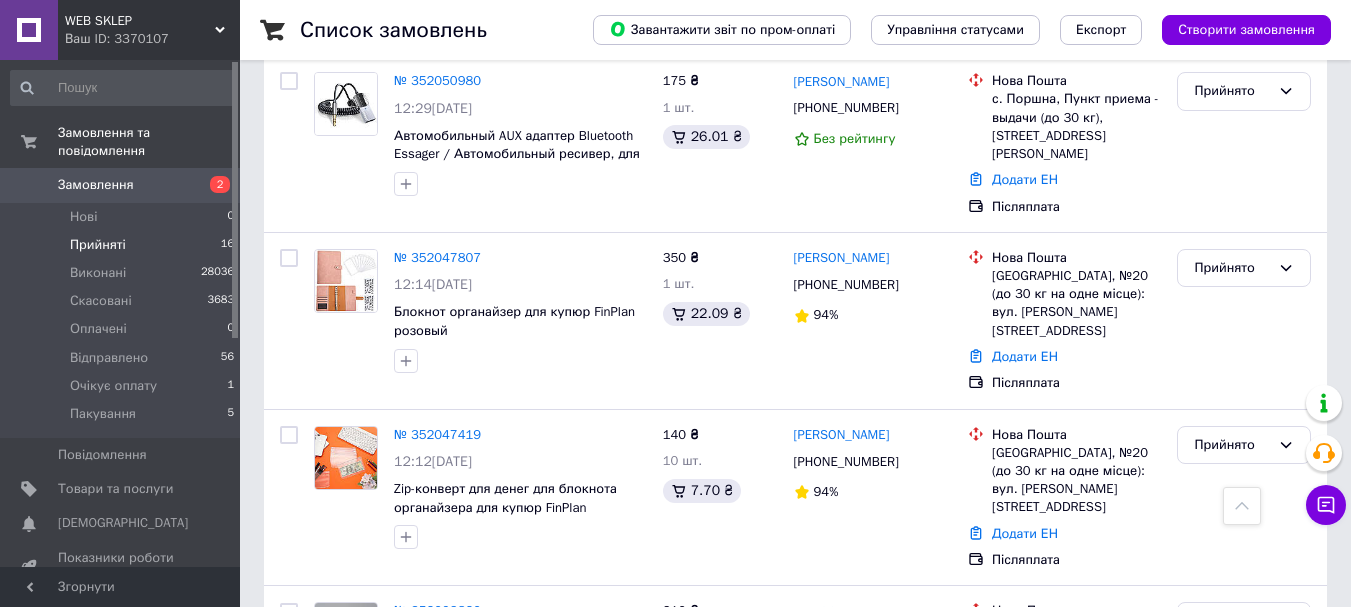 scroll, scrollTop: 0, scrollLeft: 0, axis: both 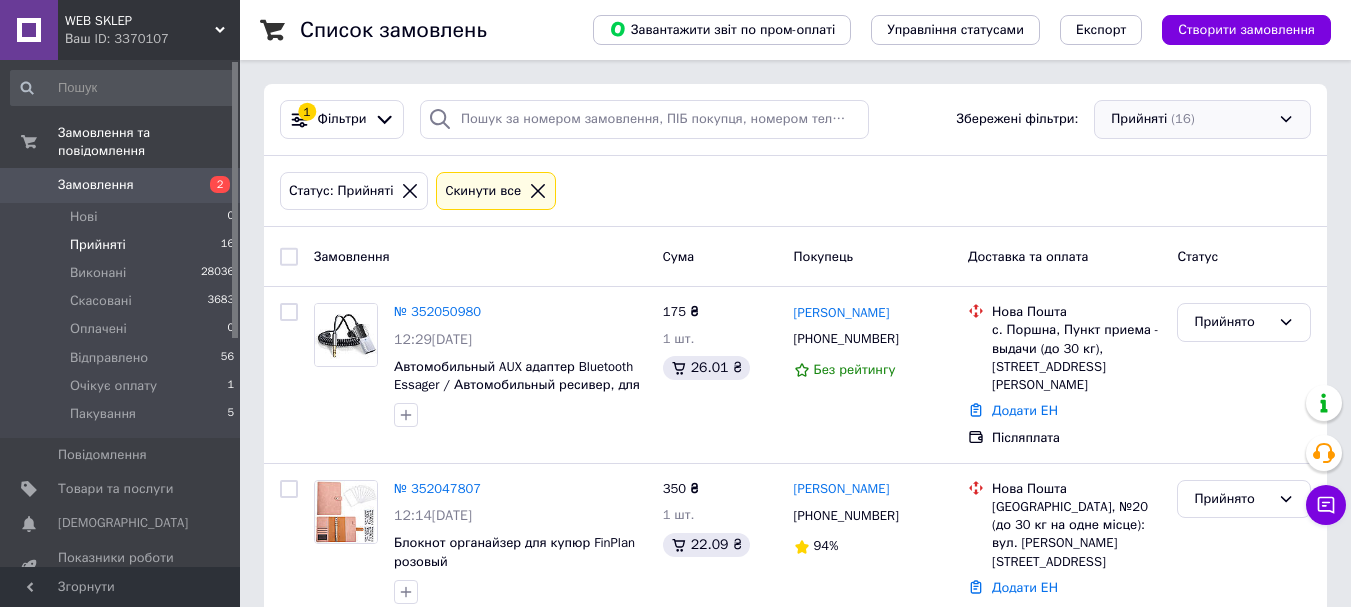 click on "Прийняті (16)" at bounding box center [1202, 119] 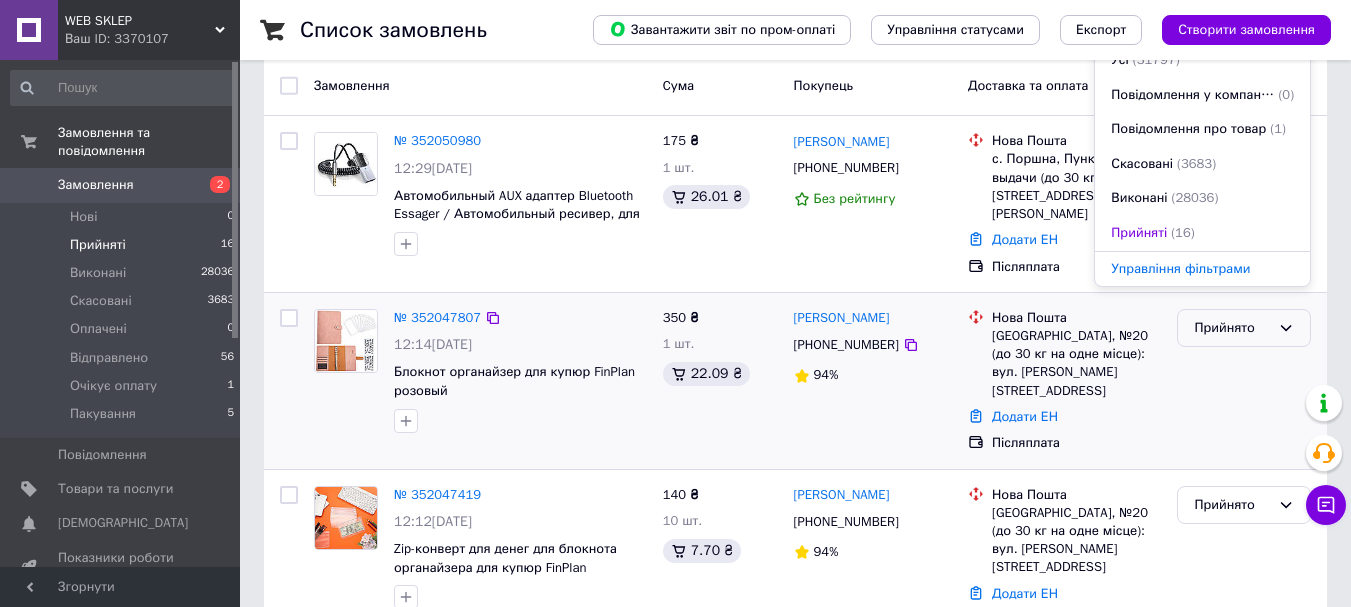 scroll, scrollTop: 0, scrollLeft: 0, axis: both 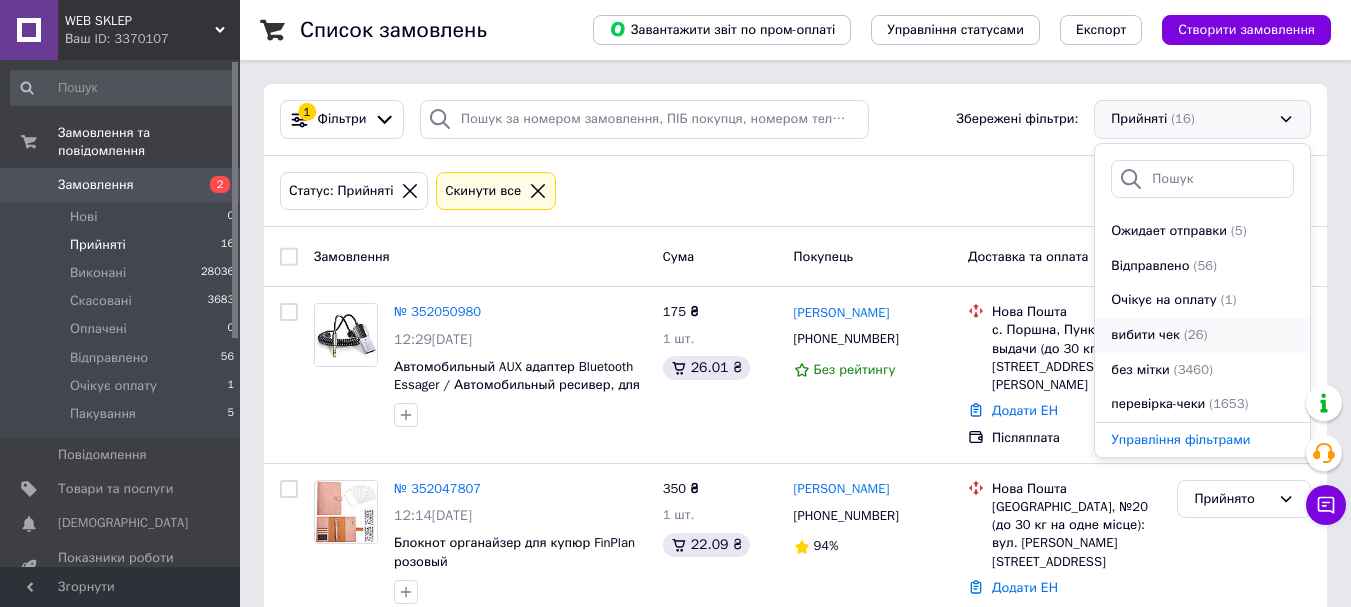 click on "(26)" at bounding box center (1195, 334) 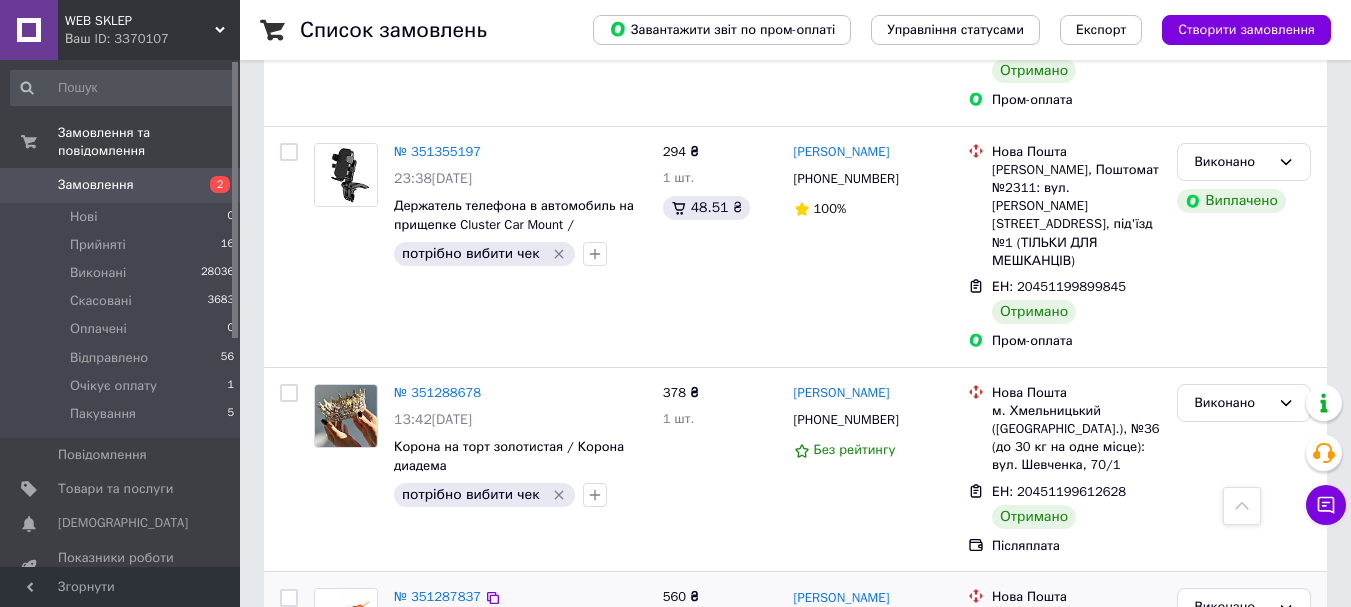 scroll, scrollTop: 4765, scrollLeft: 0, axis: vertical 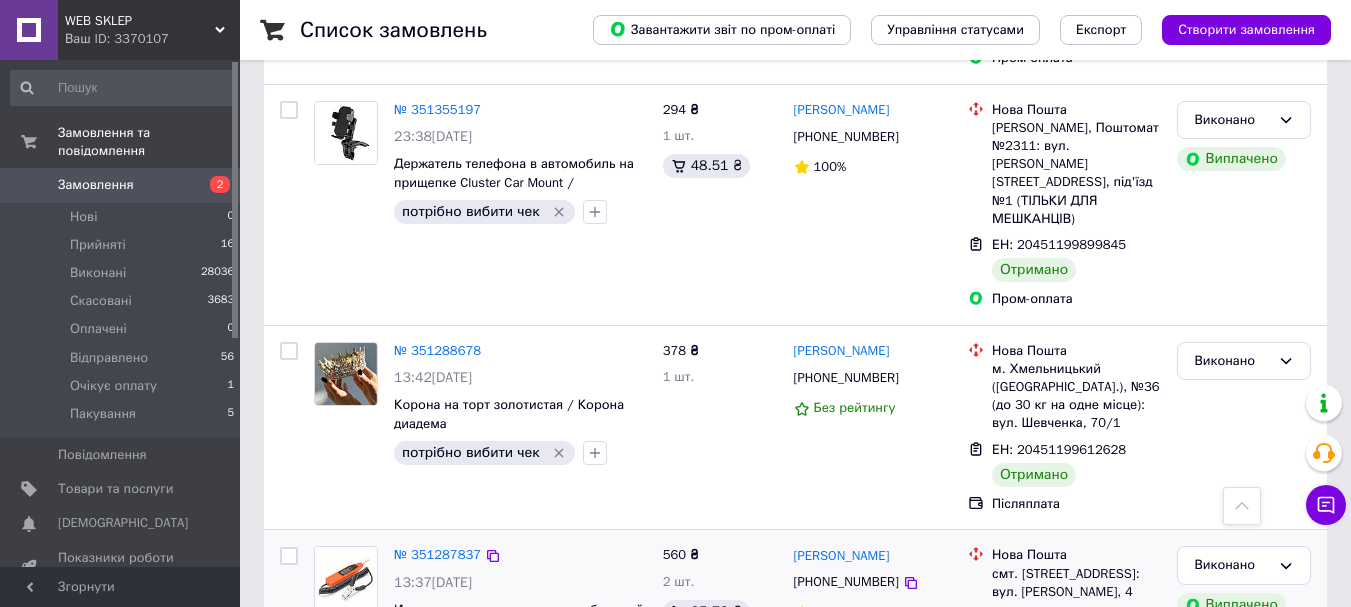 click at bounding box center (346, 578) 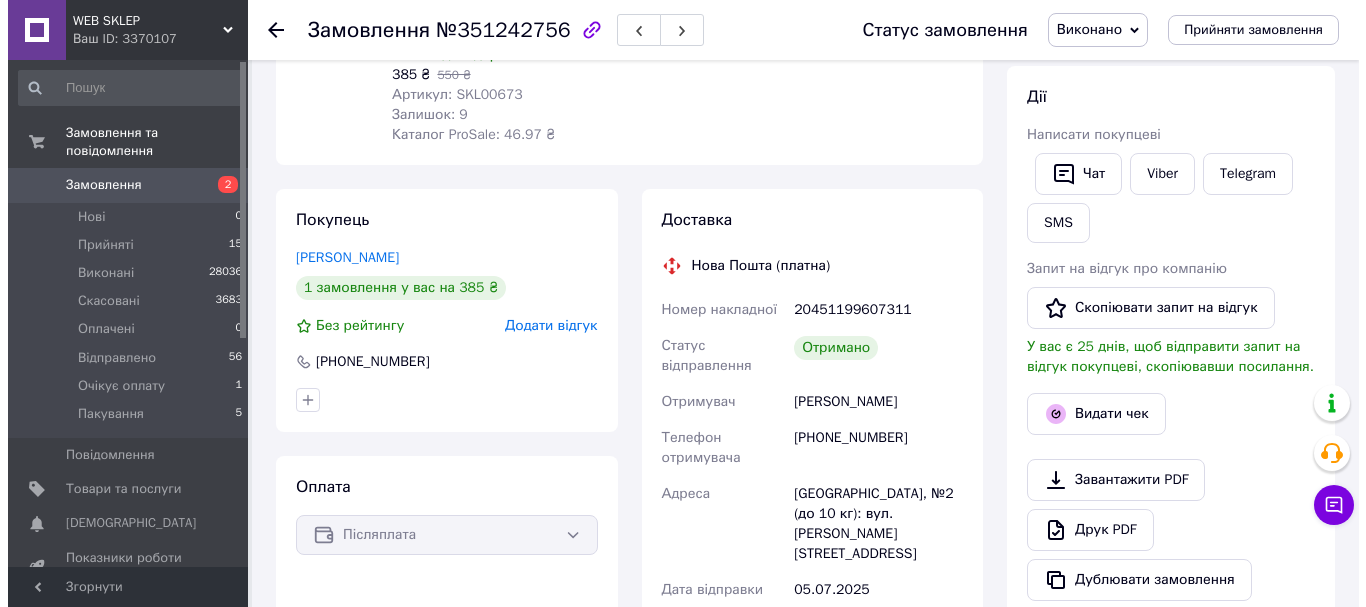 scroll, scrollTop: 300, scrollLeft: 0, axis: vertical 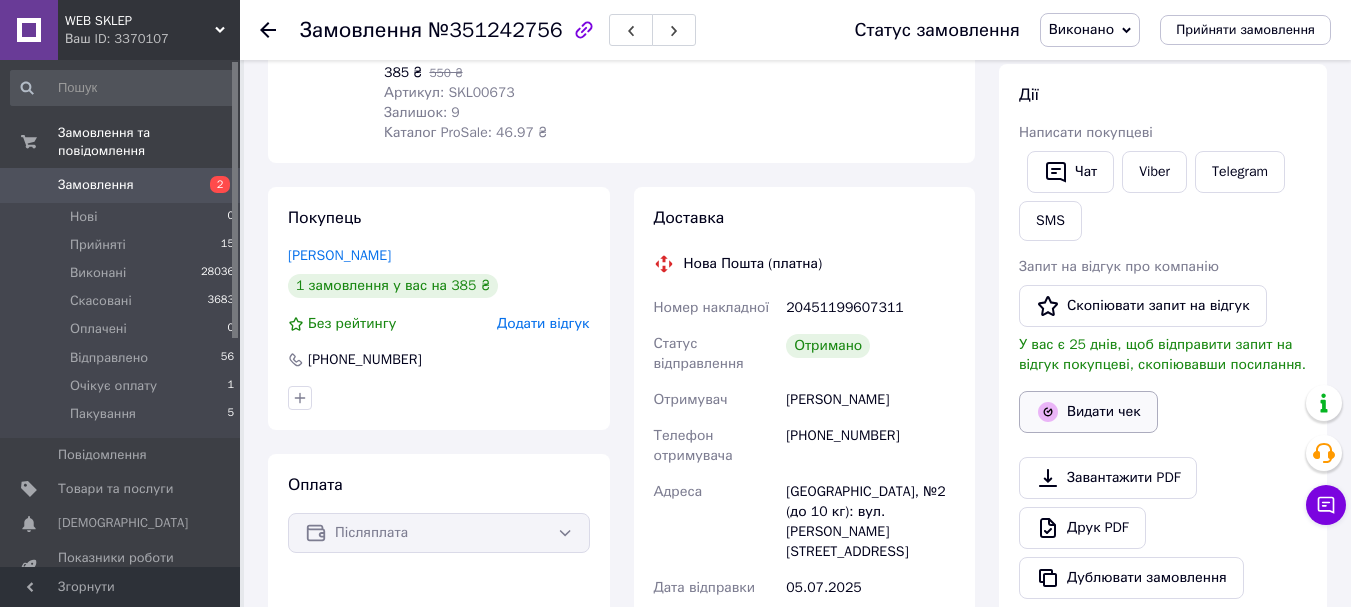 click on "Видати чек" at bounding box center (1088, 412) 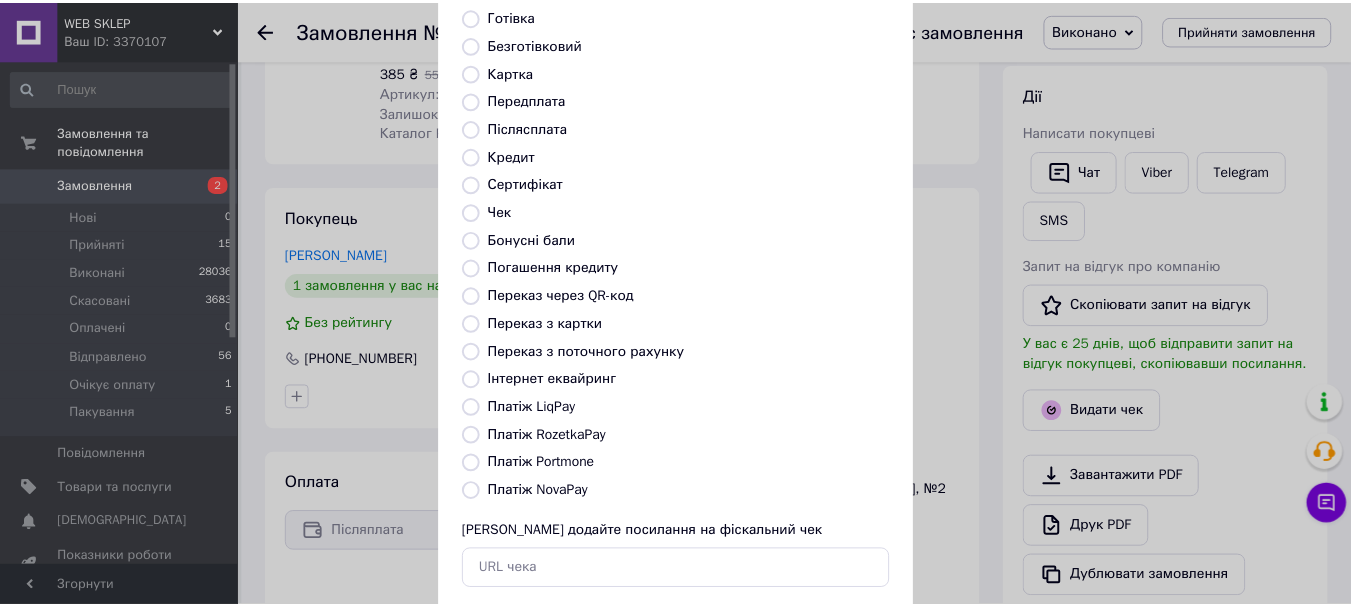 scroll, scrollTop: 252, scrollLeft: 0, axis: vertical 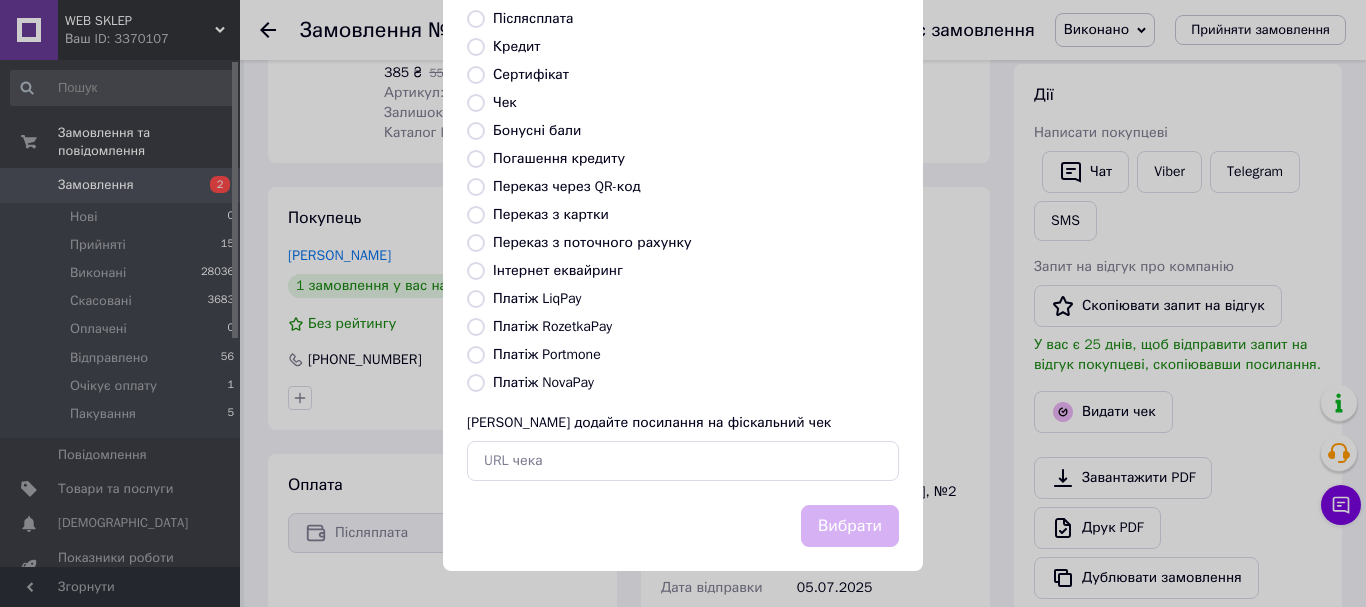 click on "Платіж NovaPay" at bounding box center [543, 382] 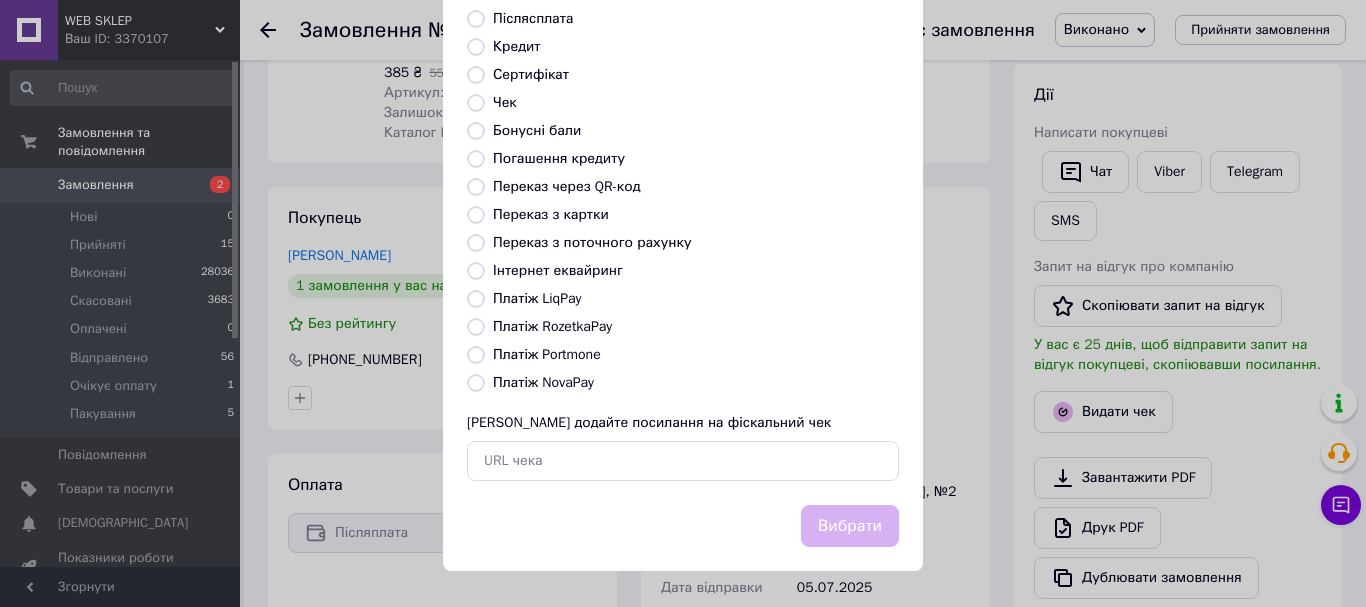 radio on "true" 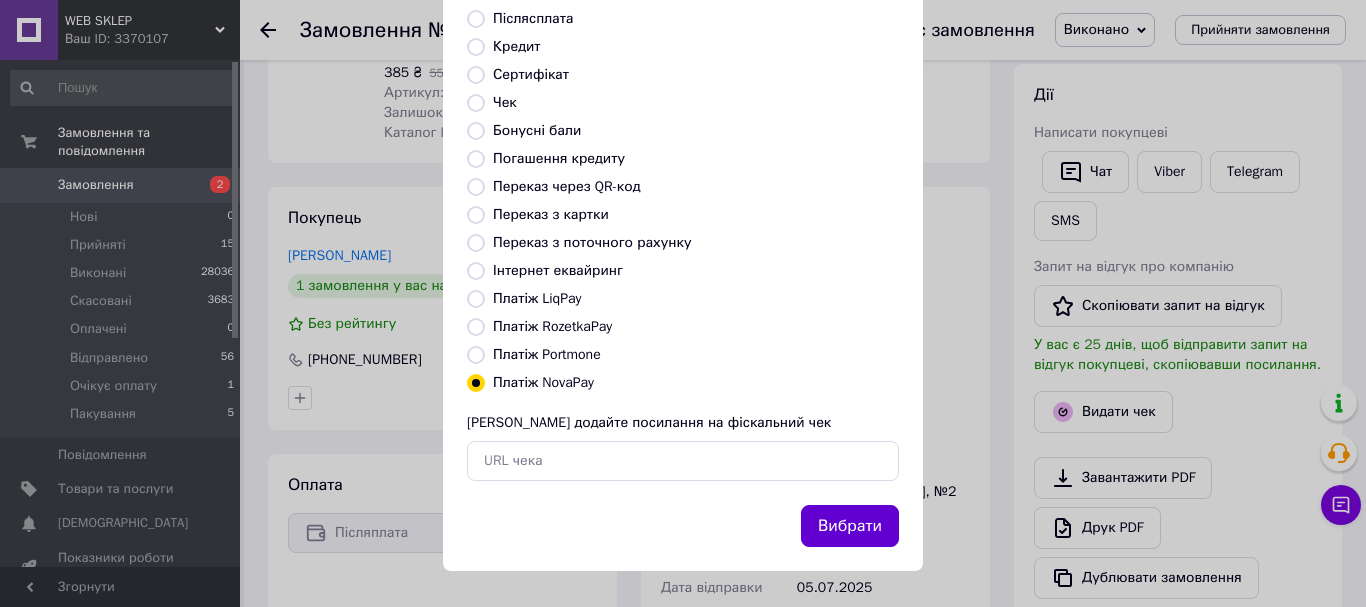 click on "Вибрати" at bounding box center (850, 526) 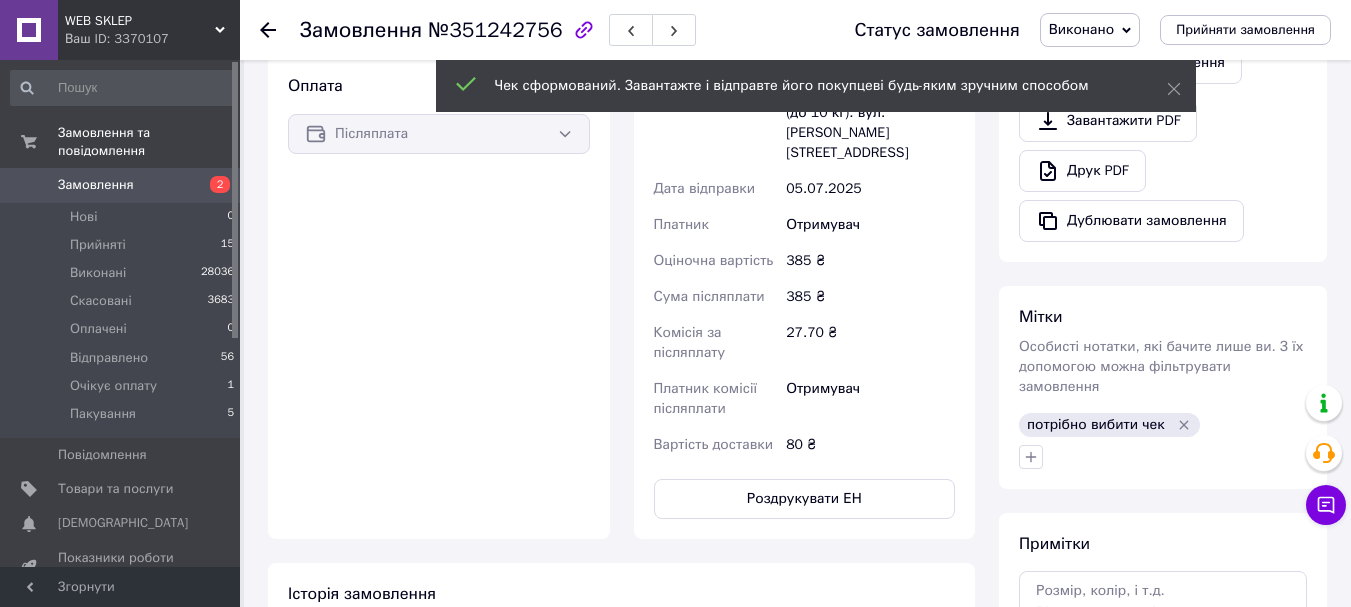 scroll, scrollTop: 700, scrollLeft: 0, axis: vertical 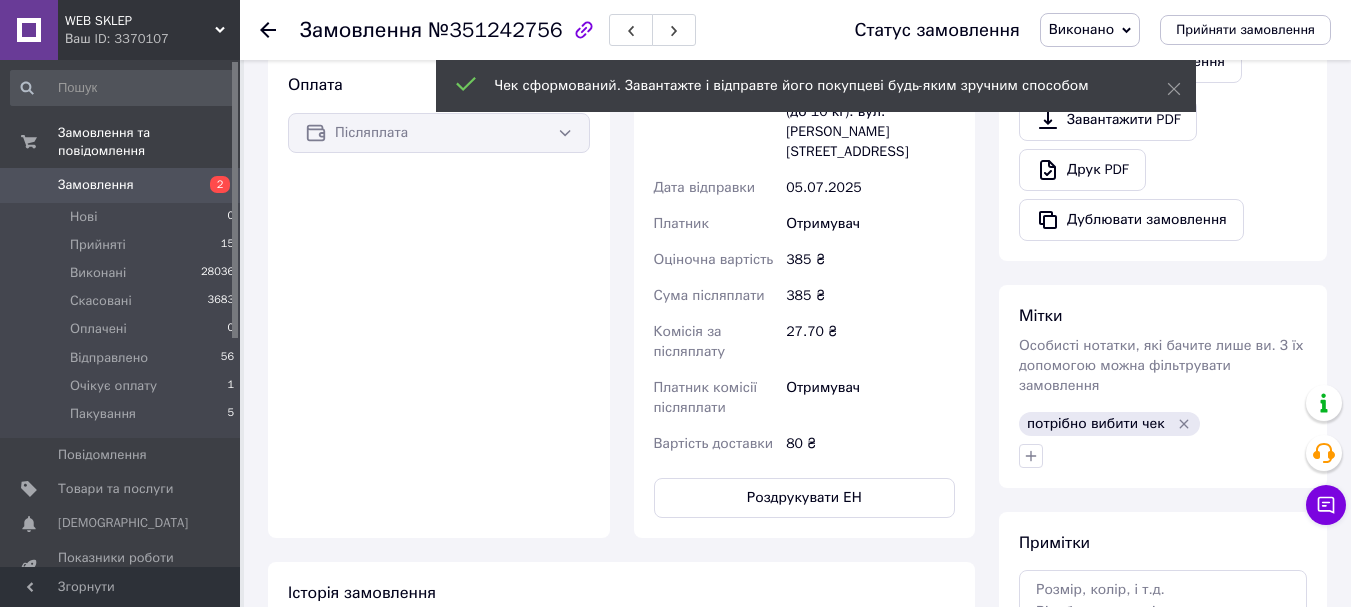 click 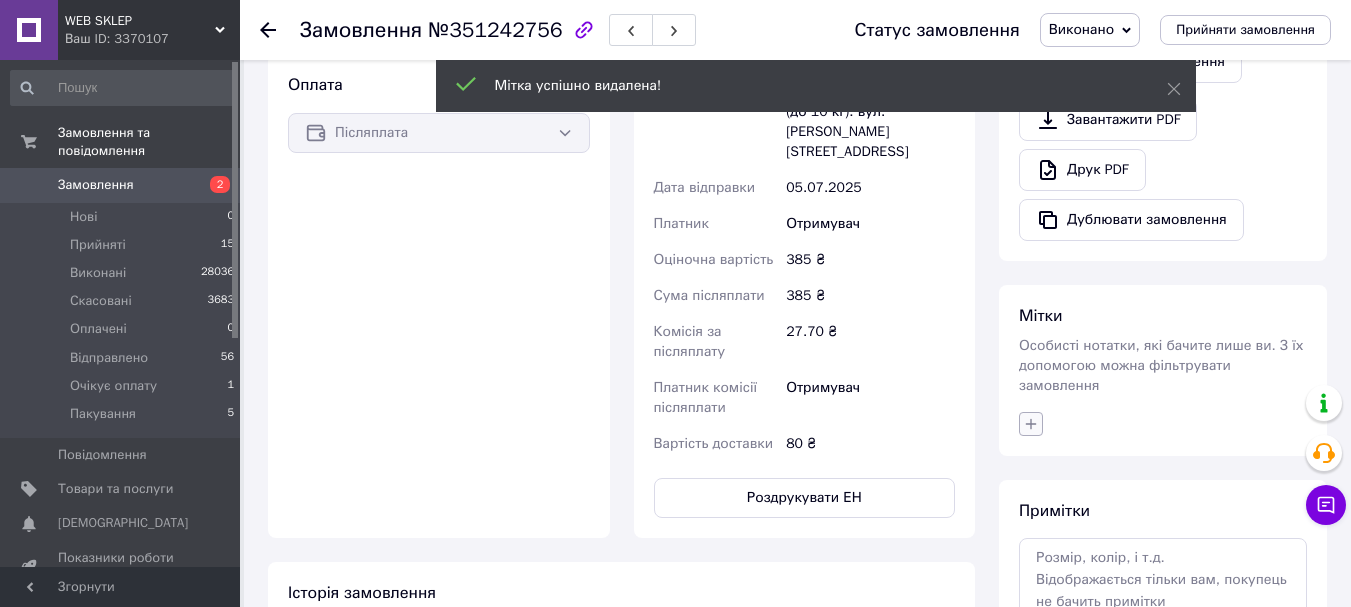 click at bounding box center (1031, 424) 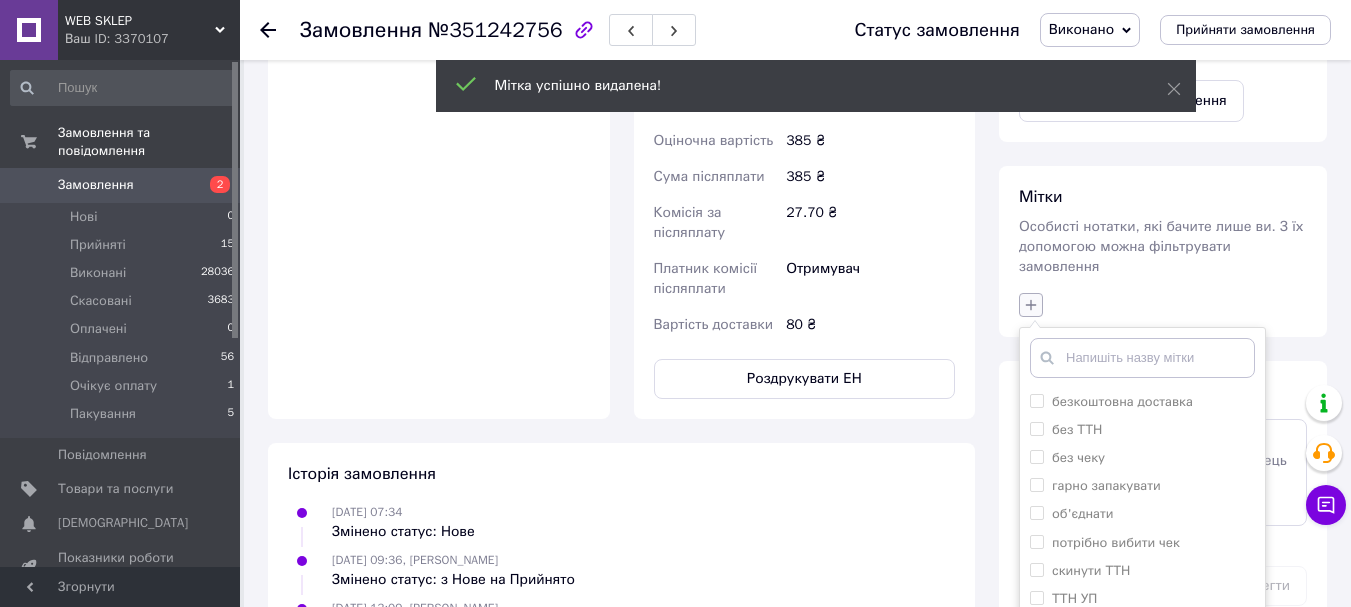 scroll, scrollTop: 1000, scrollLeft: 0, axis: vertical 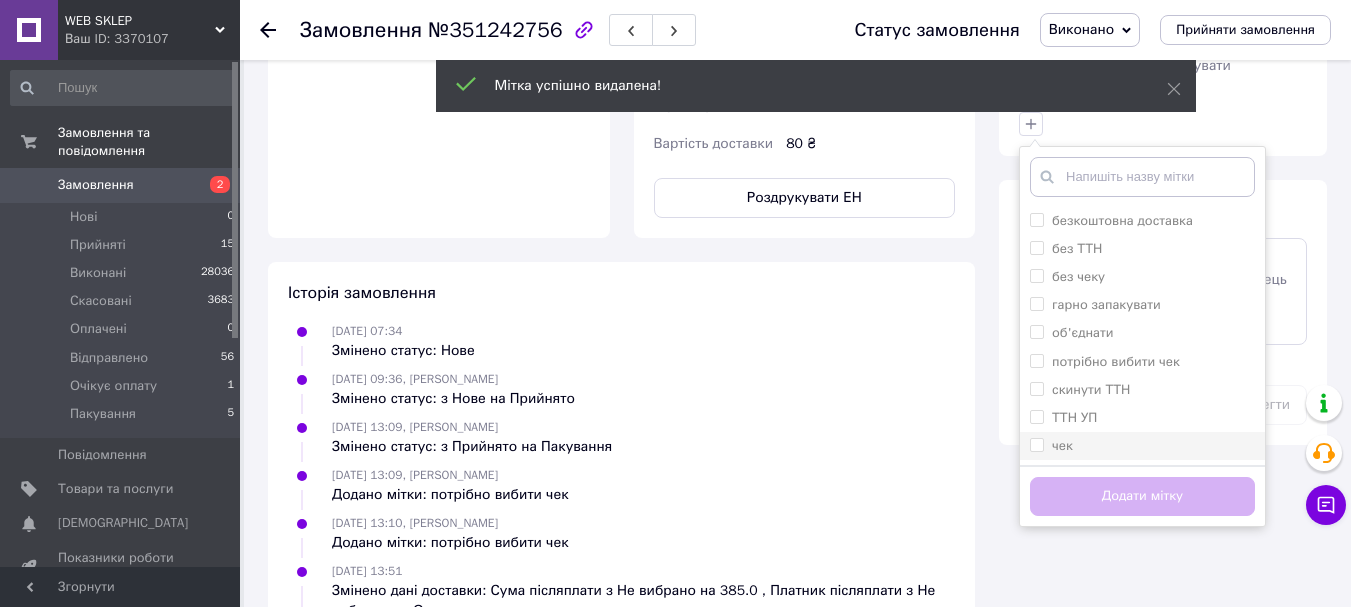click on "чек" at bounding box center (1036, 444) 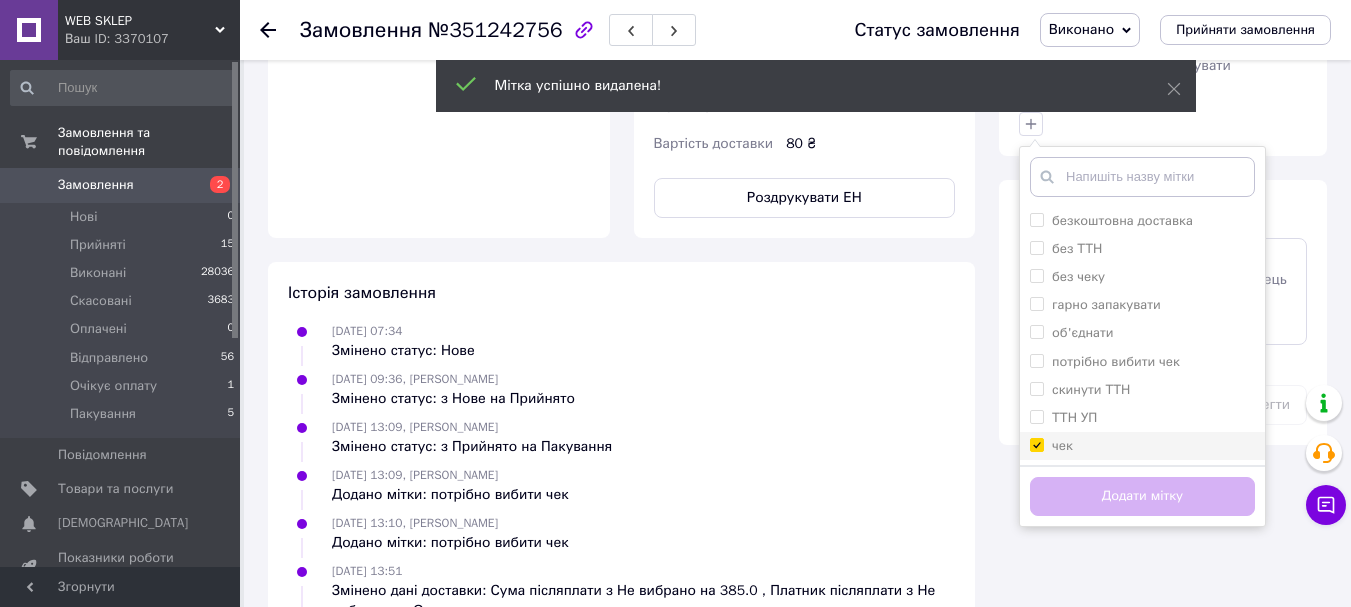 checkbox on "true" 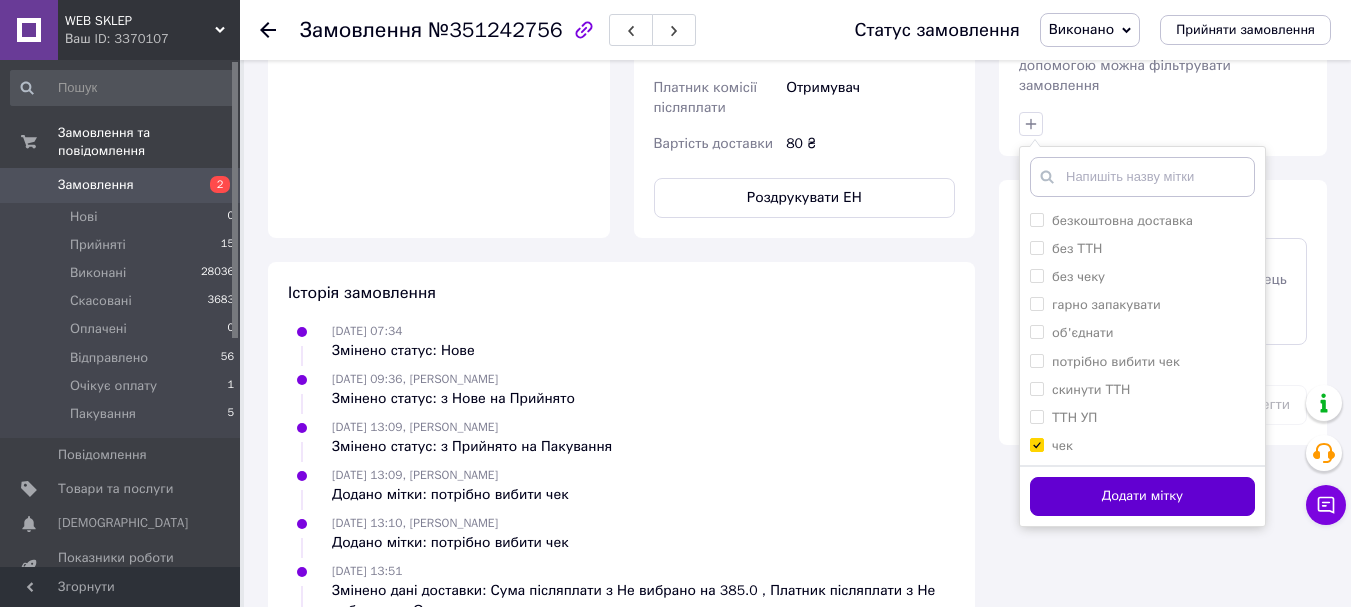 click on "Додати мітку" at bounding box center (1142, 496) 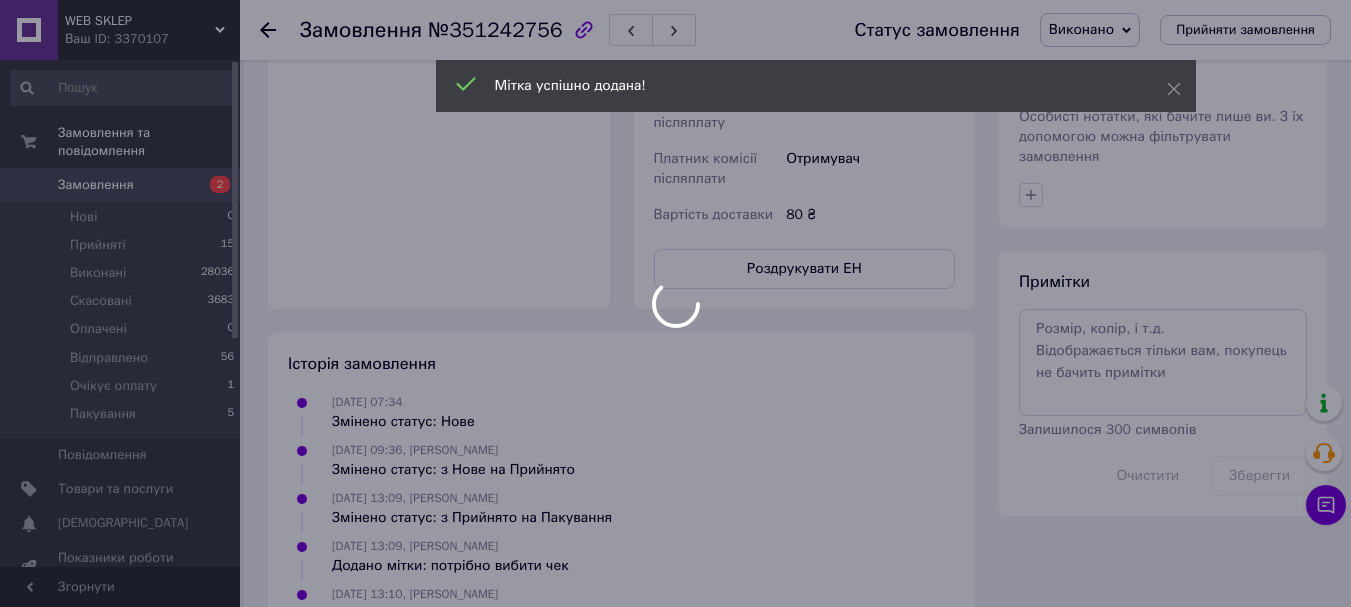 scroll, scrollTop: 700, scrollLeft: 0, axis: vertical 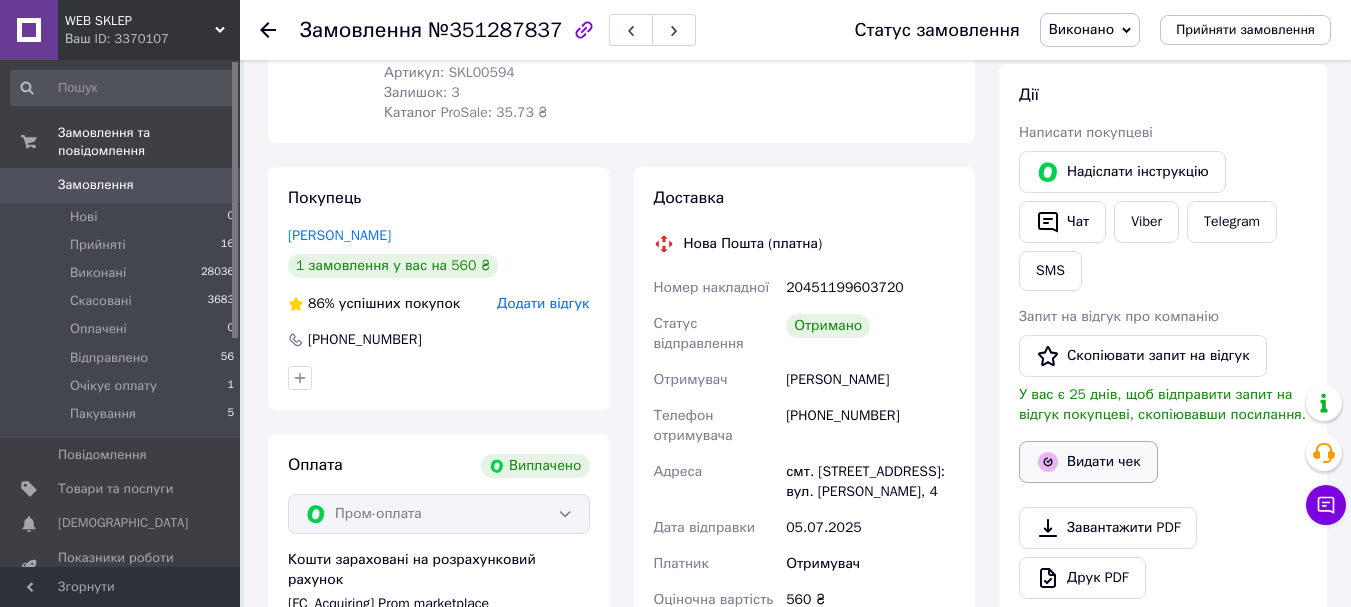 click on "Видати чек" at bounding box center [1088, 462] 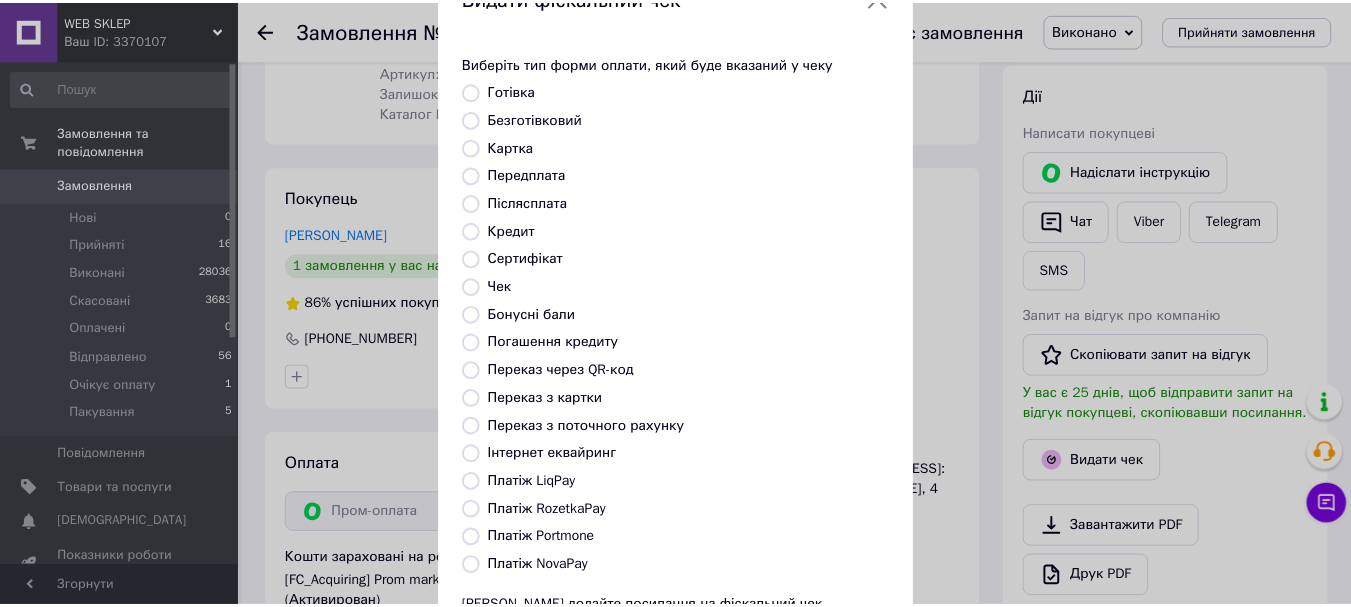 scroll, scrollTop: 200, scrollLeft: 0, axis: vertical 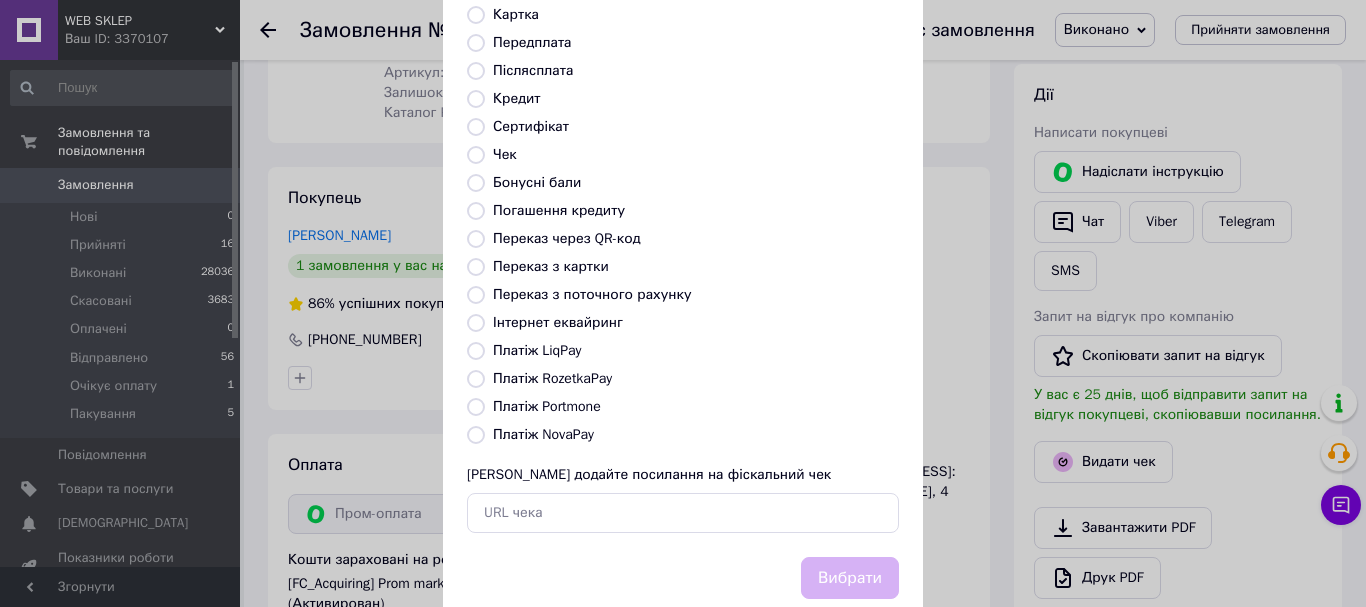 click on "Платіж RozetkaPay" at bounding box center [552, 378] 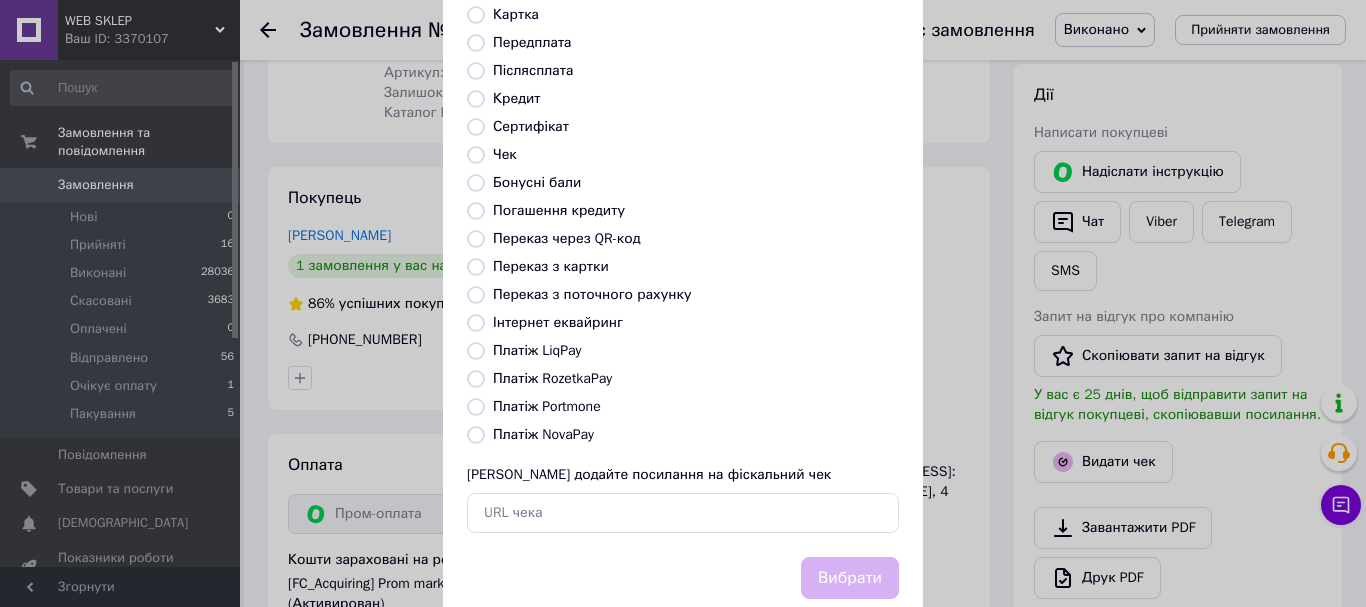 radio on "true" 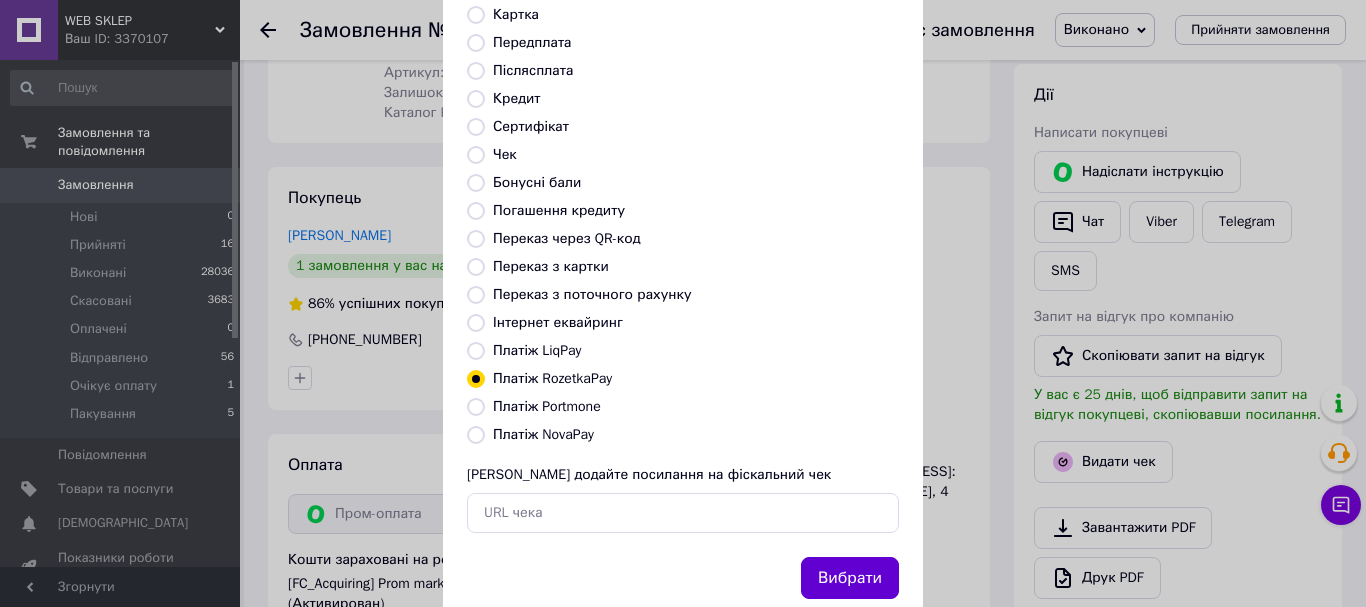 click on "Вибрати" at bounding box center [850, 578] 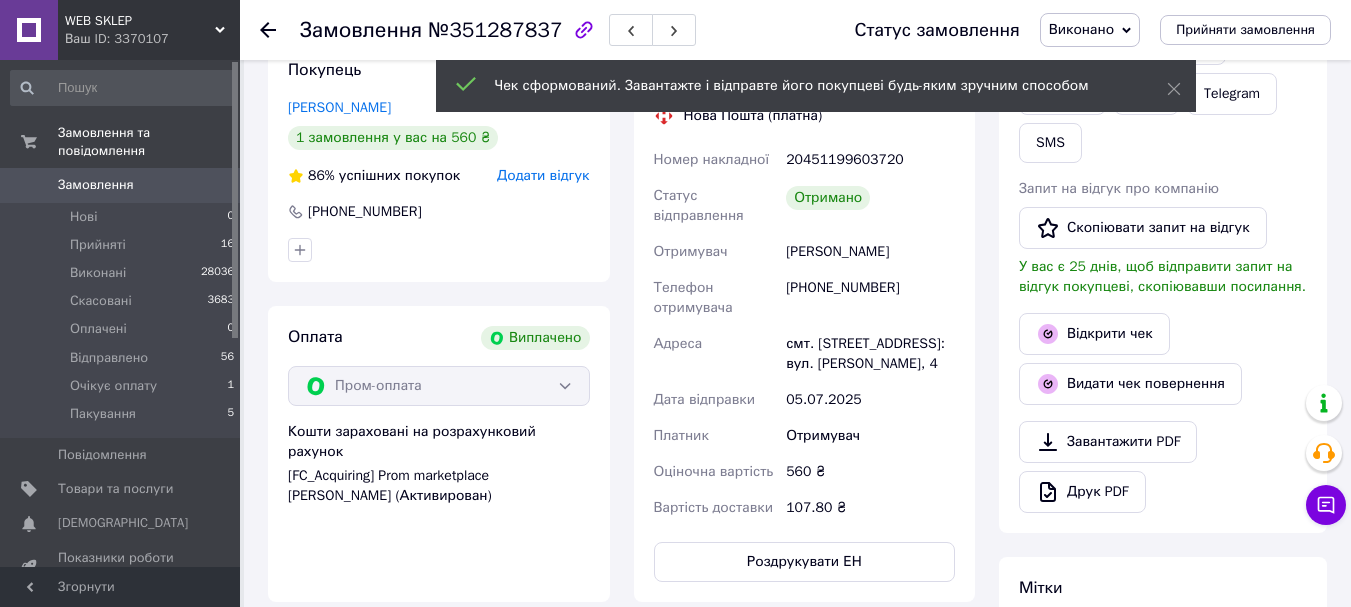 scroll, scrollTop: 600, scrollLeft: 0, axis: vertical 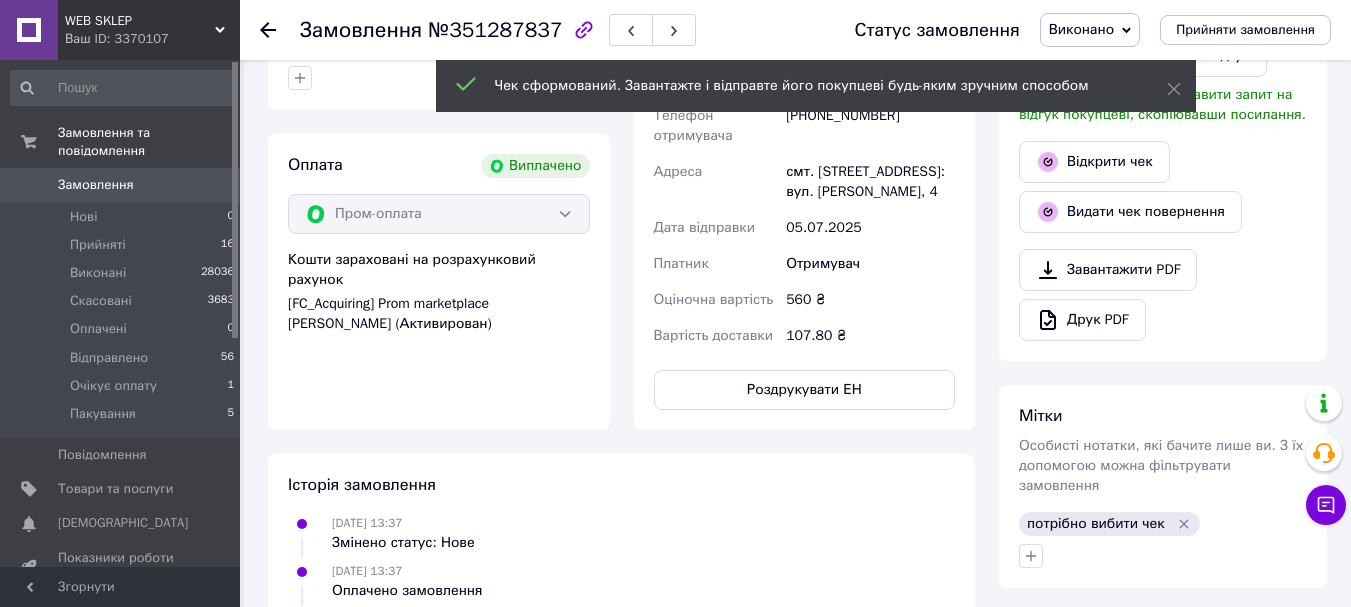 click 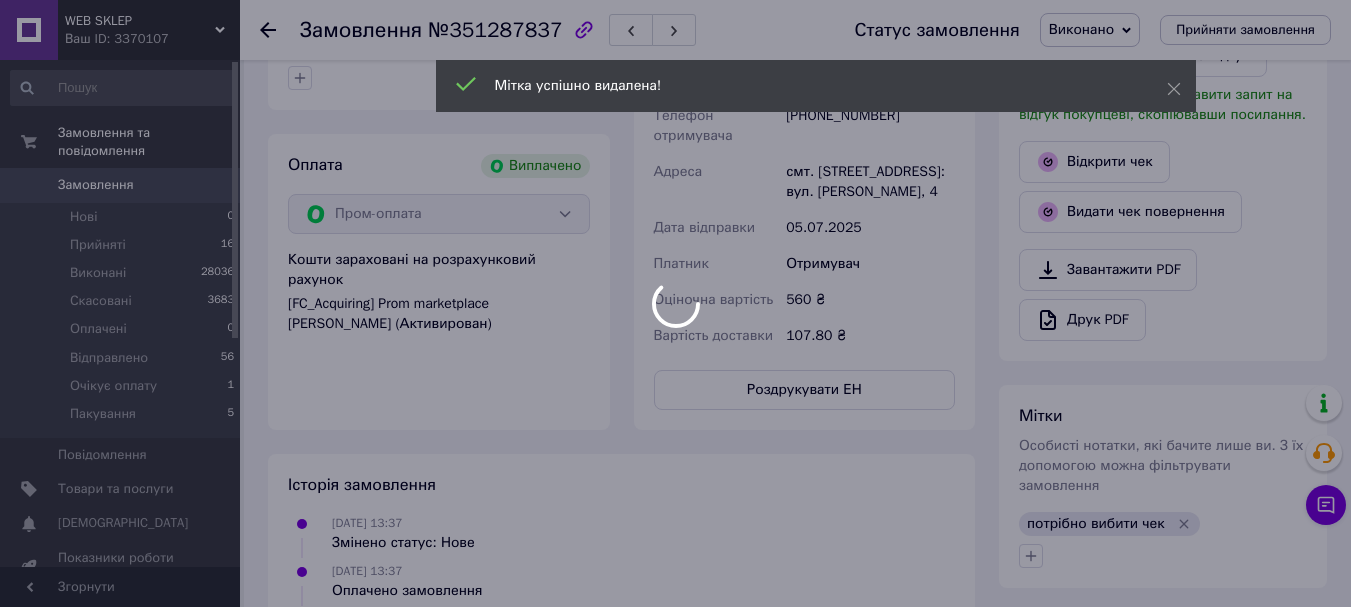 scroll, scrollTop: 64, scrollLeft: 0, axis: vertical 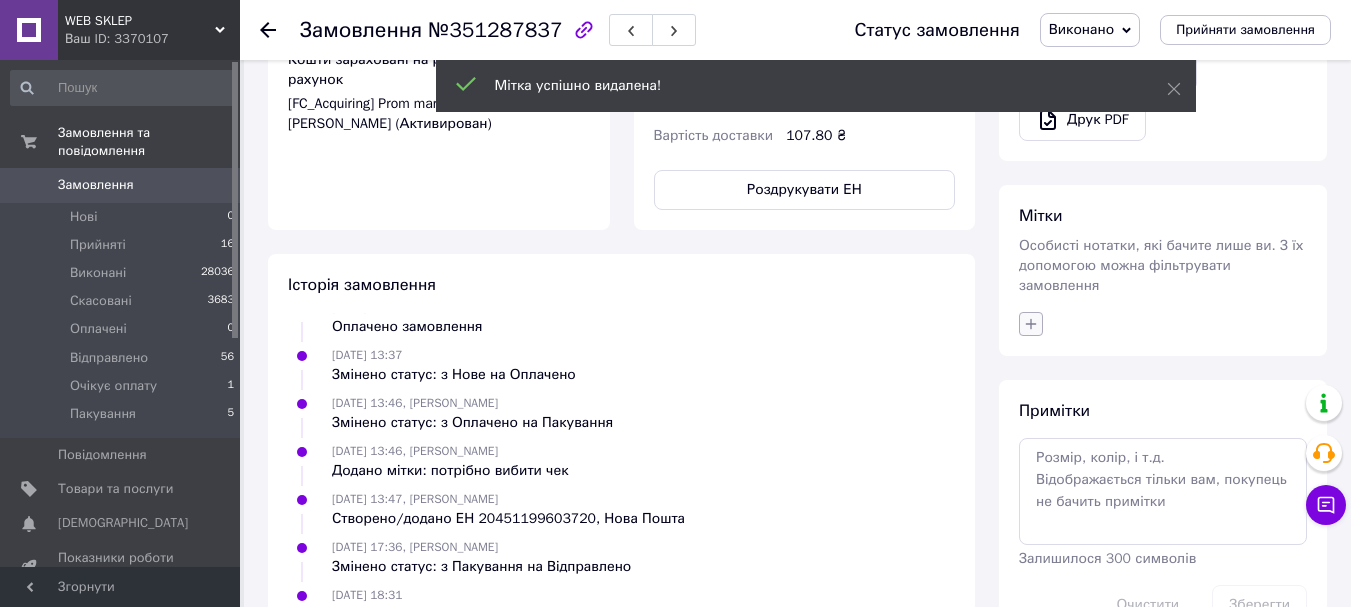 click 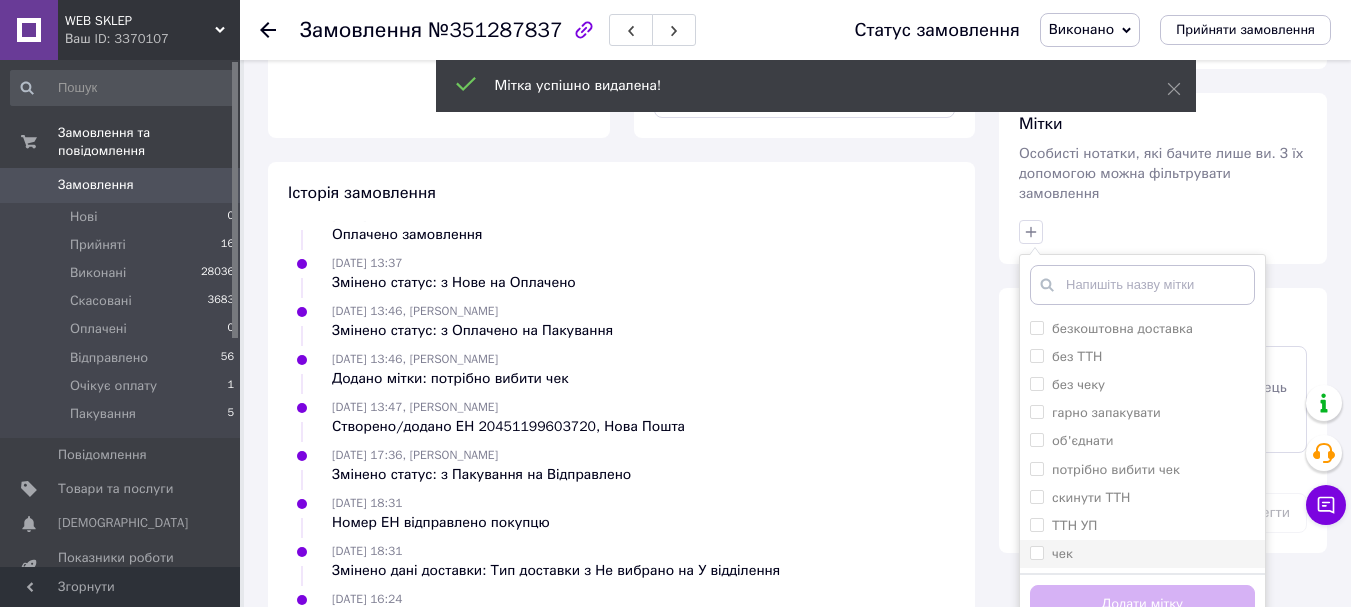 scroll, scrollTop: 1000, scrollLeft: 0, axis: vertical 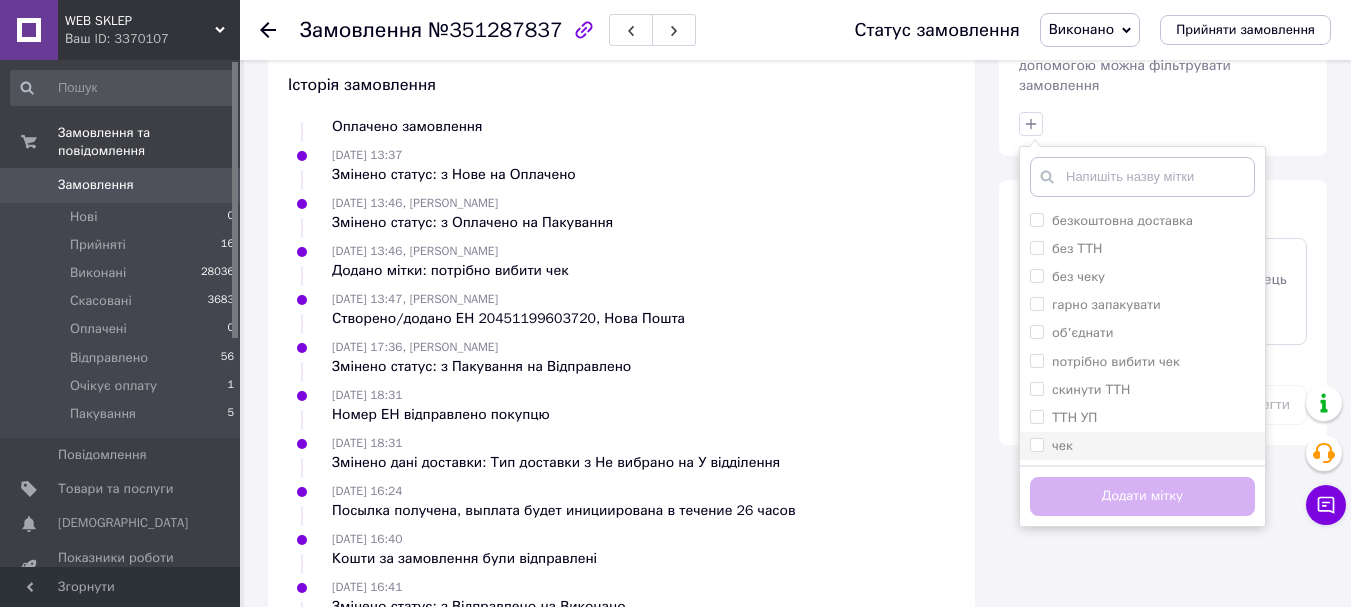 click on "чек" at bounding box center [1036, 444] 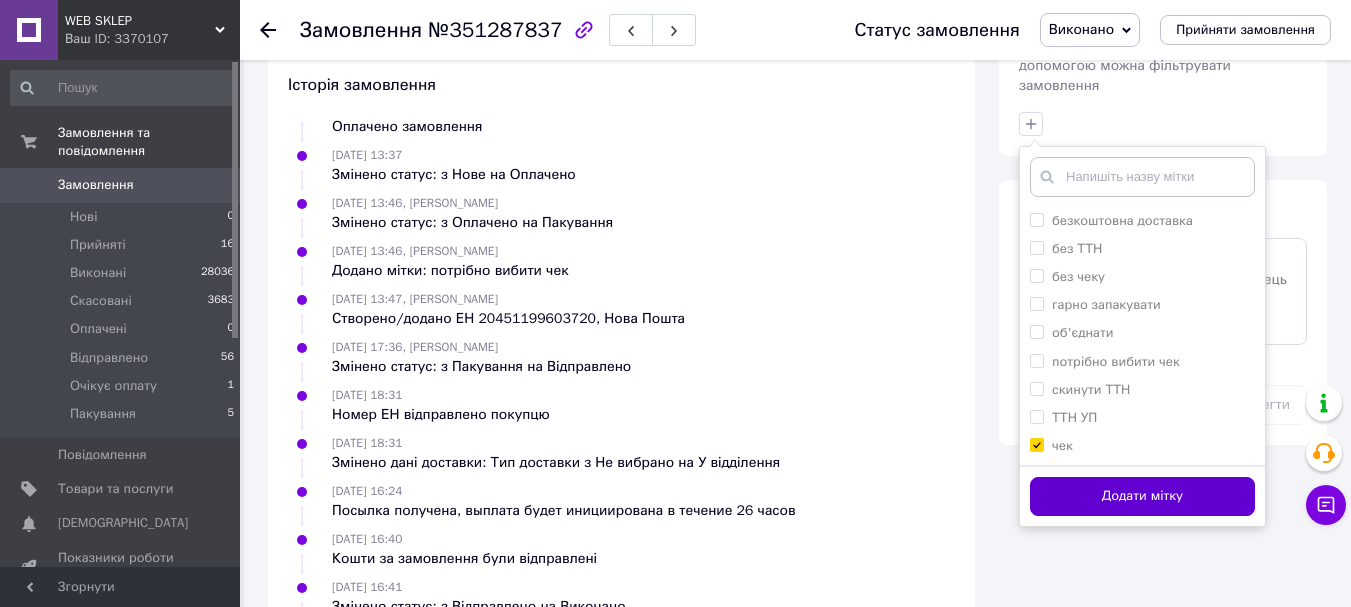 click on "Додати мітку" at bounding box center [1142, 496] 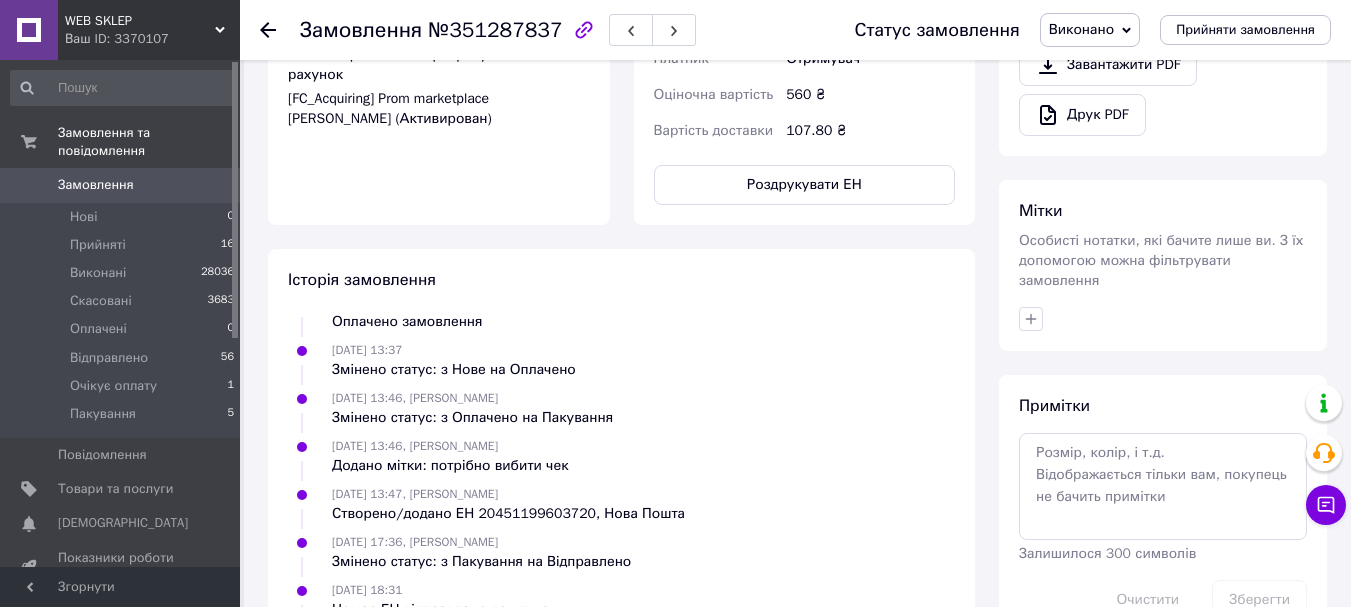 scroll, scrollTop: 800, scrollLeft: 0, axis: vertical 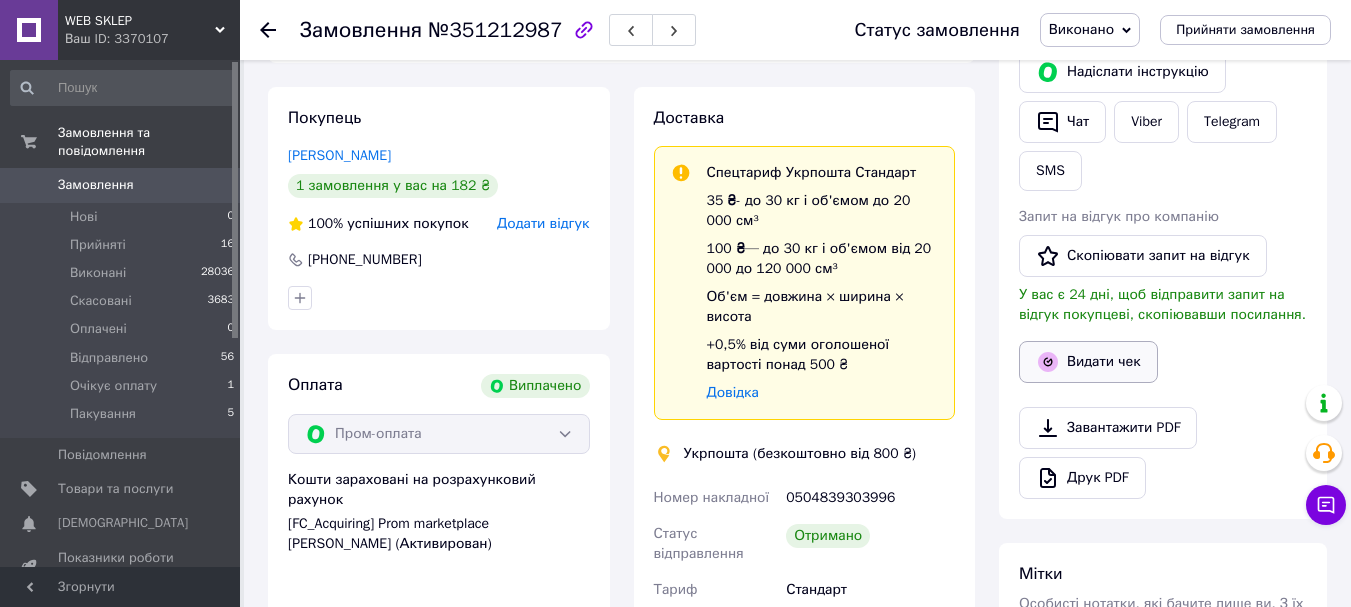 click on "Видати чек" at bounding box center [1088, 362] 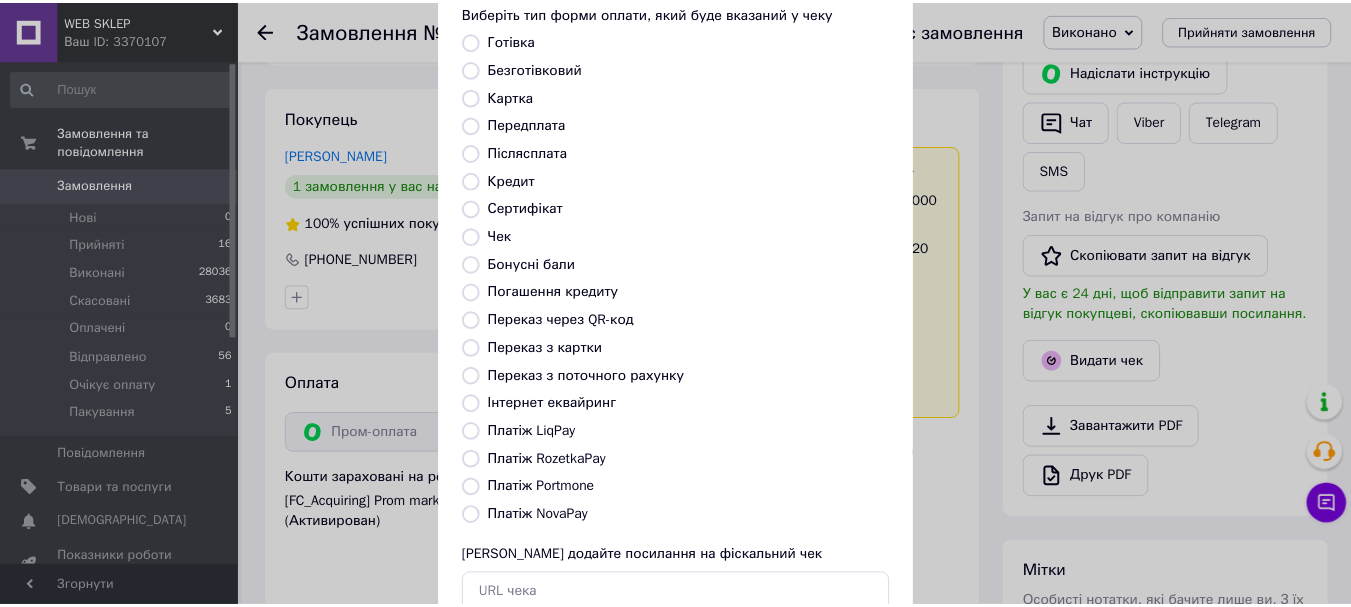 scroll, scrollTop: 252, scrollLeft: 0, axis: vertical 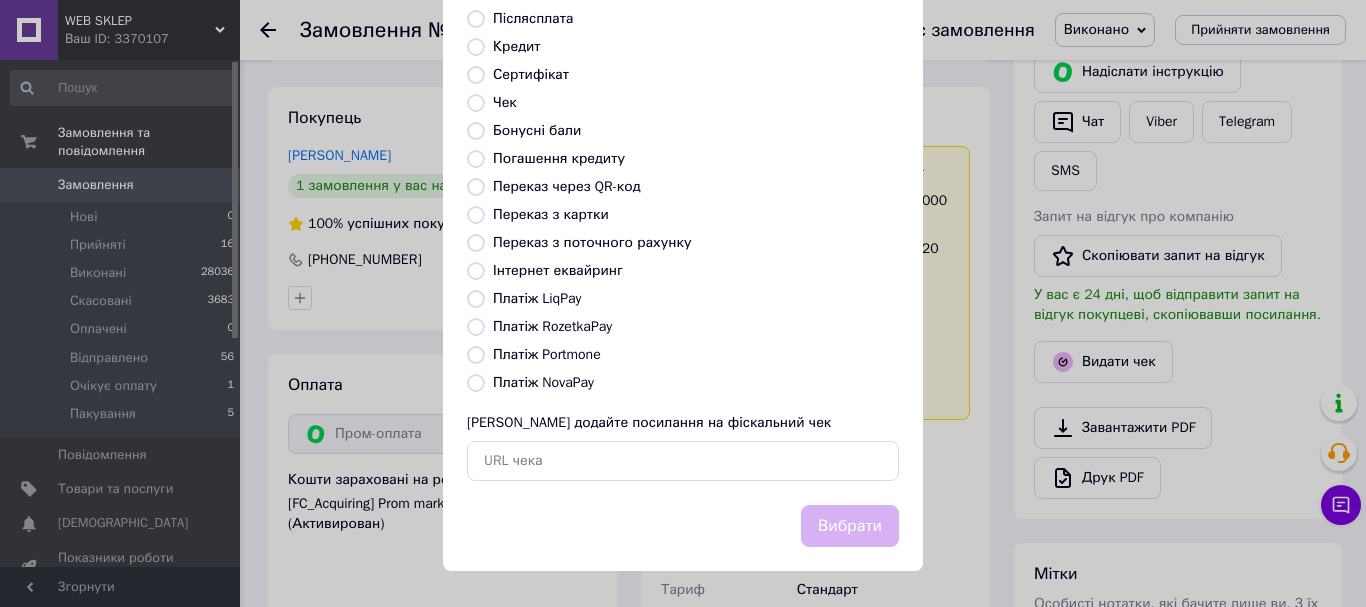 click on "Платіж RozetkaPay" at bounding box center [552, 326] 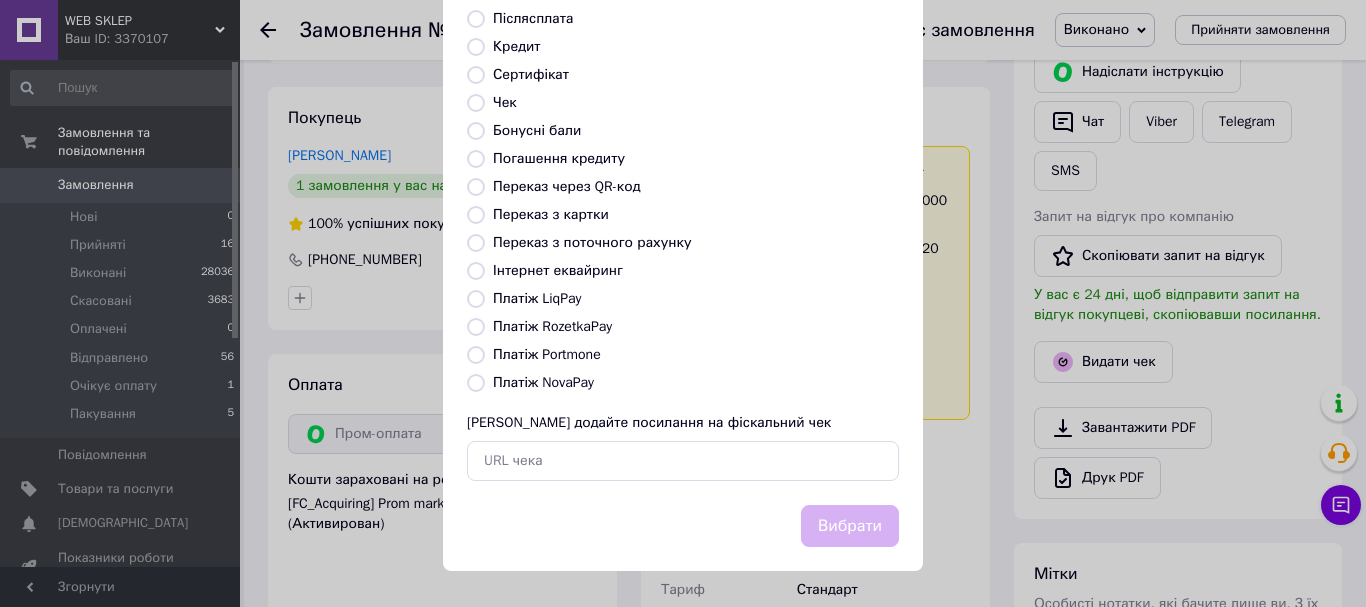 radio on "true" 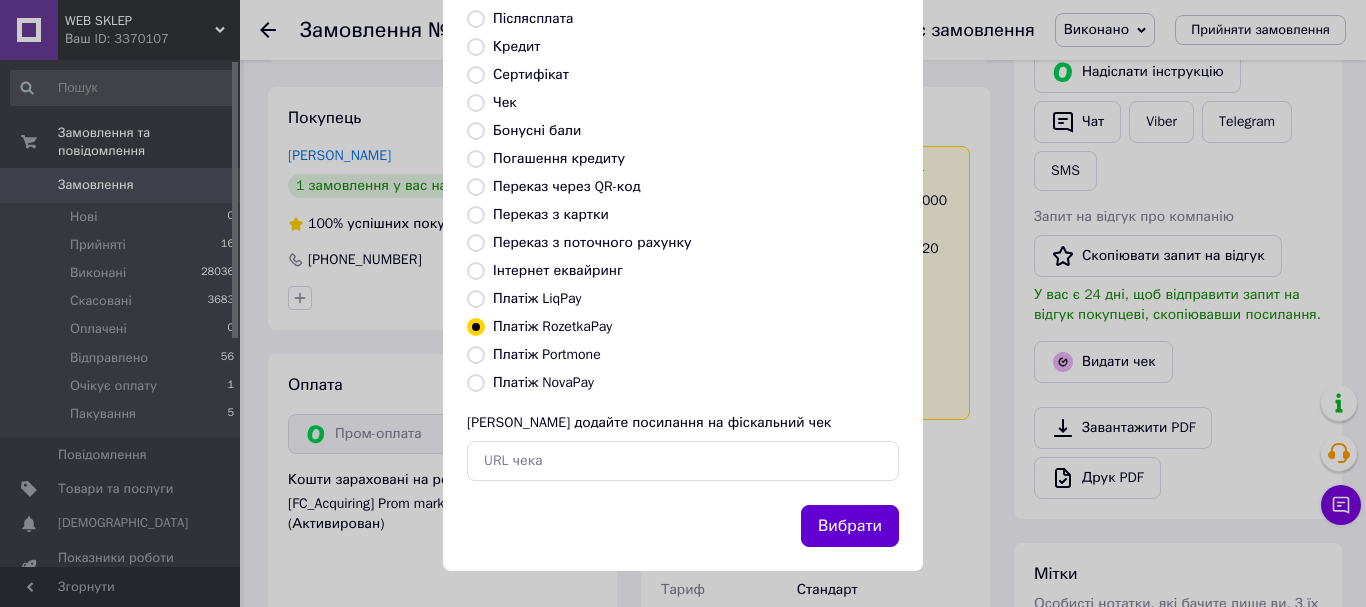 click on "Вибрати" at bounding box center (850, 526) 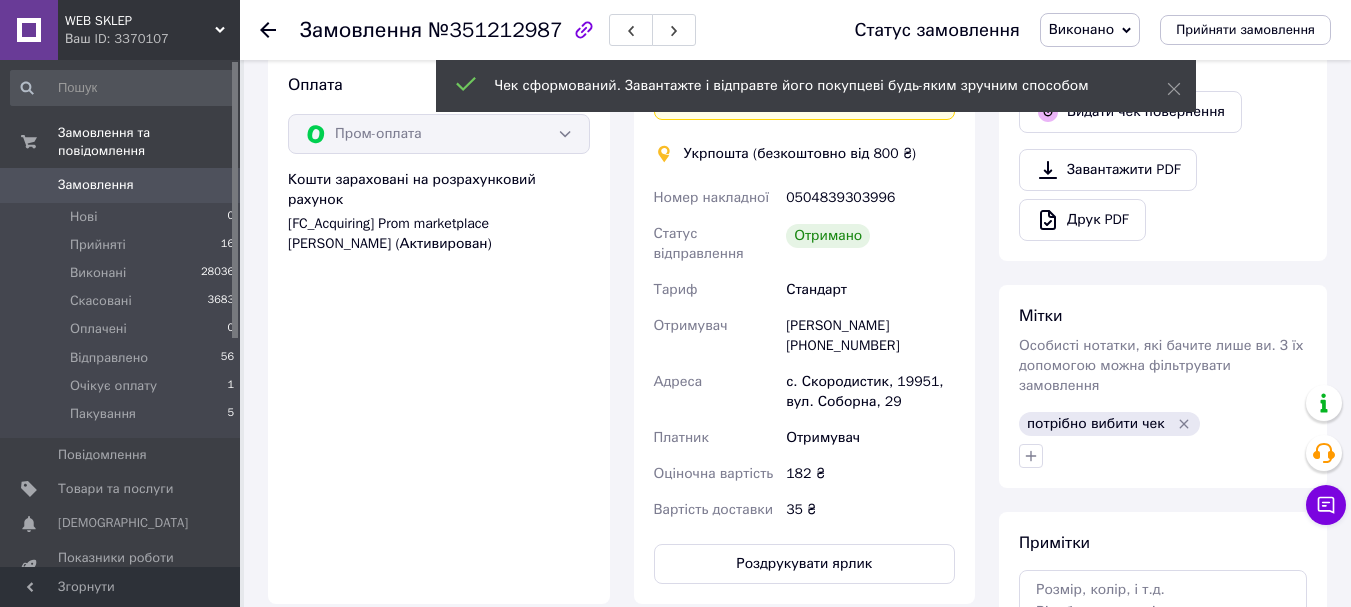 scroll, scrollTop: 800, scrollLeft: 0, axis: vertical 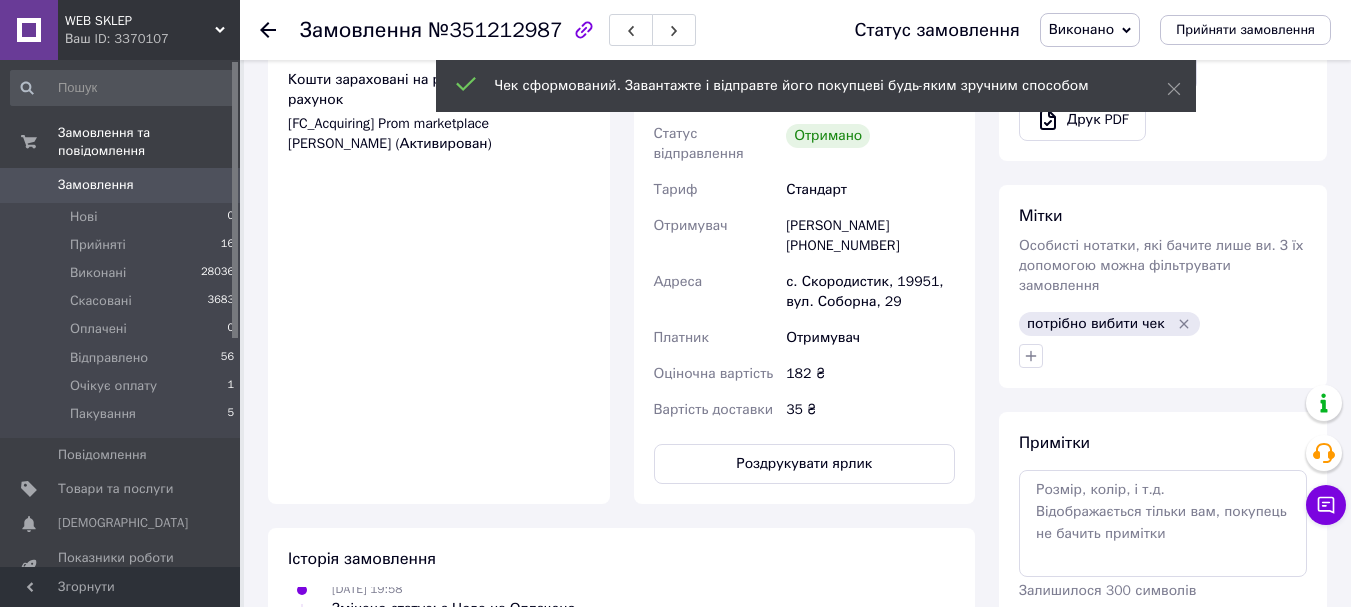 click 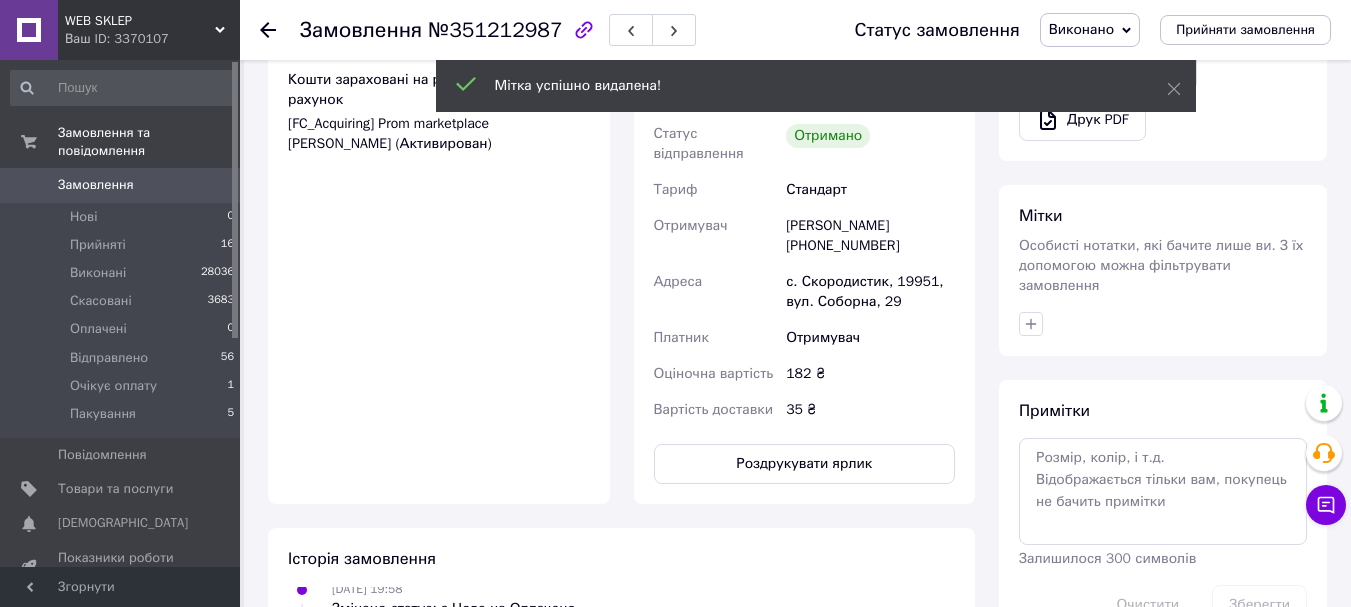 scroll, scrollTop: 248, scrollLeft: 0, axis: vertical 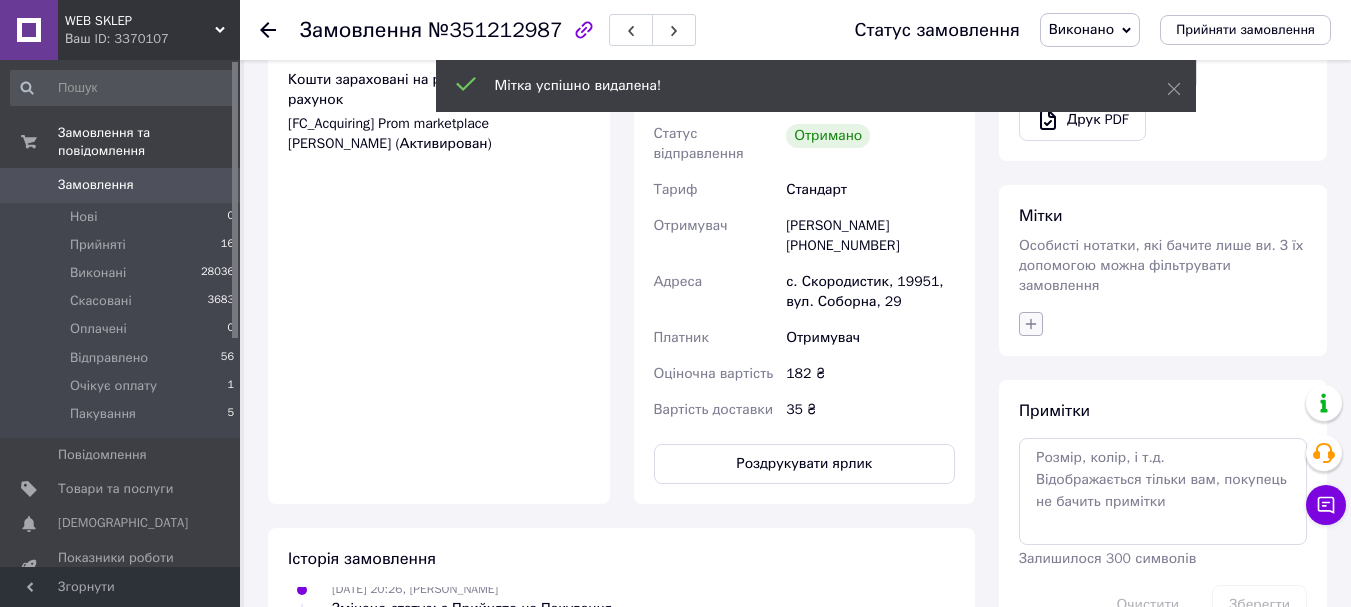 click 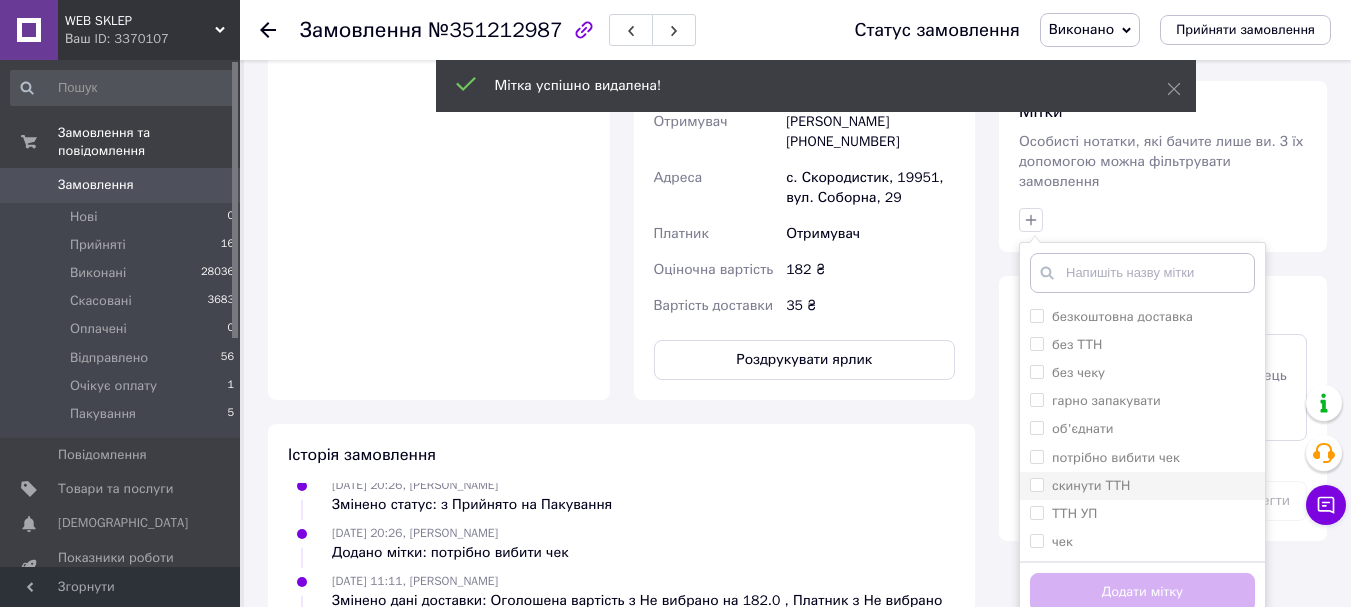 scroll, scrollTop: 1000, scrollLeft: 0, axis: vertical 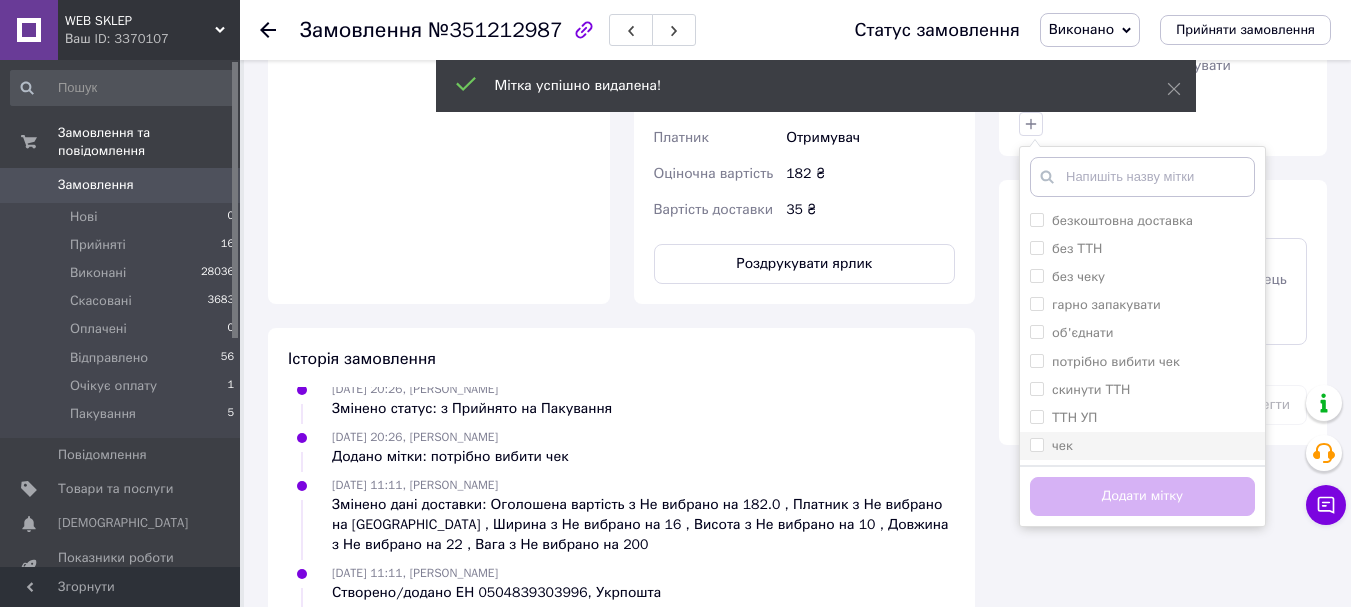 click on "чек" at bounding box center (1036, 444) 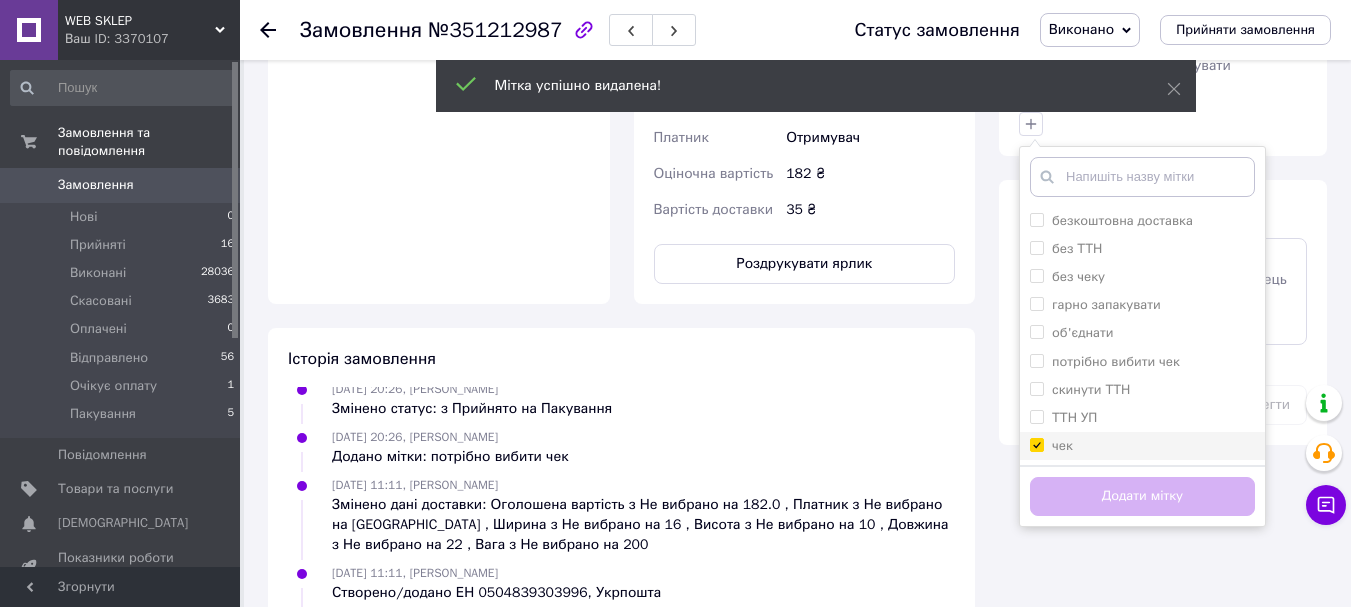 checkbox on "true" 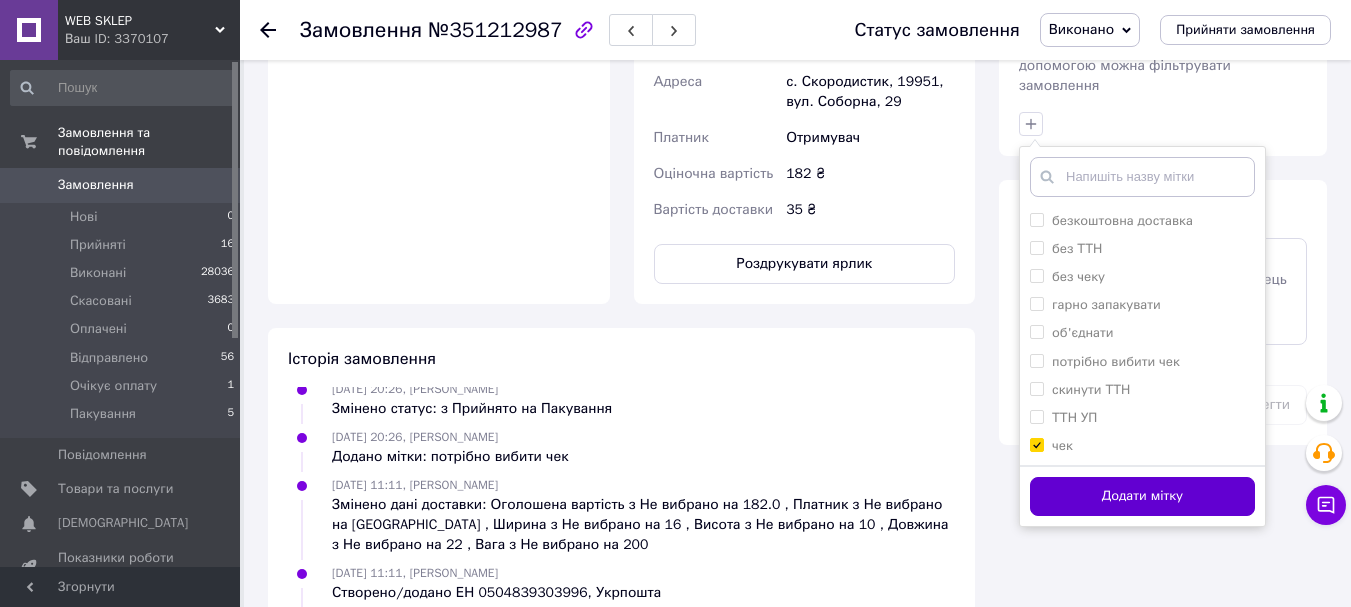 click on "Додати мітку" at bounding box center (1142, 496) 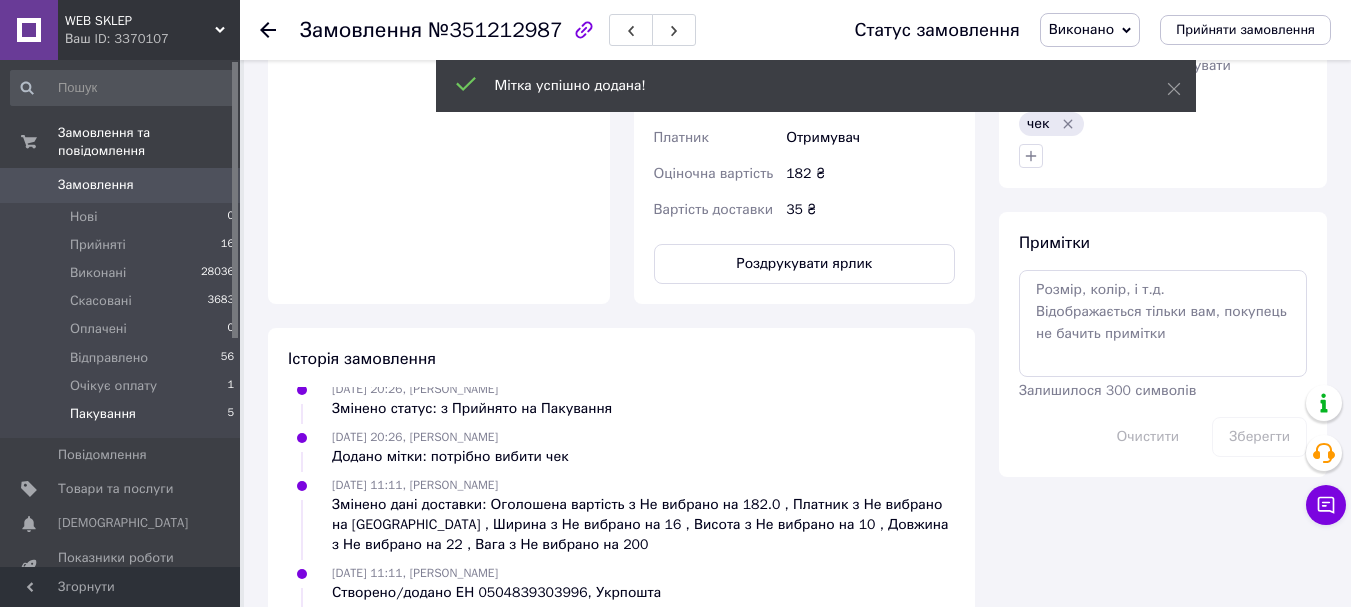 scroll, scrollTop: 296, scrollLeft: 0, axis: vertical 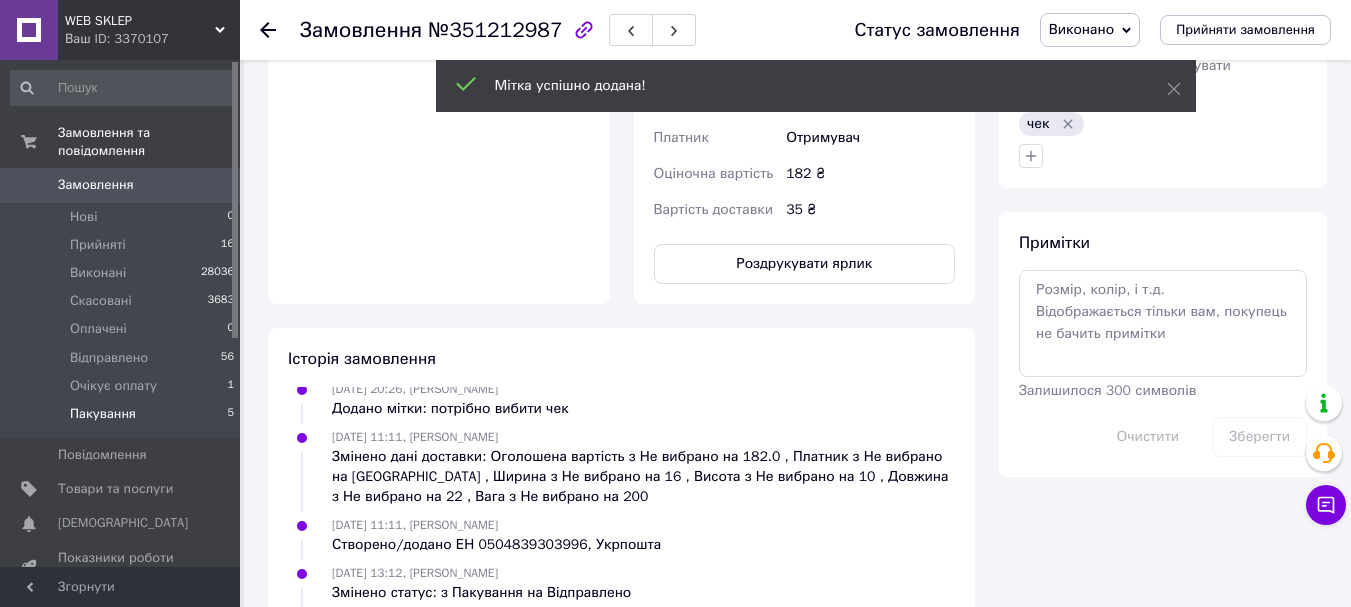 click on "Пакування 5" at bounding box center [123, 419] 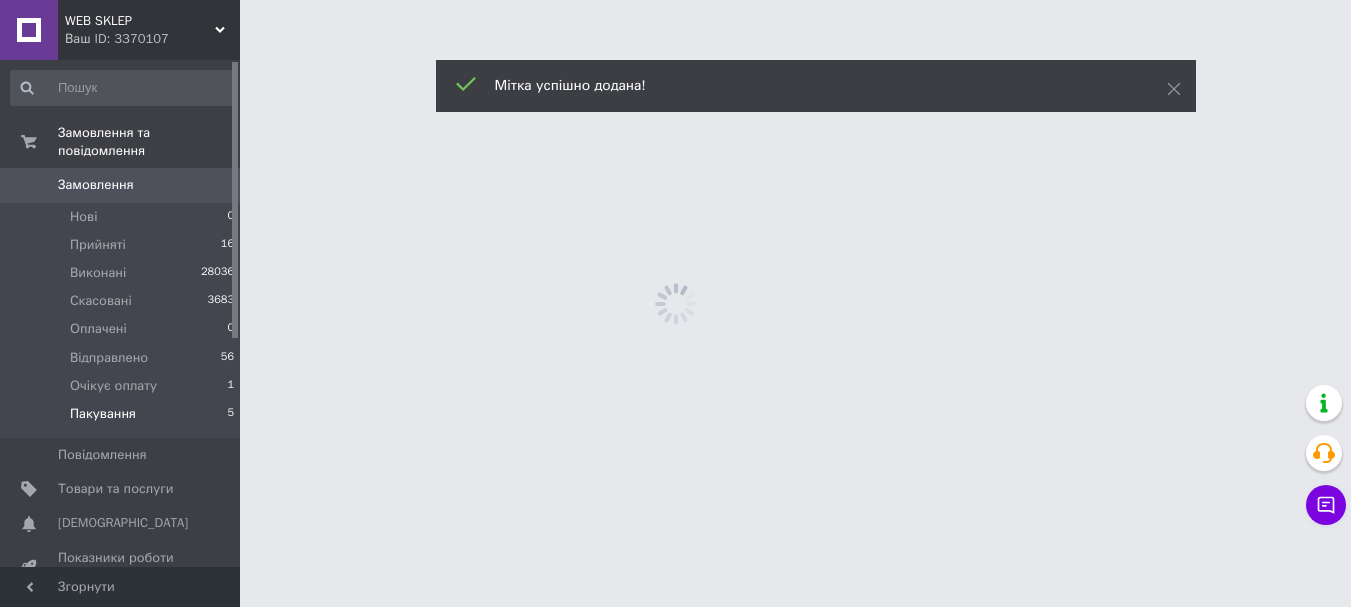 scroll, scrollTop: 0, scrollLeft: 0, axis: both 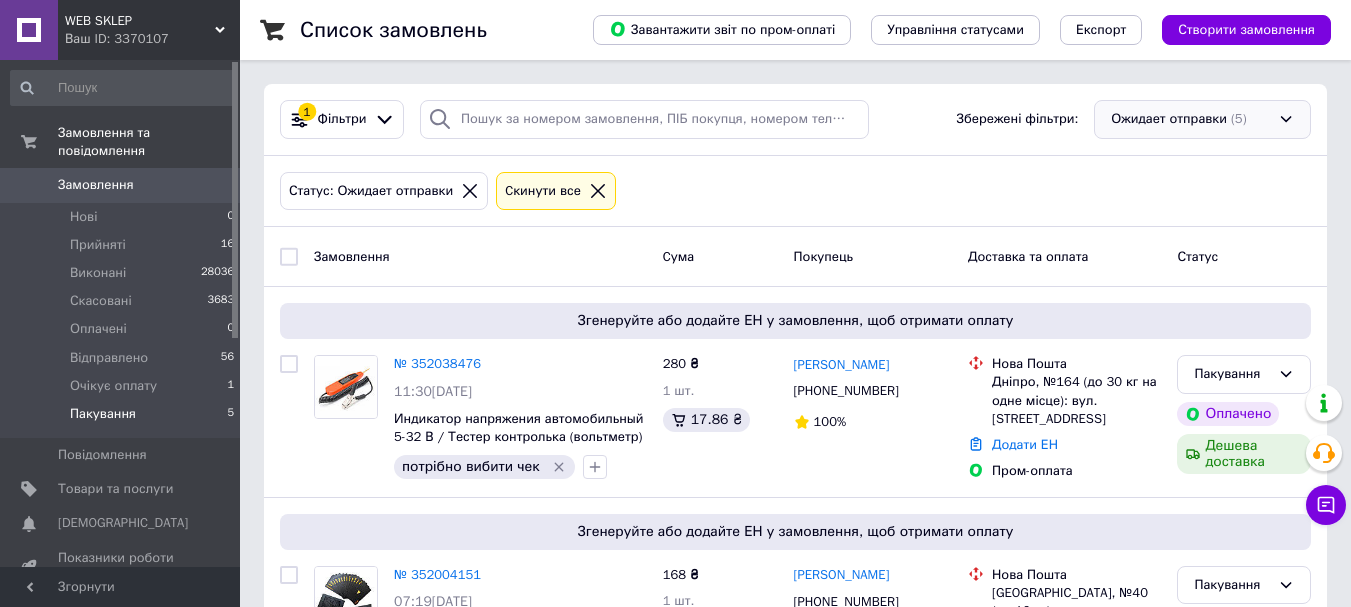 click on "Ожидает отправки (5)" at bounding box center (1202, 119) 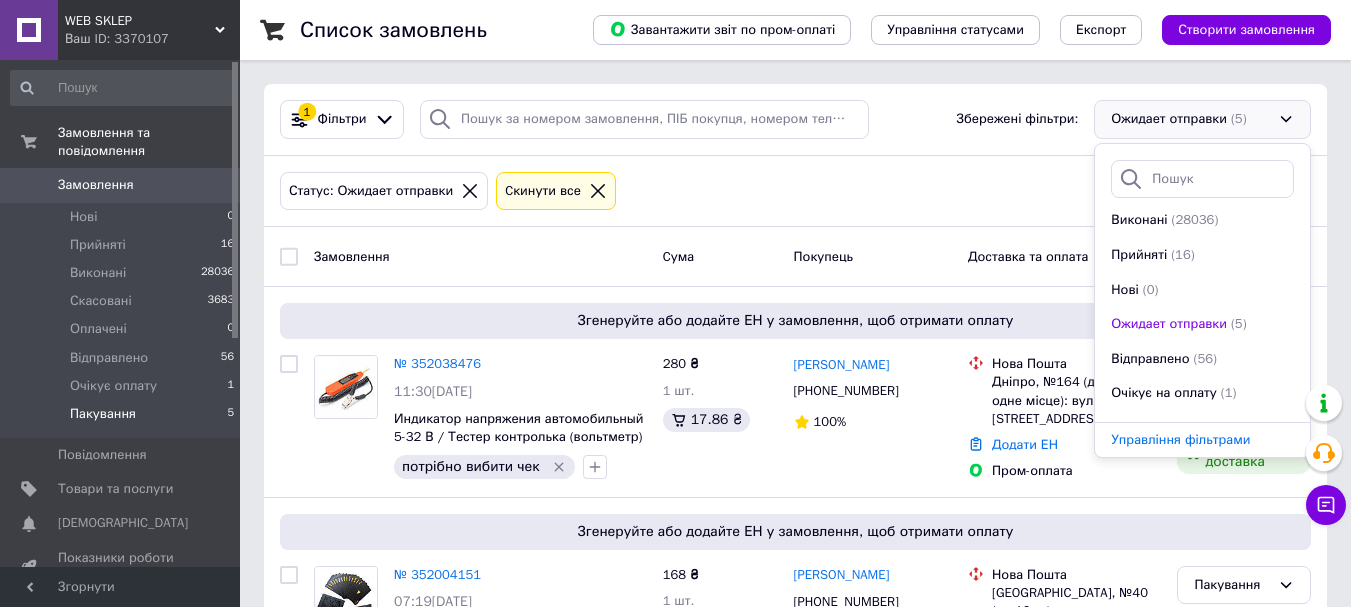 scroll, scrollTop: 242, scrollLeft: 0, axis: vertical 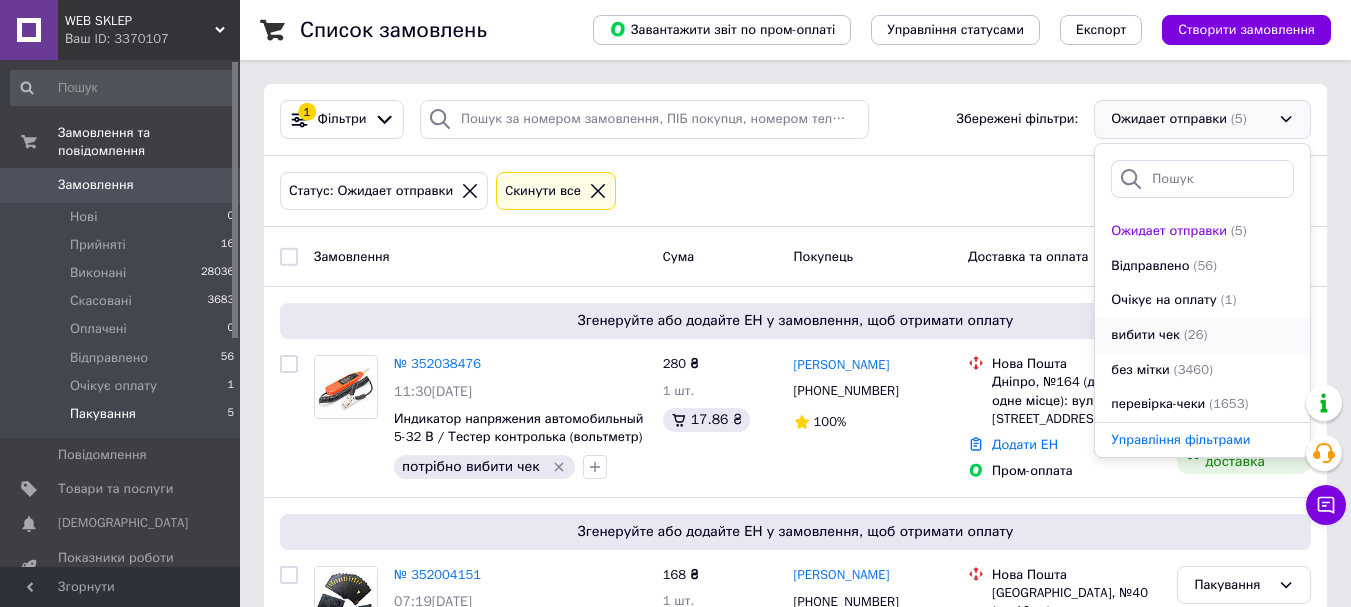 click on "(26)" at bounding box center (1195, 334) 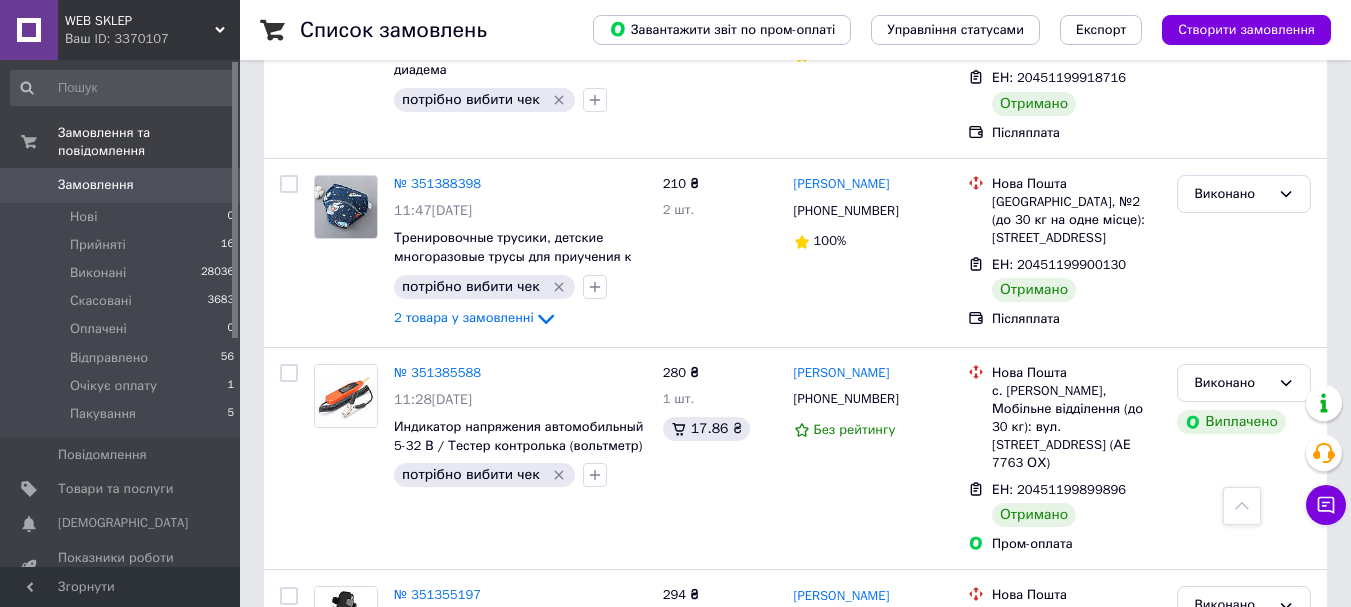 scroll, scrollTop: 4428, scrollLeft: 0, axis: vertical 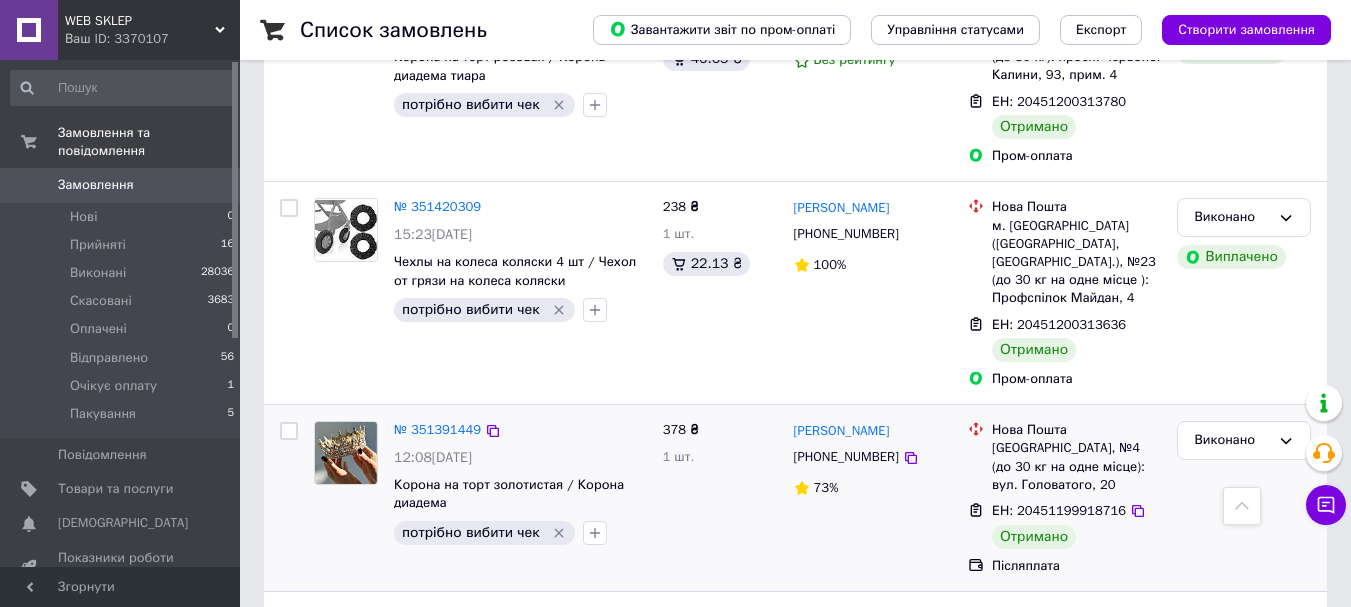click at bounding box center (346, 453) 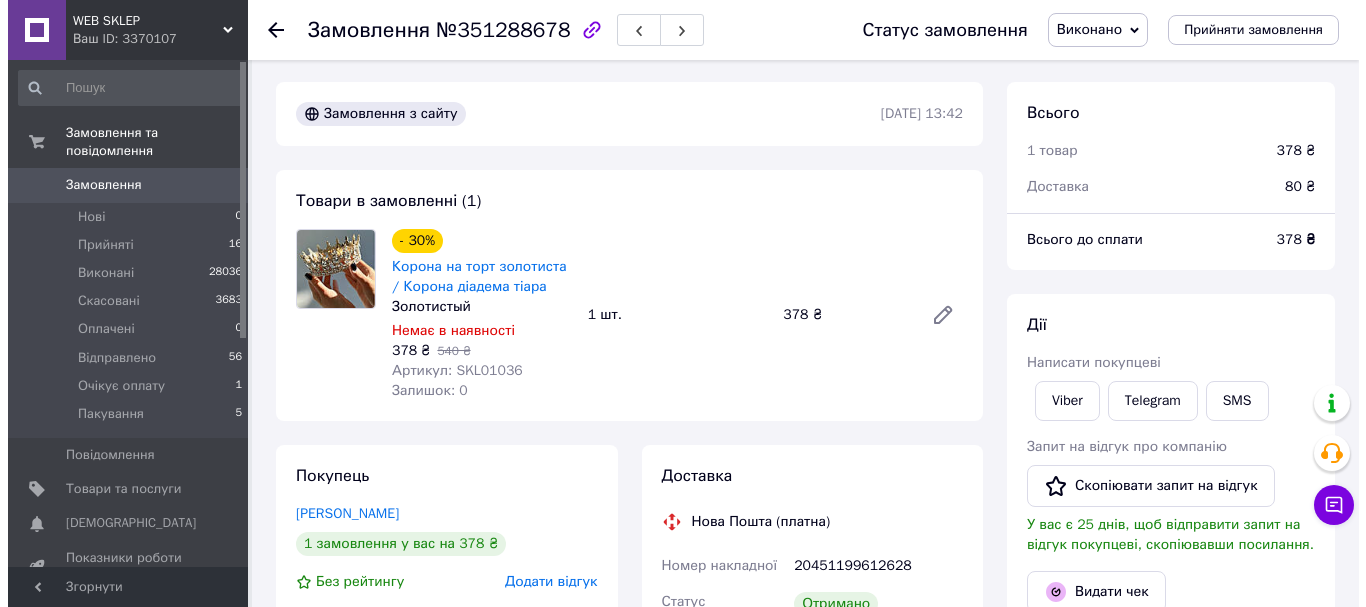 scroll, scrollTop: 300, scrollLeft: 0, axis: vertical 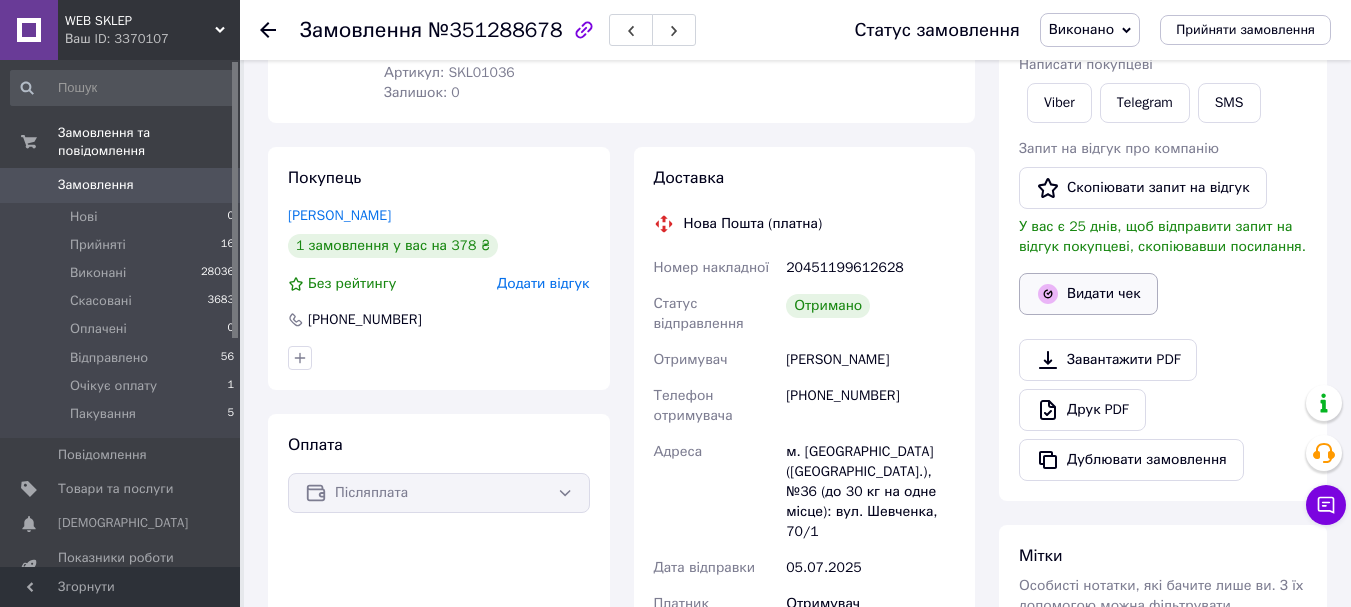 click 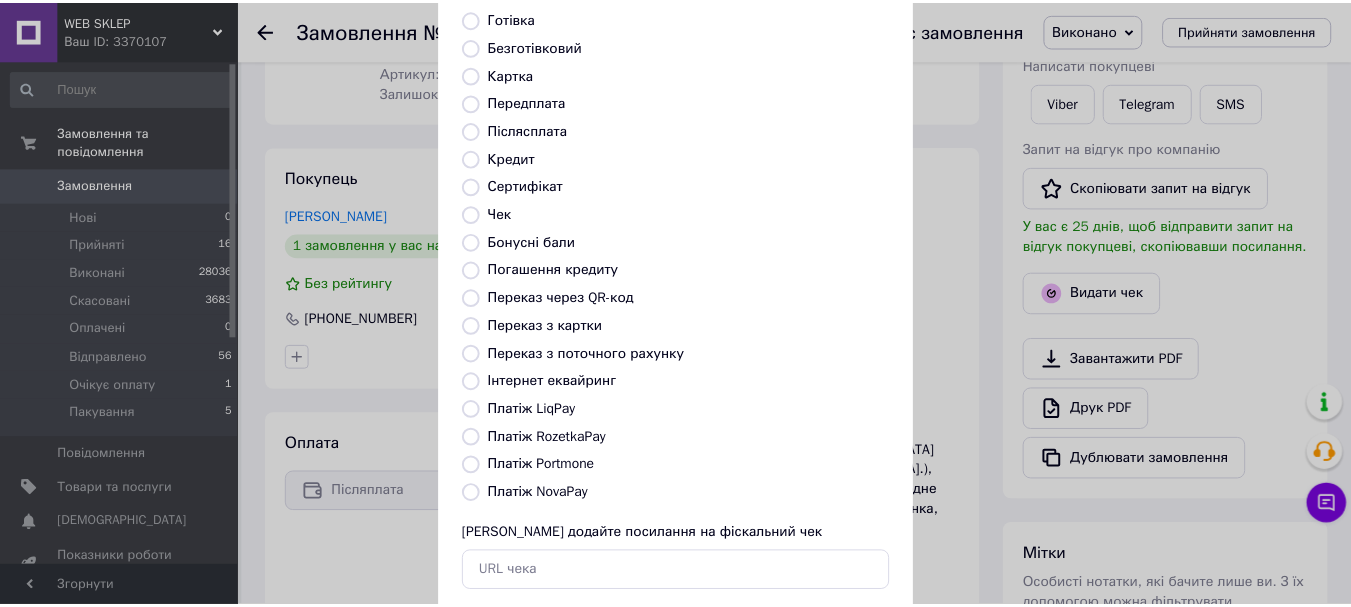 scroll, scrollTop: 252, scrollLeft: 0, axis: vertical 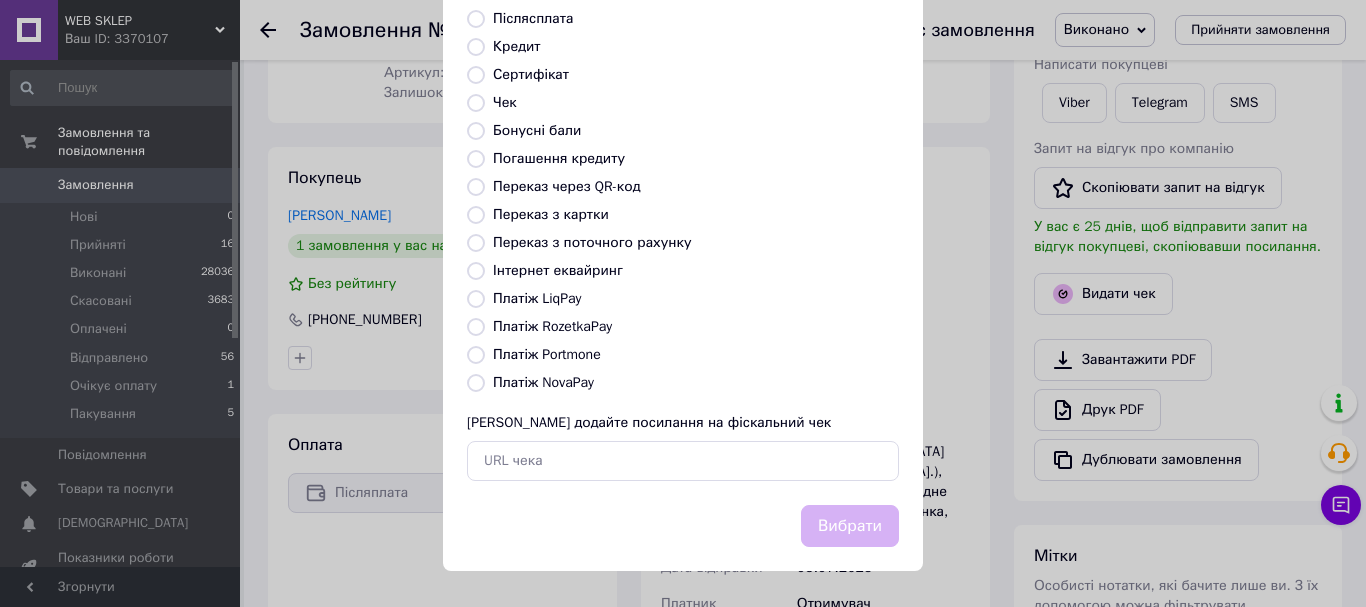 click on "Платіж NovaPay" at bounding box center (543, 382) 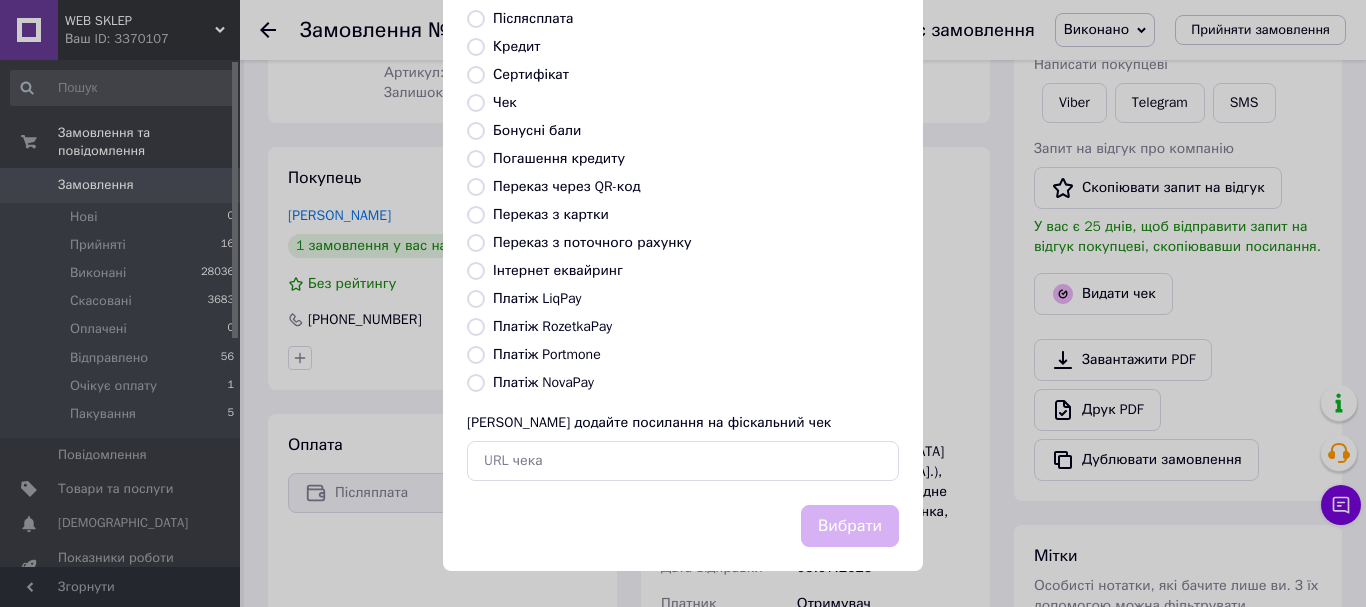 radio on "true" 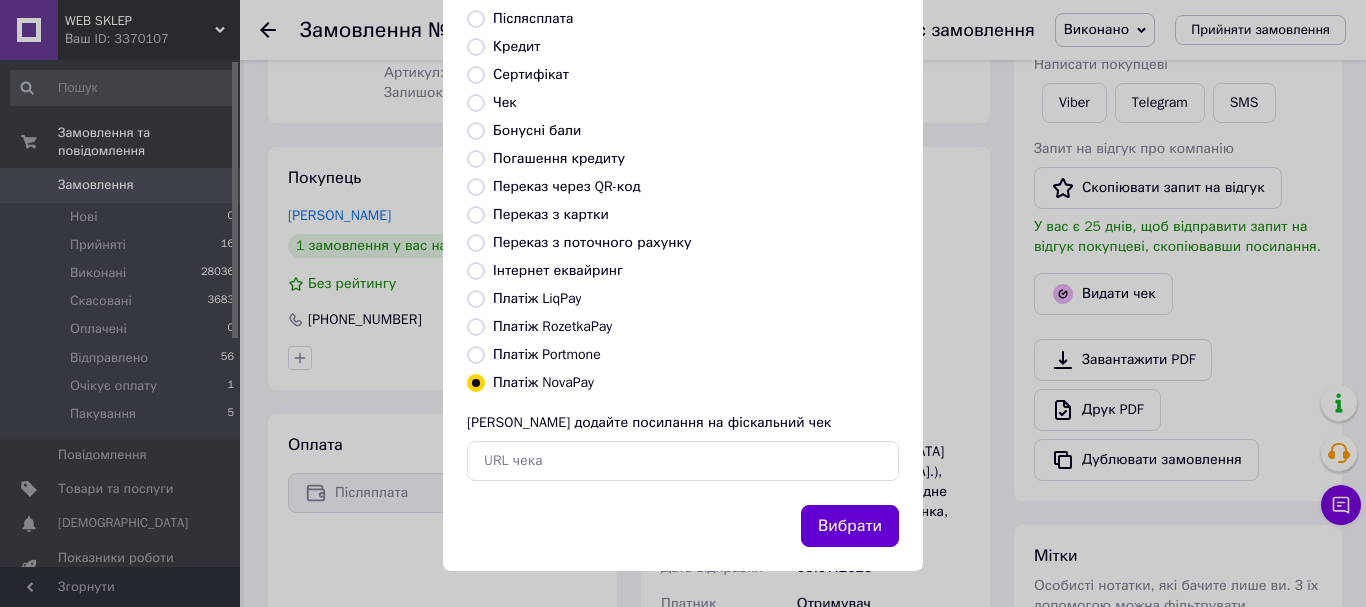 click on "Вибрати" at bounding box center (850, 526) 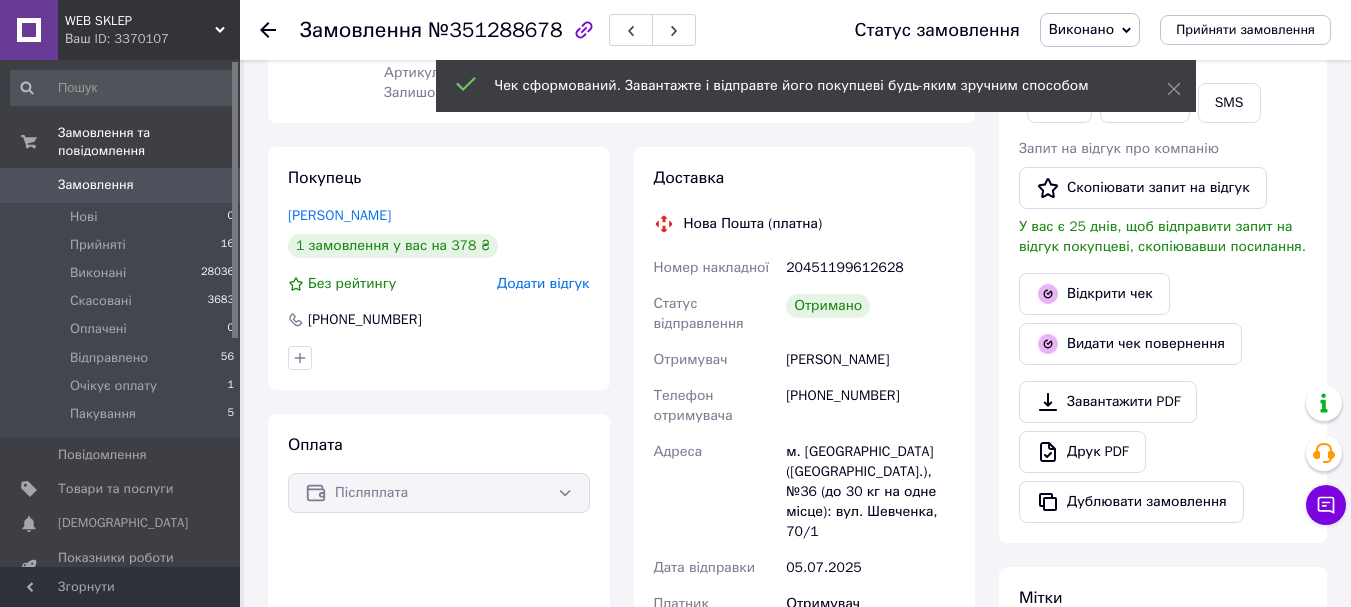 scroll, scrollTop: 600, scrollLeft: 0, axis: vertical 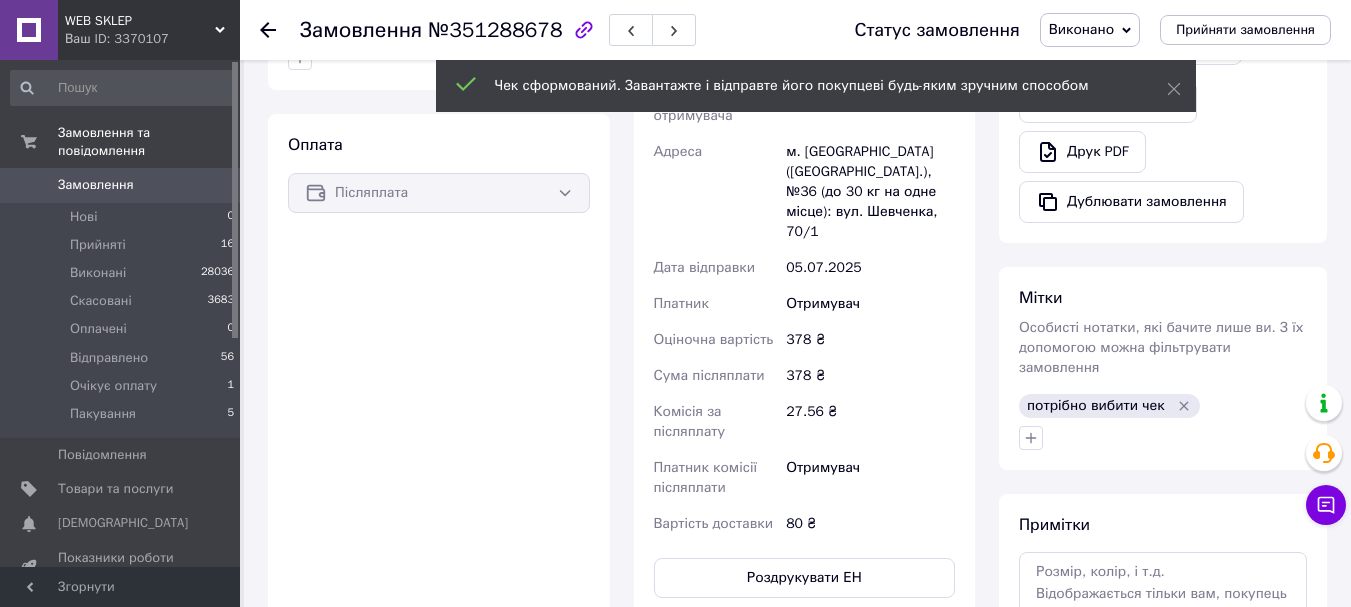 click 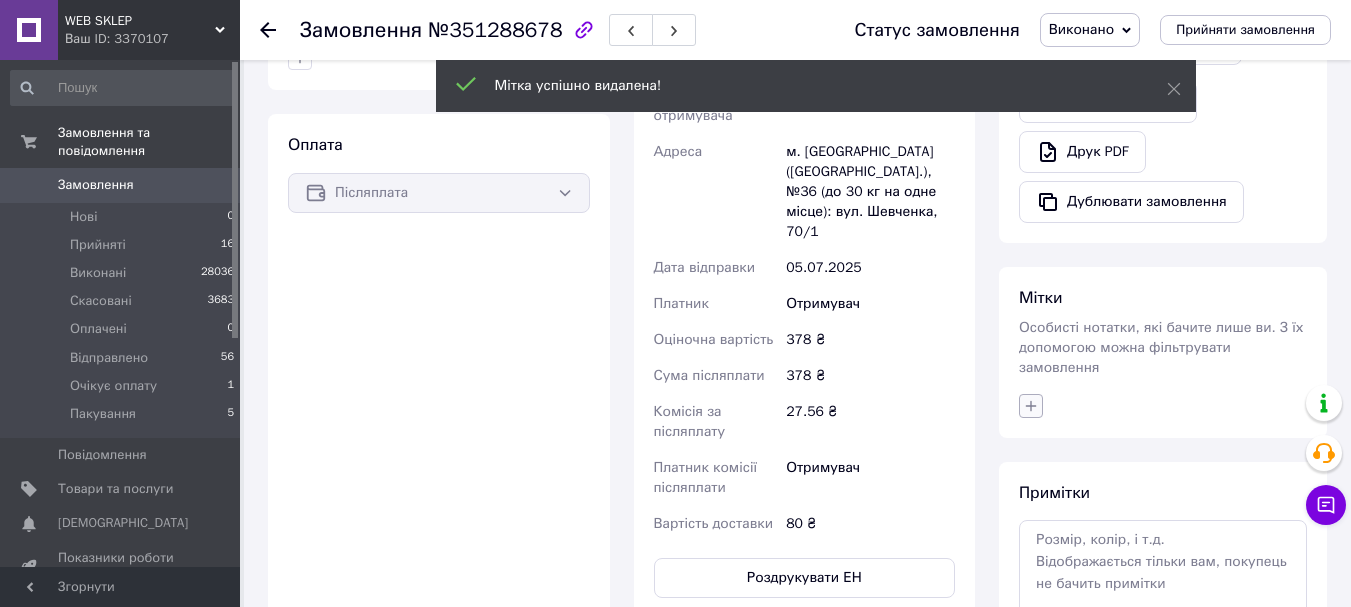 click 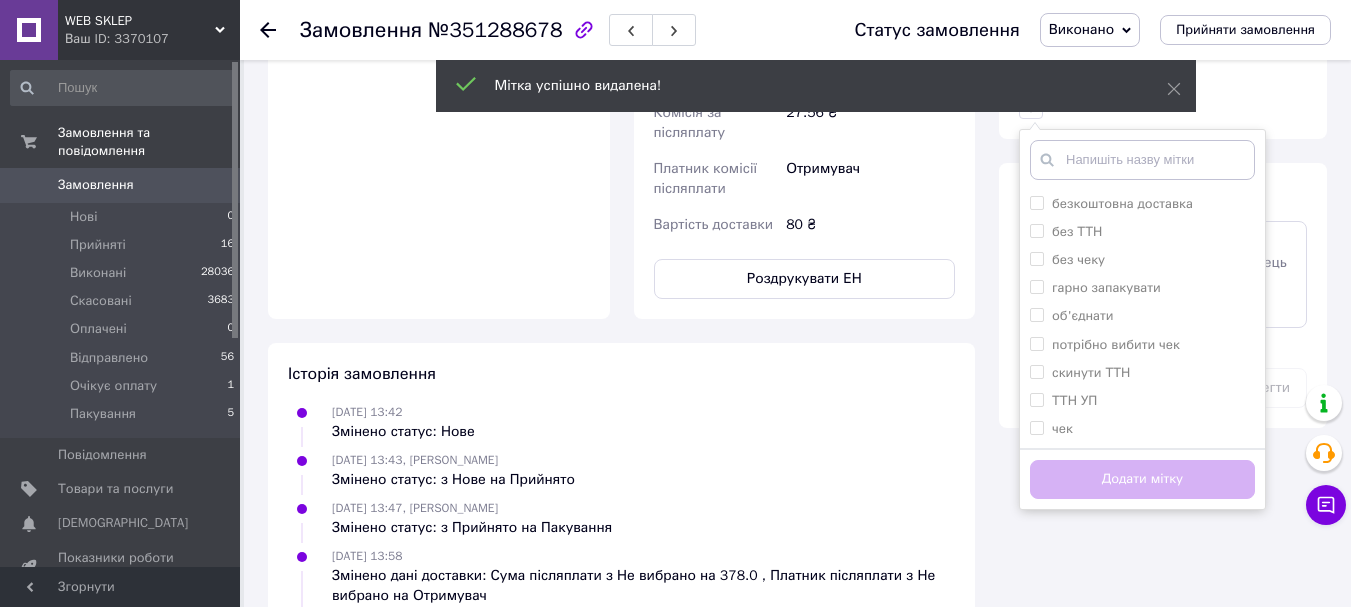 scroll, scrollTop: 900, scrollLeft: 0, axis: vertical 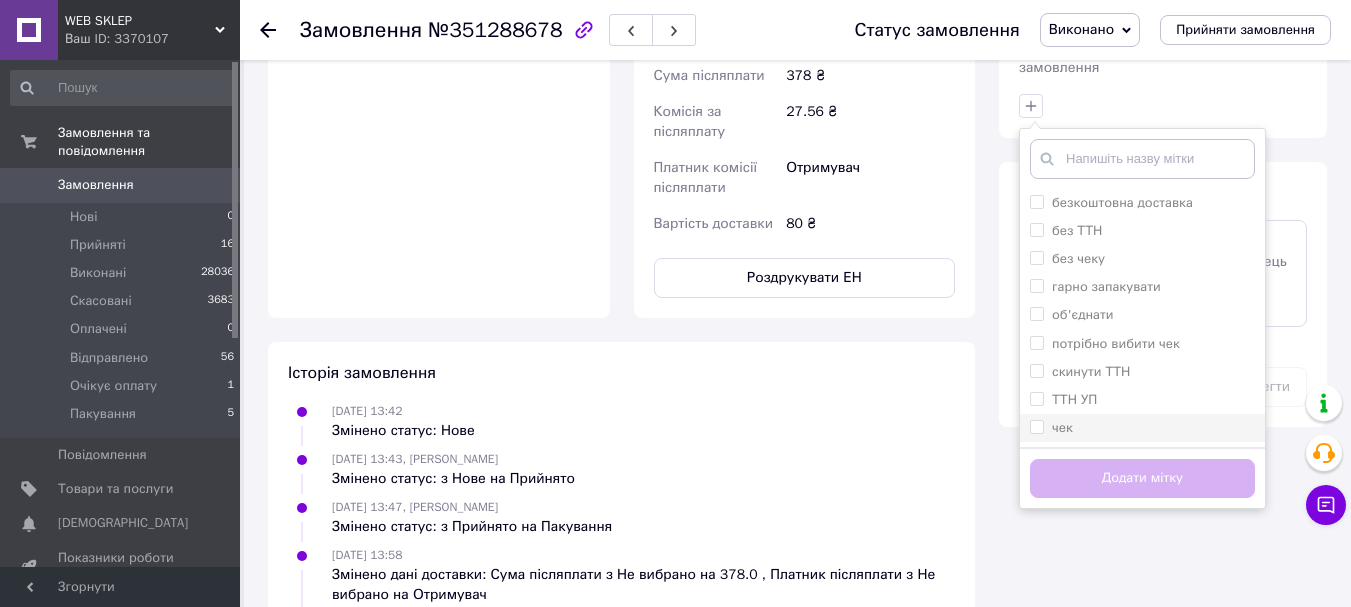 click on "чек" at bounding box center [1036, 426] 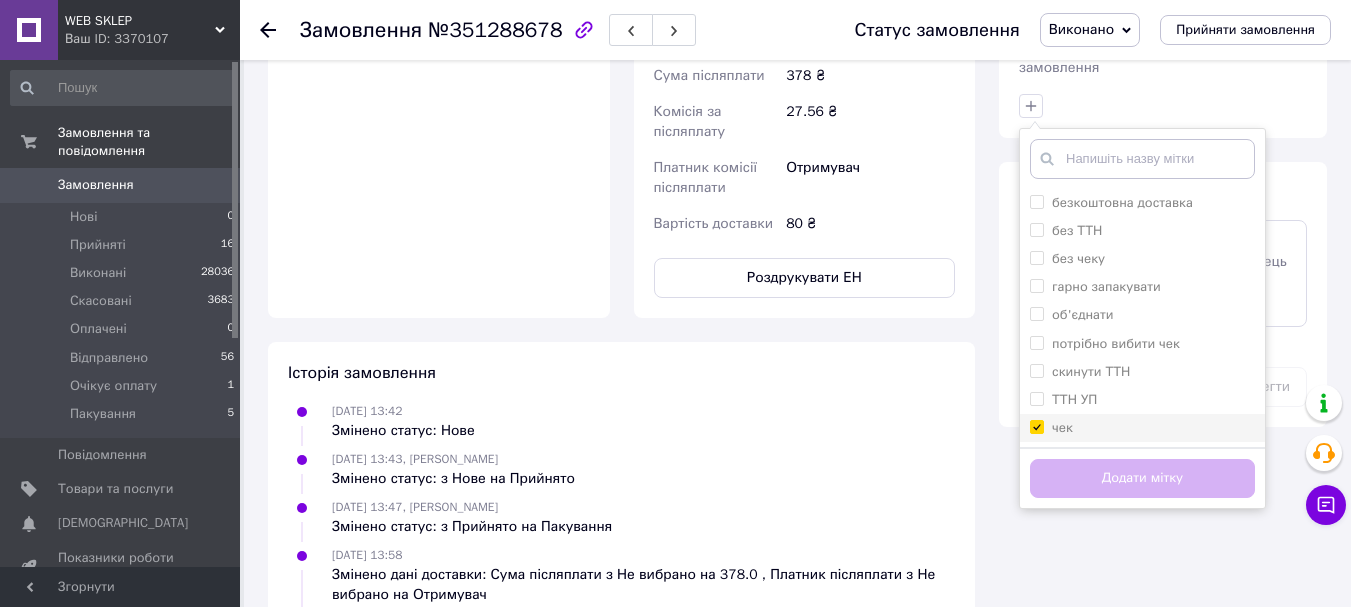 checkbox on "true" 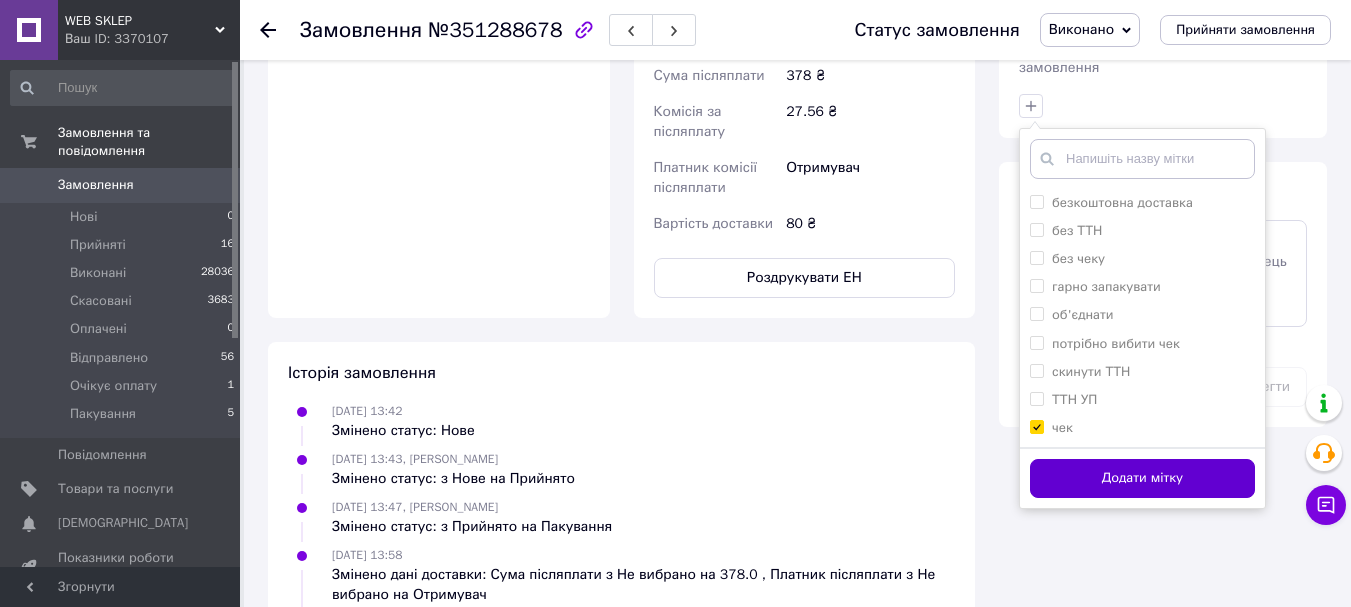 click on "Додати мітку" at bounding box center [1142, 478] 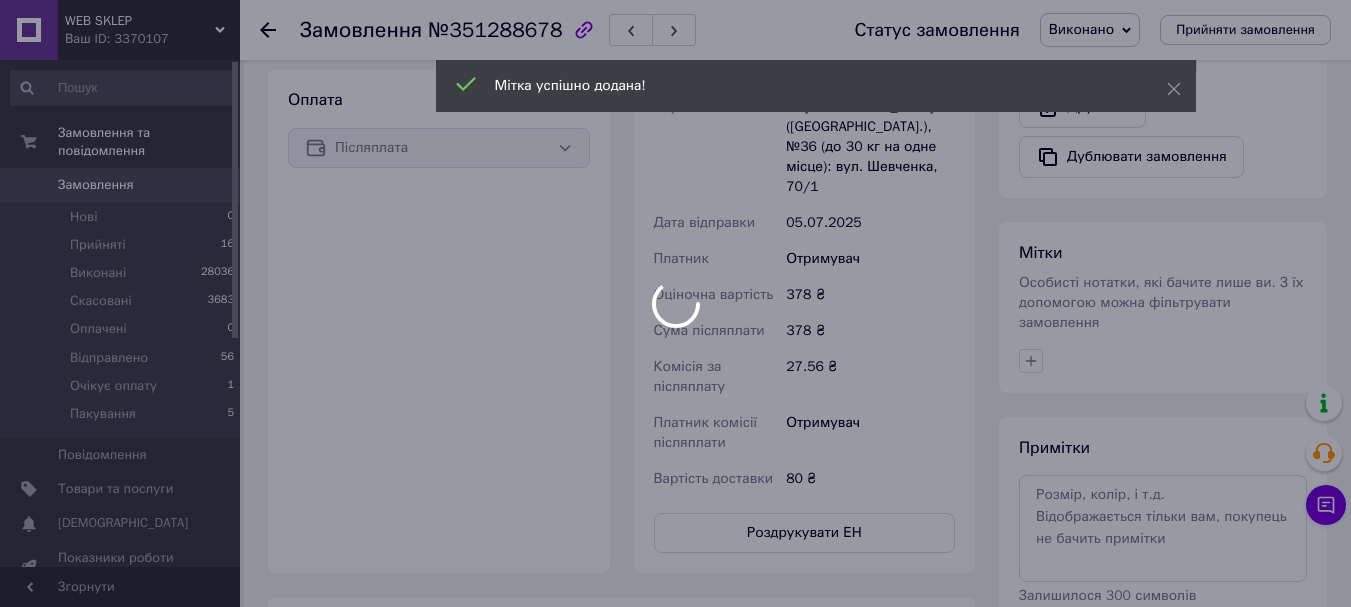 scroll, scrollTop: 600, scrollLeft: 0, axis: vertical 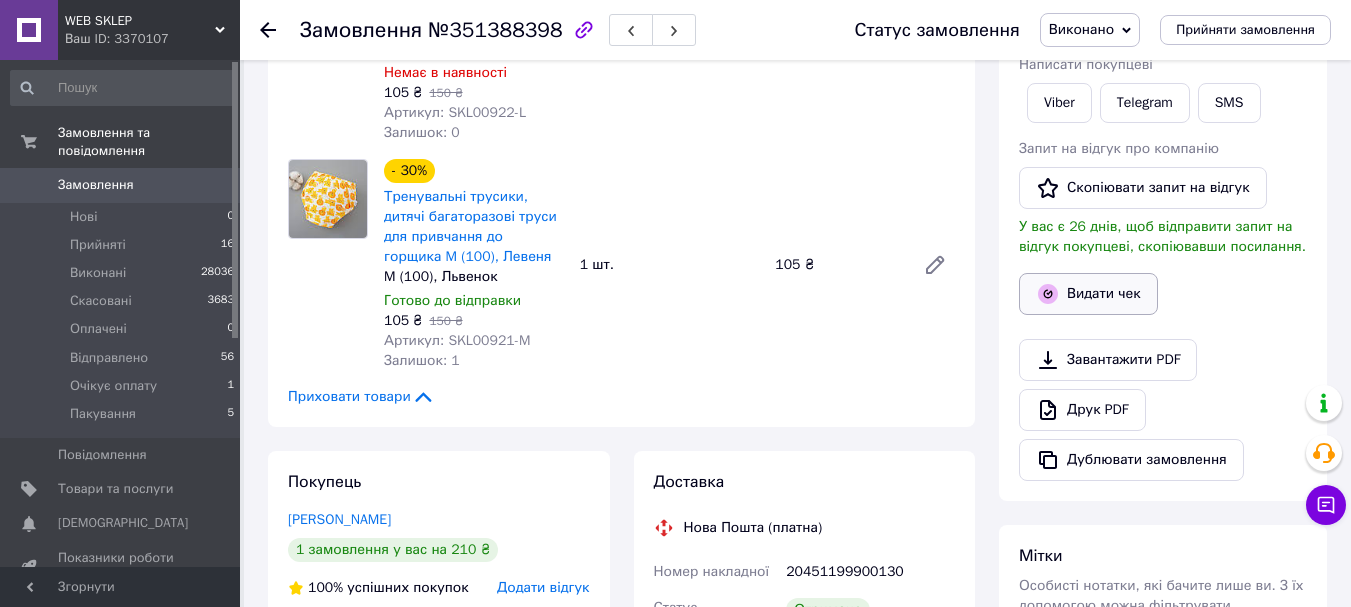 click on "Видати чек" at bounding box center (1088, 294) 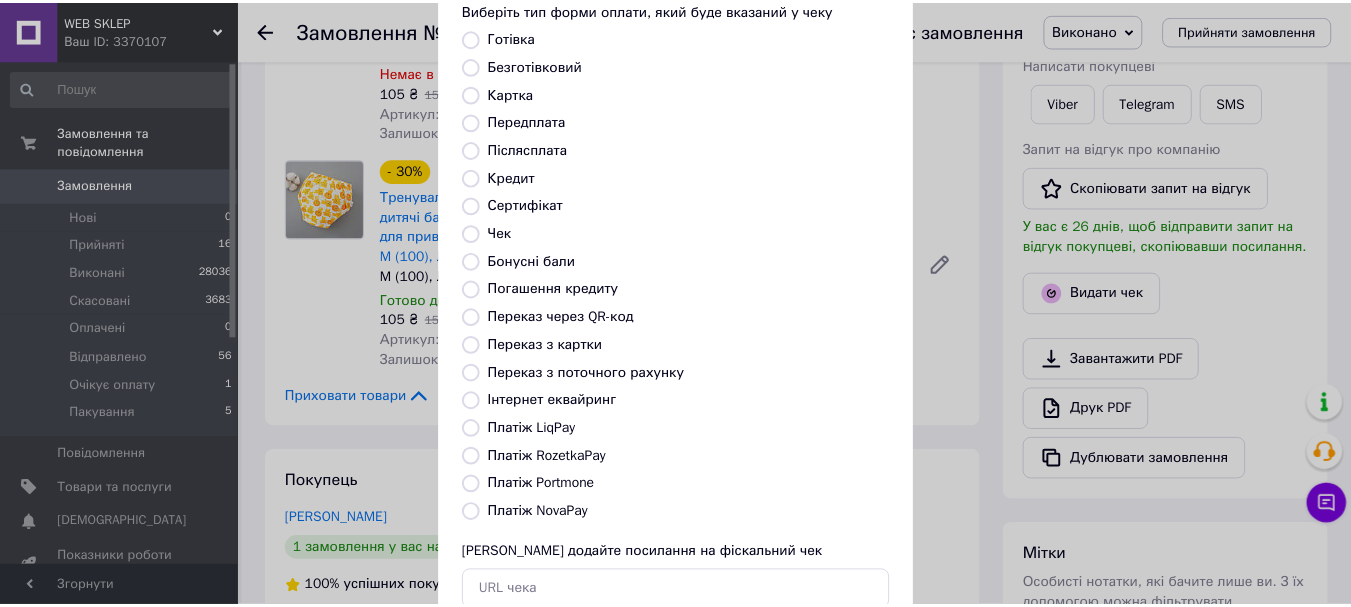 scroll, scrollTop: 252, scrollLeft: 0, axis: vertical 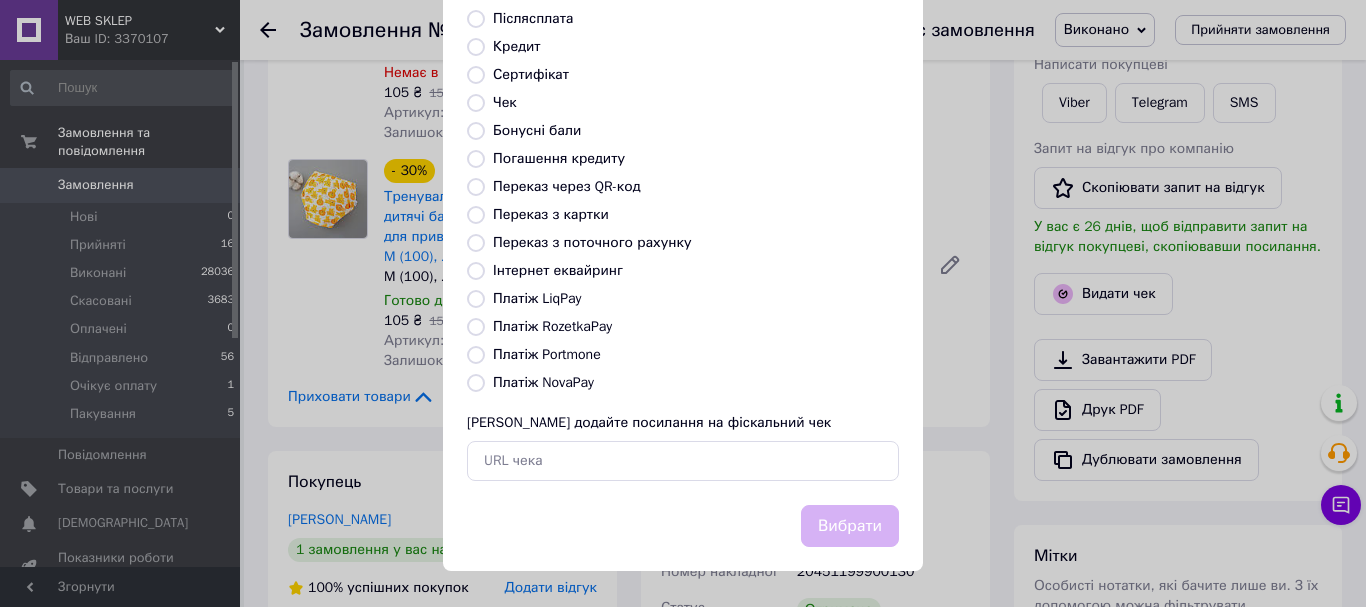 click on "Платіж NovaPay" at bounding box center (543, 382) 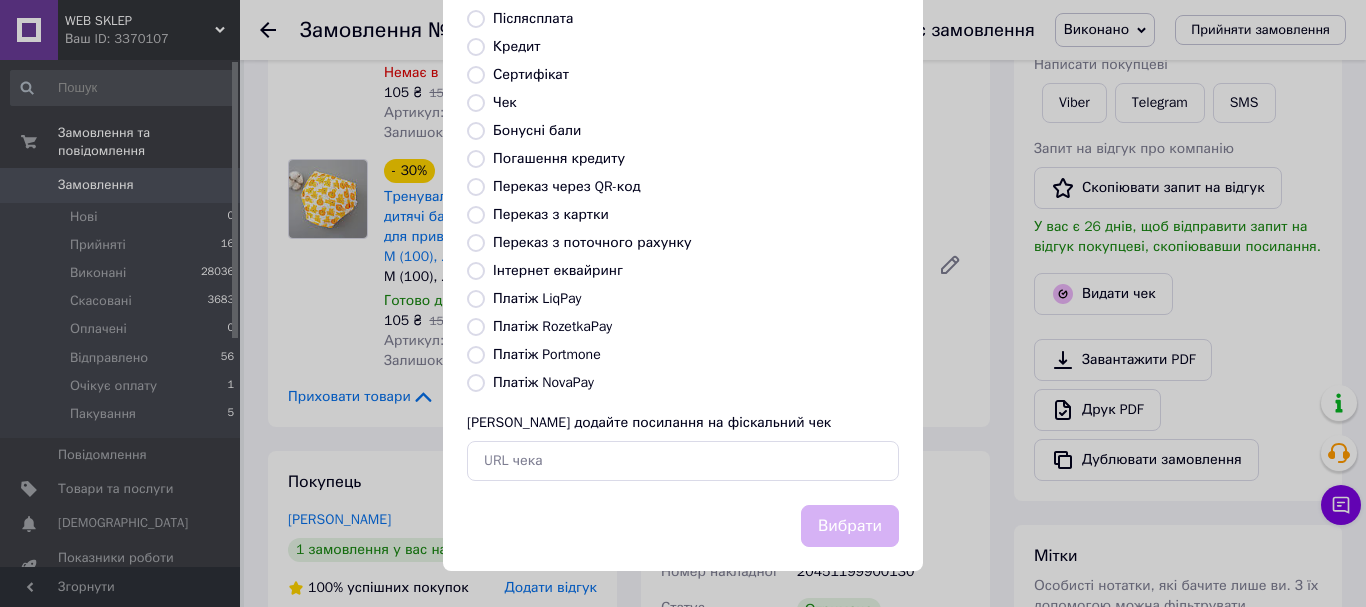 radio on "true" 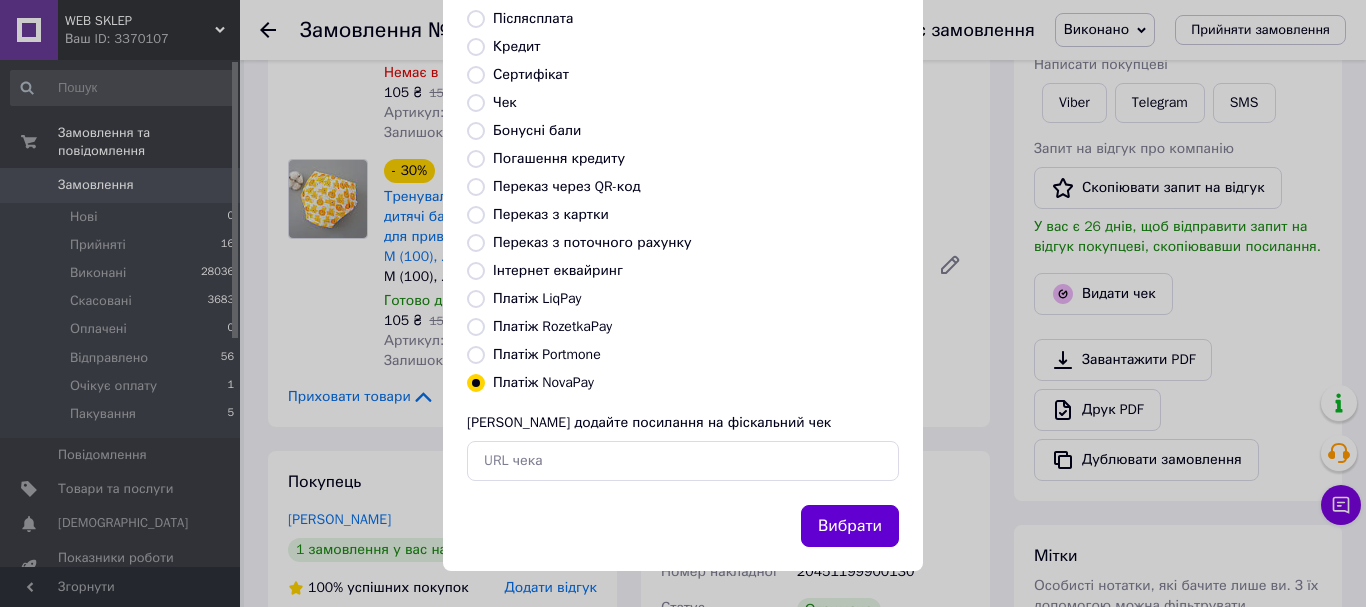 click on "Вибрати" at bounding box center [850, 526] 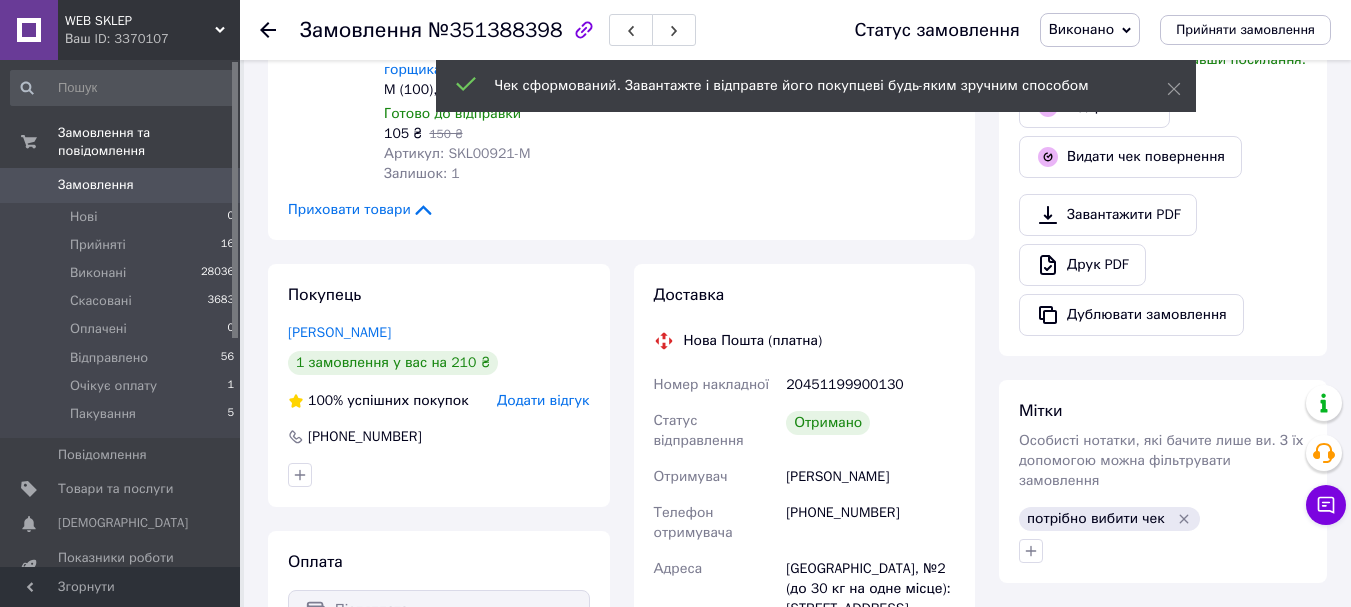 scroll, scrollTop: 700, scrollLeft: 0, axis: vertical 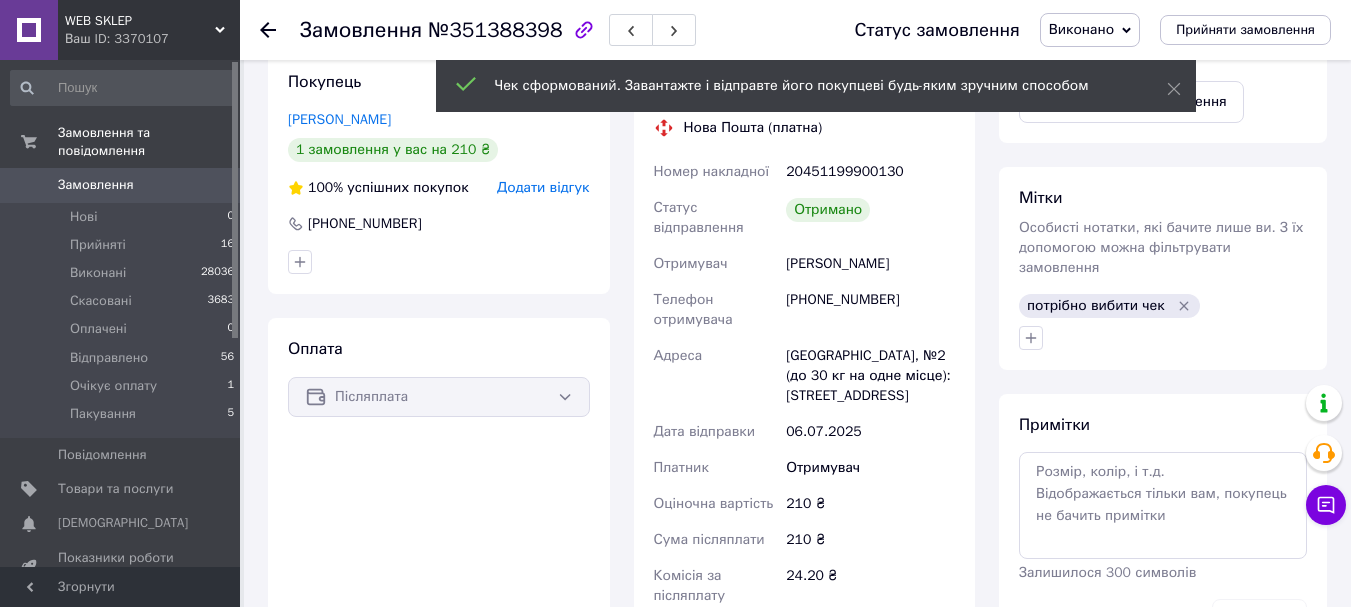 click 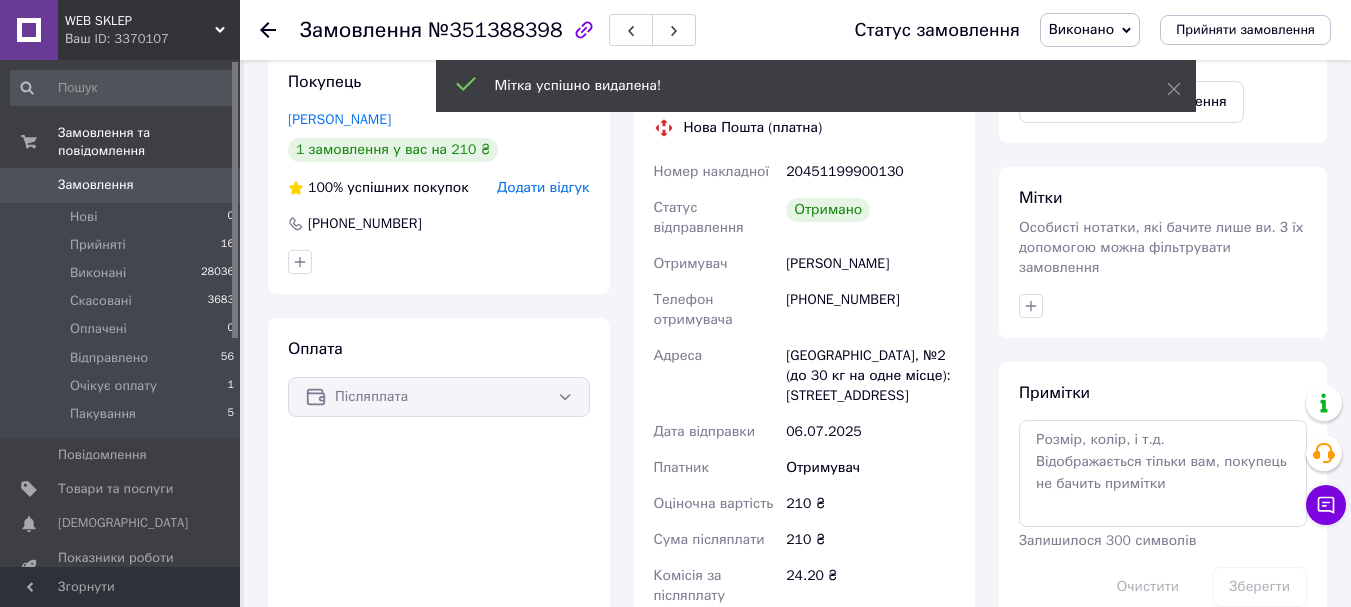 scroll, scrollTop: 184, scrollLeft: 0, axis: vertical 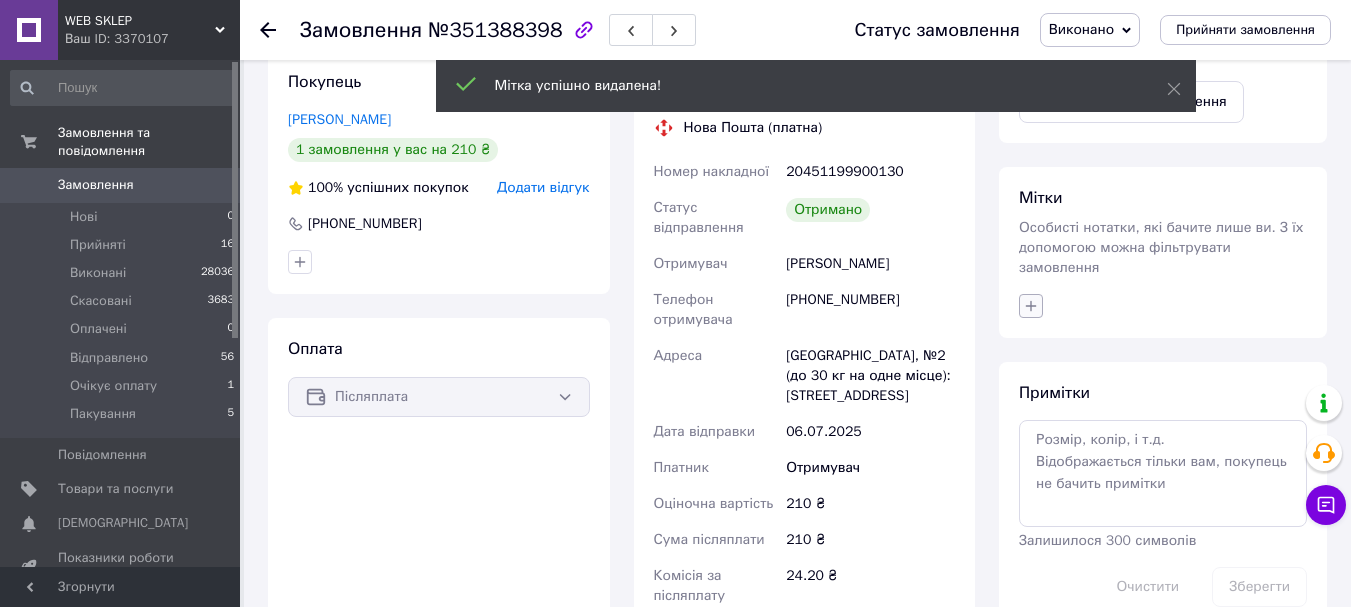 click 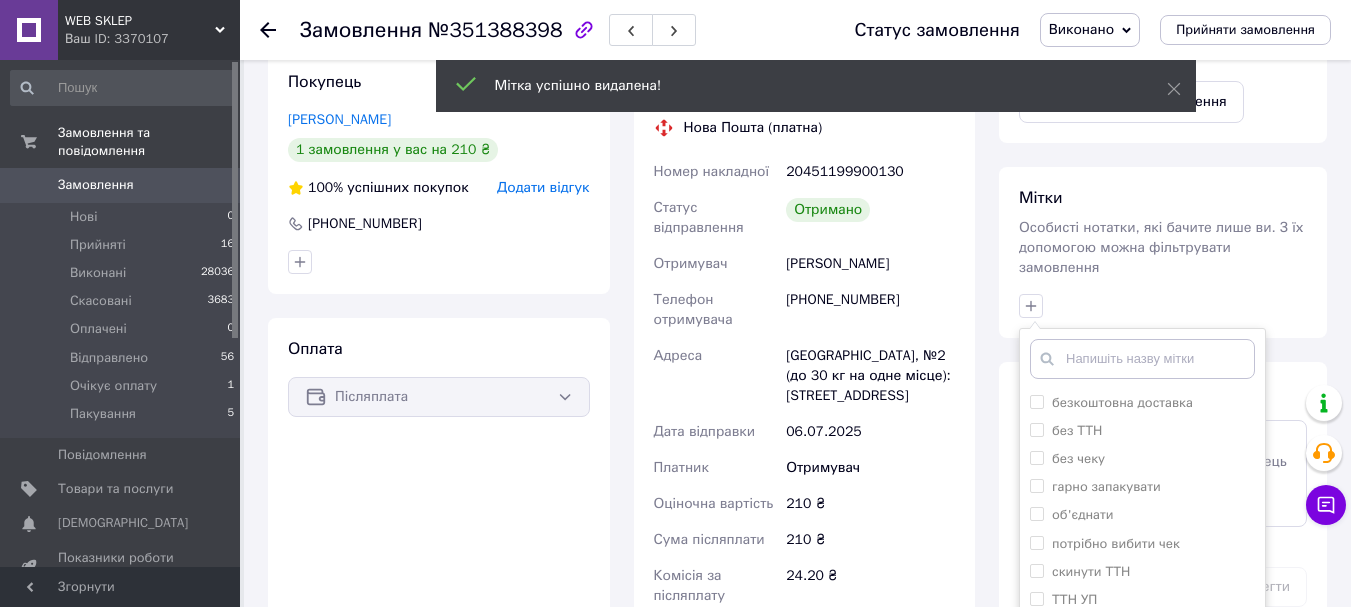 scroll, scrollTop: 1000, scrollLeft: 0, axis: vertical 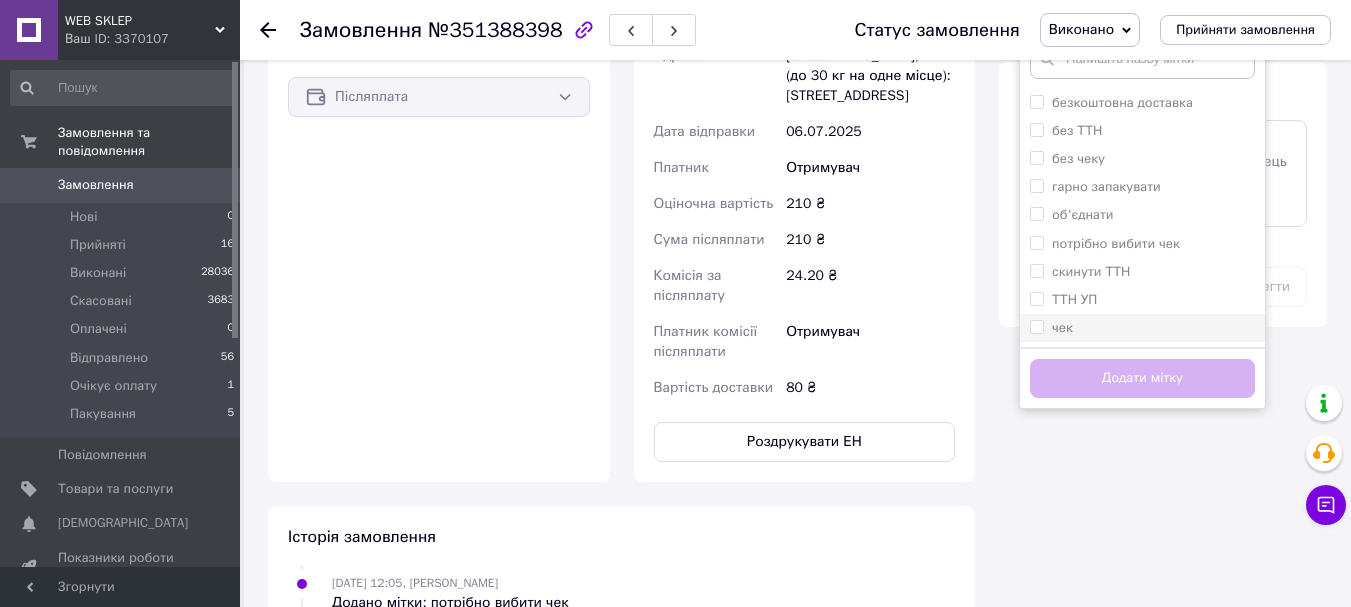 click on "чек" at bounding box center [1036, 326] 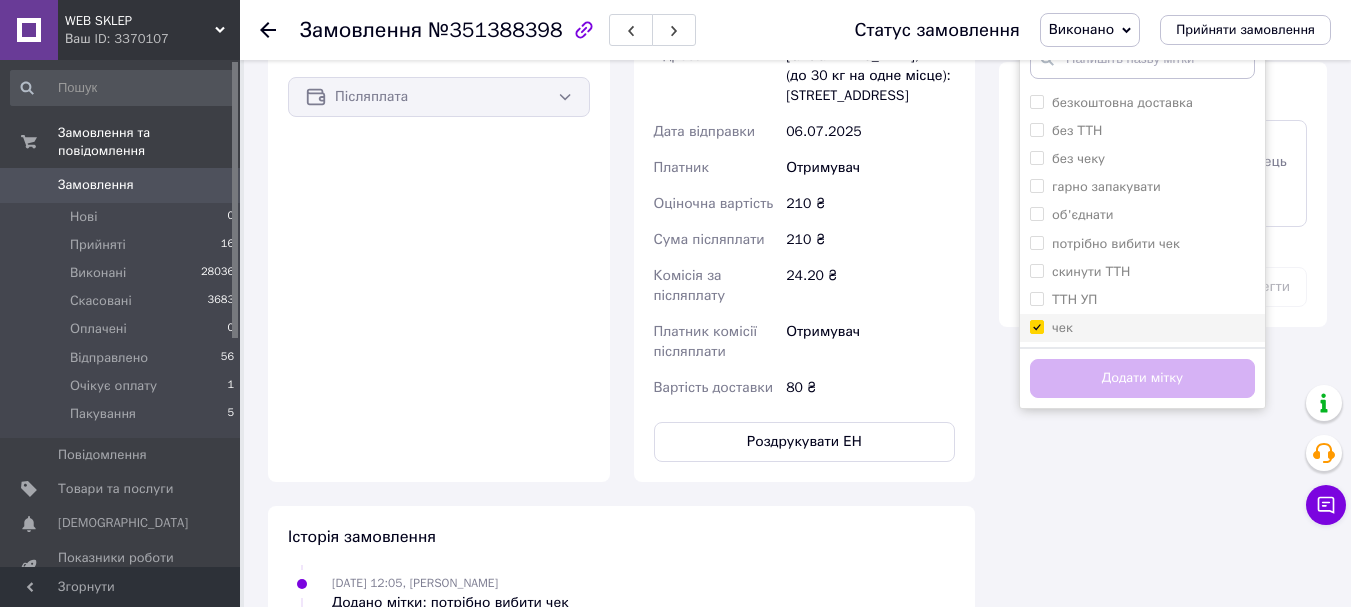 checkbox on "true" 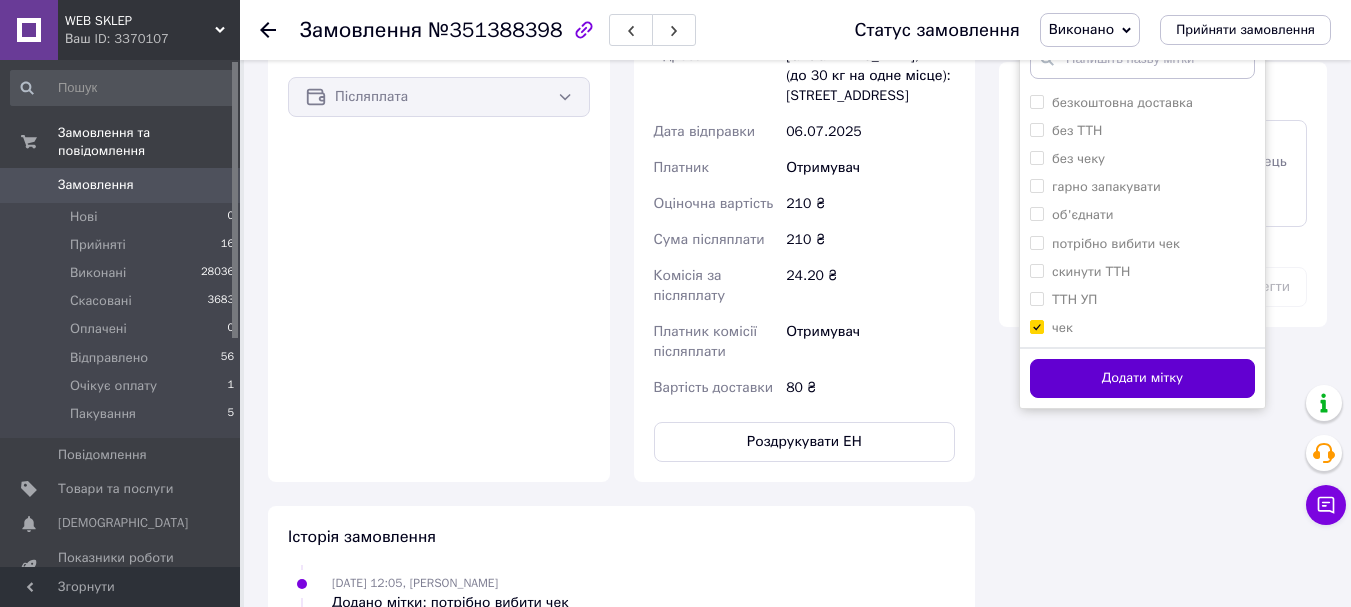 click on "Додати мітку" at bounding box center [1142, 378] 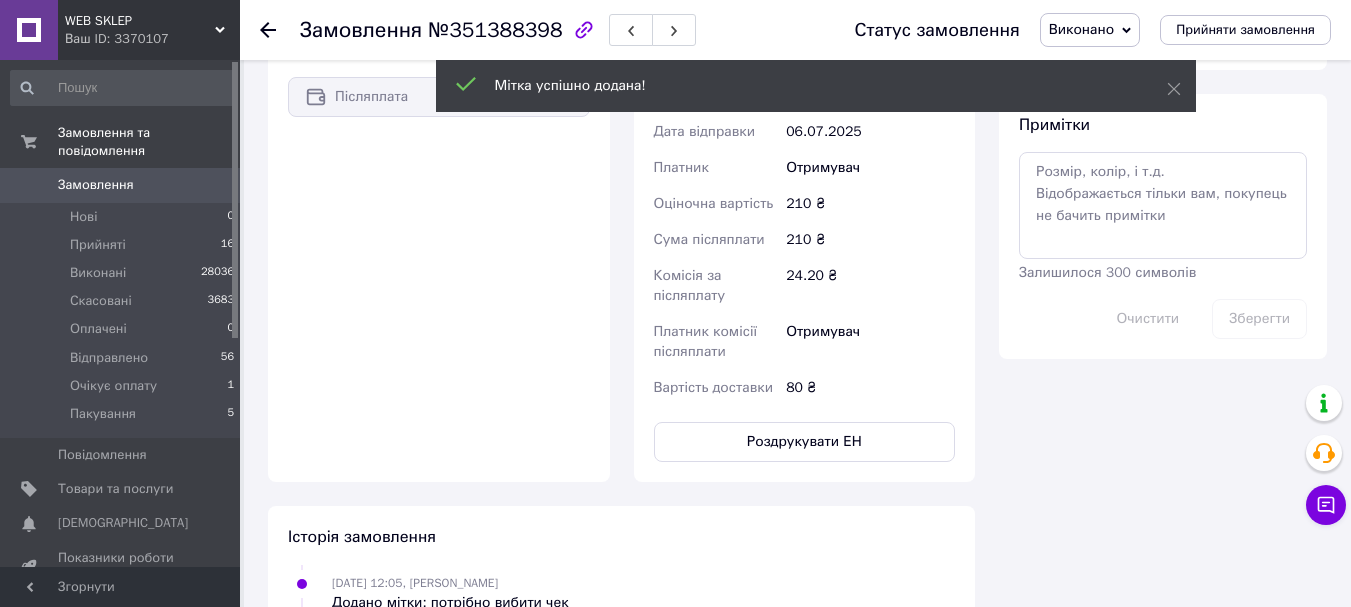 scroll, scrollTop: 232, scrollLeft: 0, axis: vertical 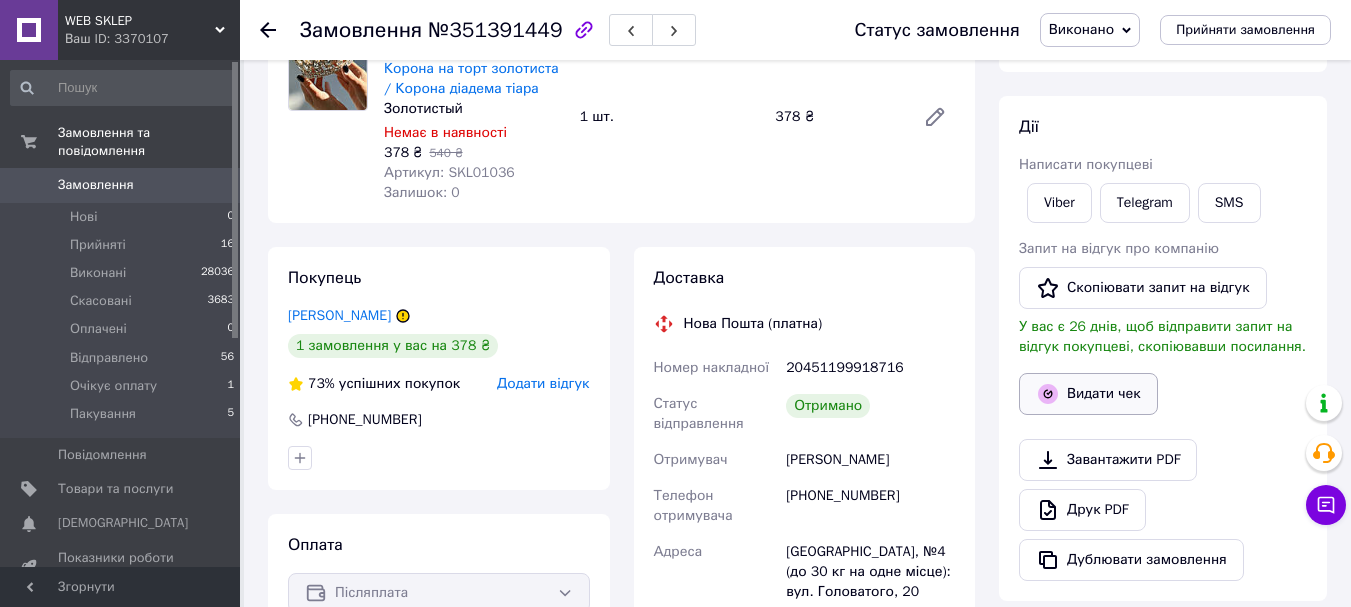 click on "Видати чек" at bounding box center [1088, 394] 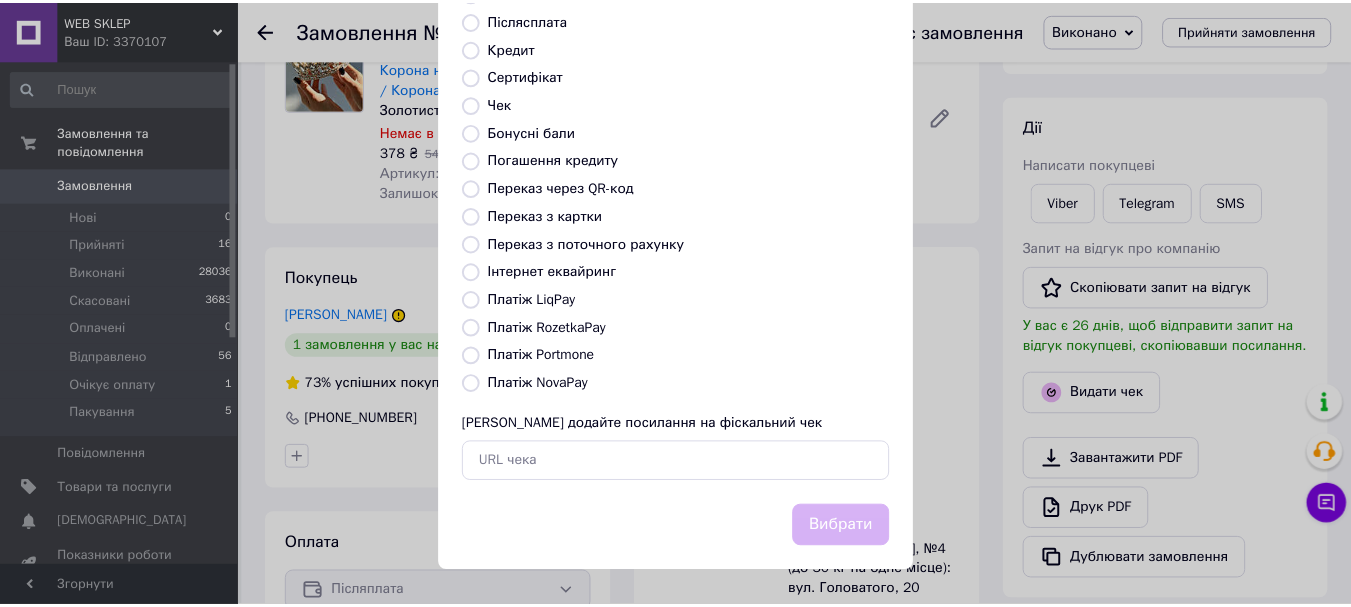 scroll, scrollTop: 252, scrollLeft: 0, axis: vertical 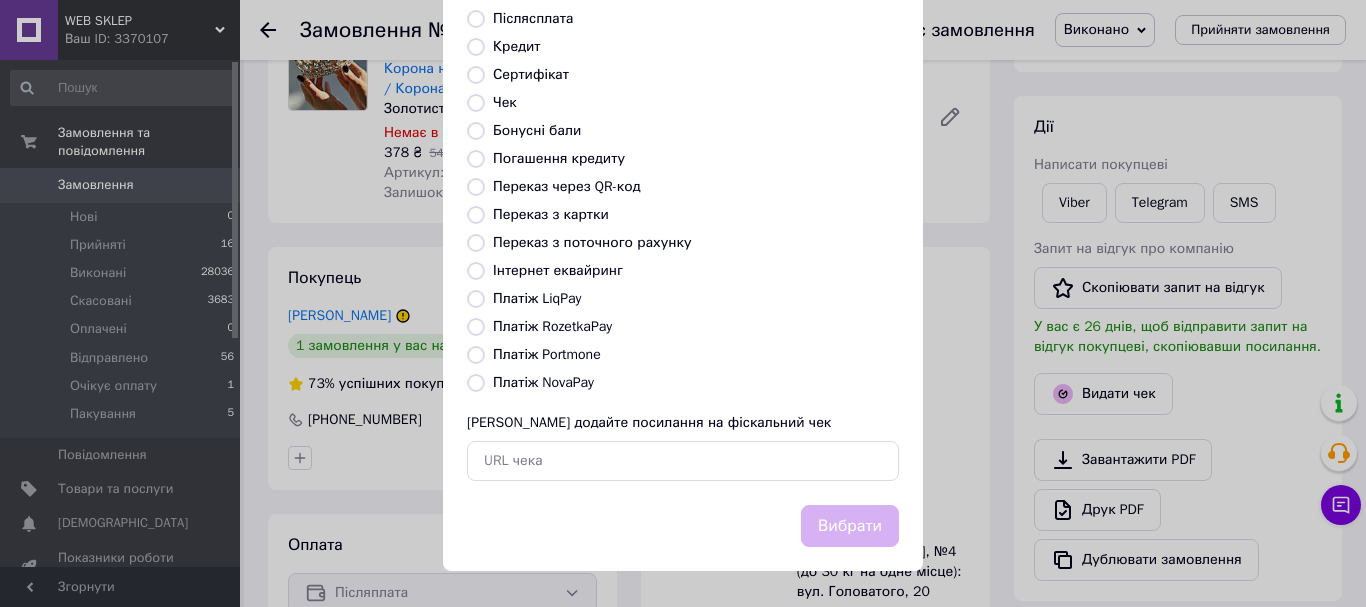 click on "Платіж NovaPay" at bounding box center (543, 382) 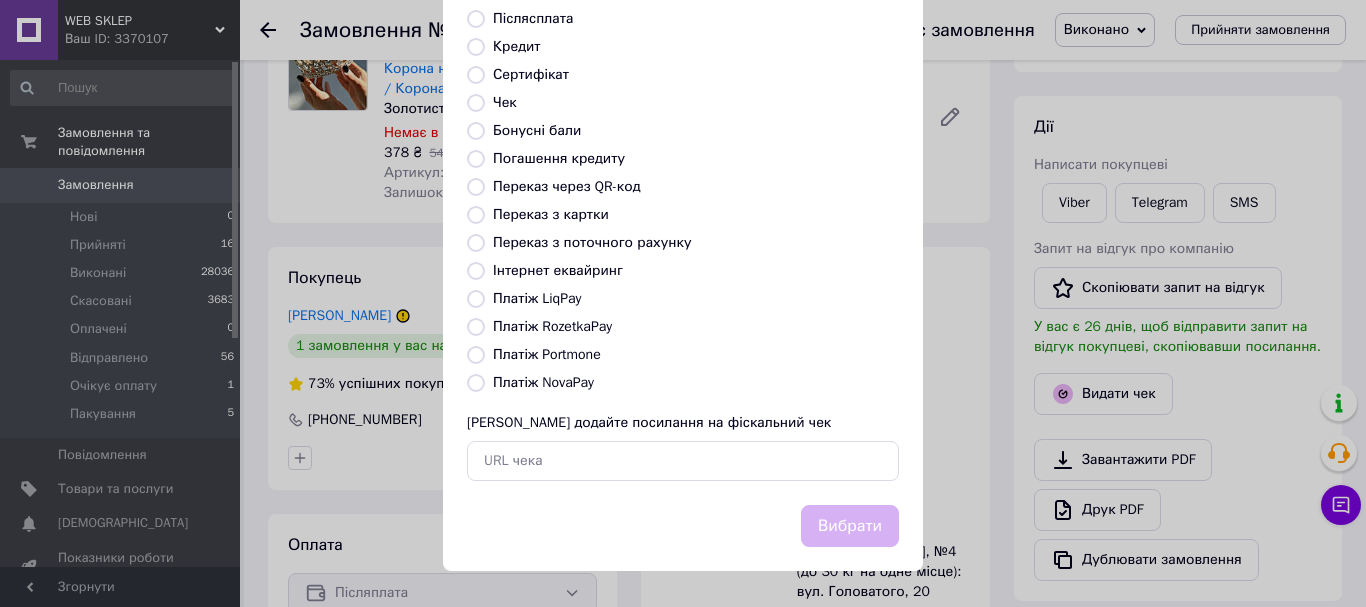 radio on "true" 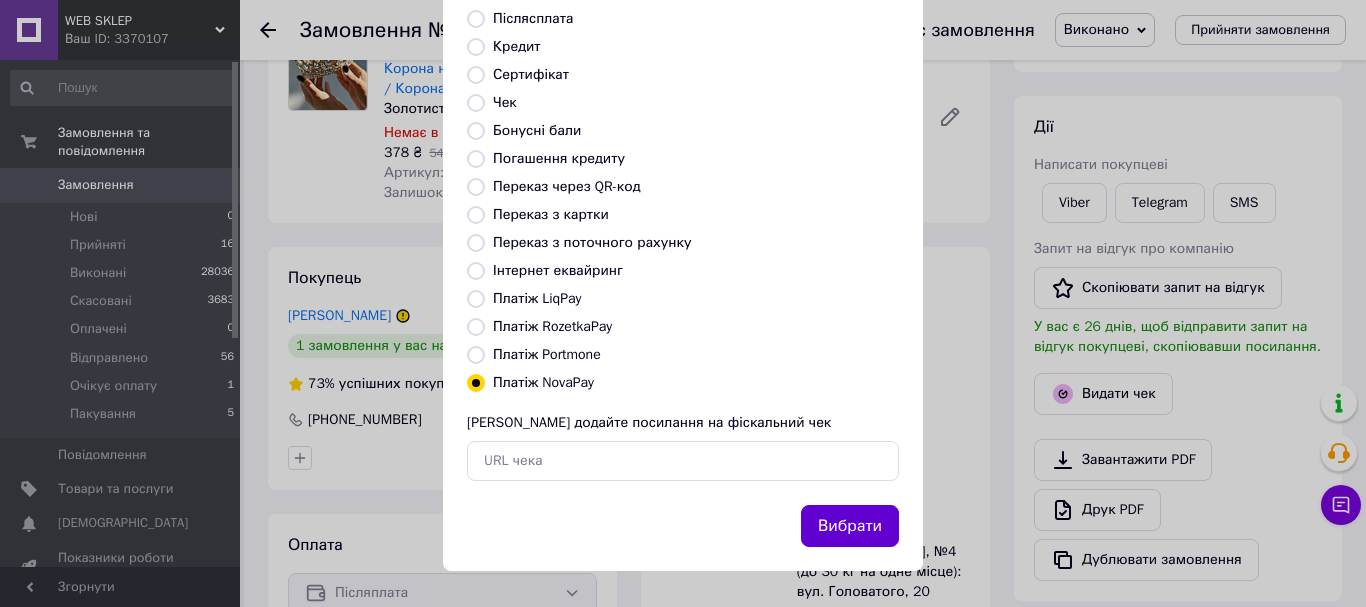 click on "Вибрати" at bounding box center (850, 526) 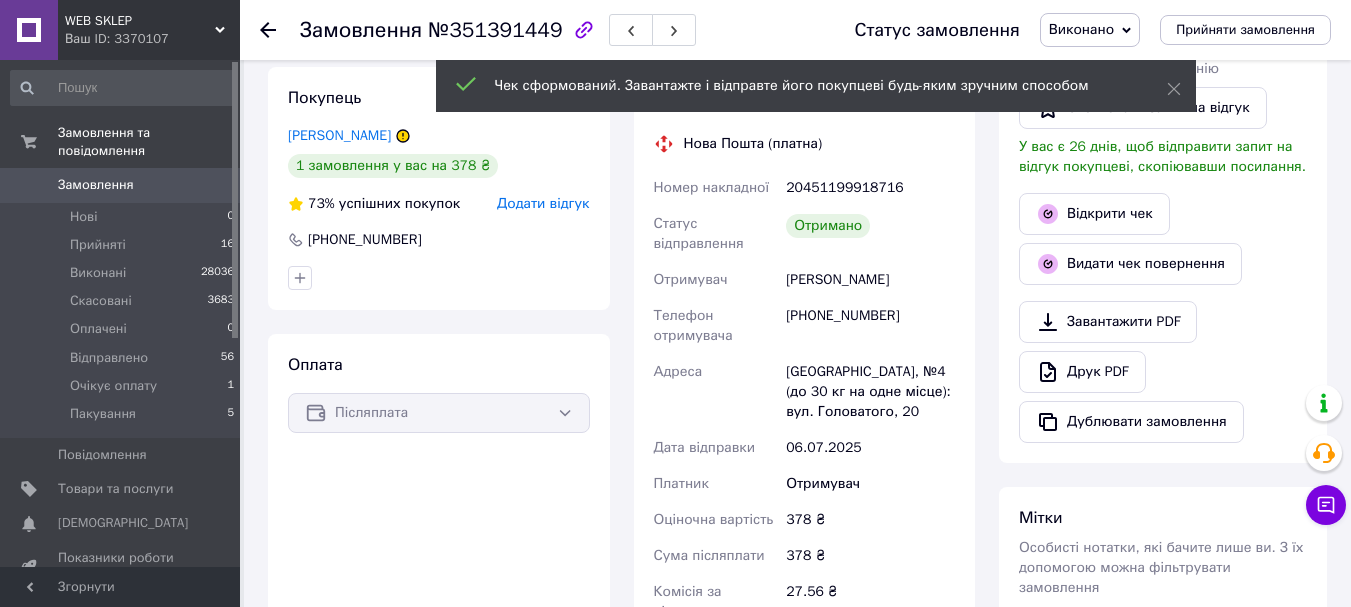 scroll, scrollTop: 600, scrollLeft: 0, axis: vertical 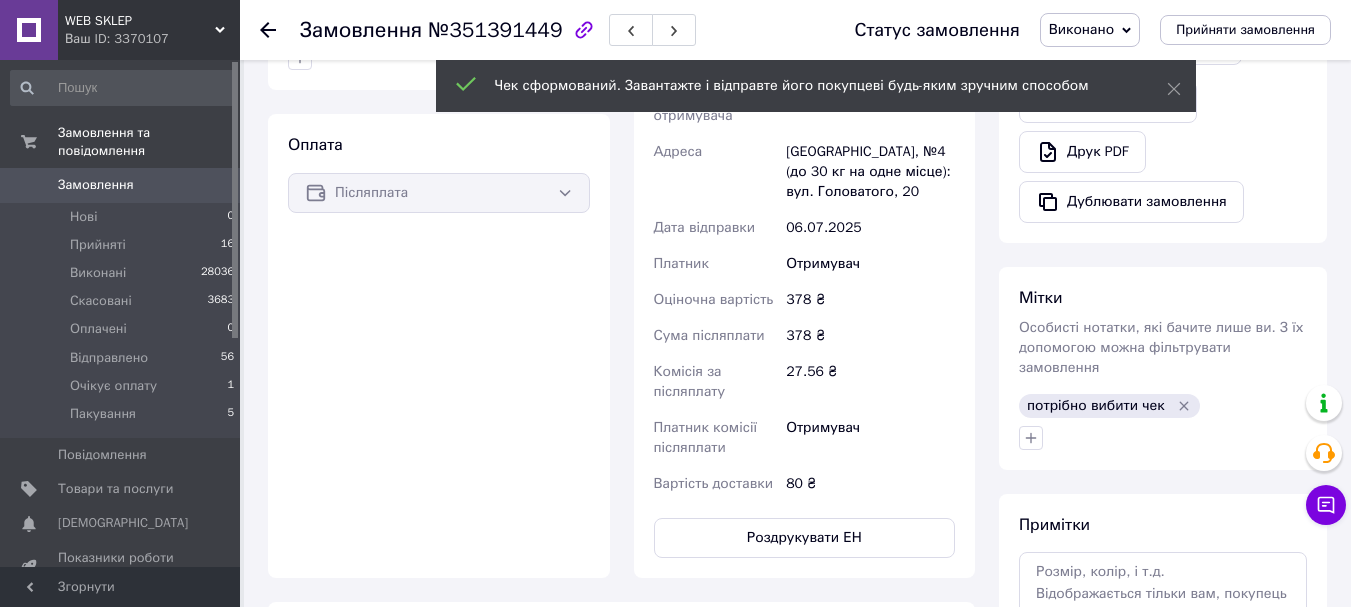 click 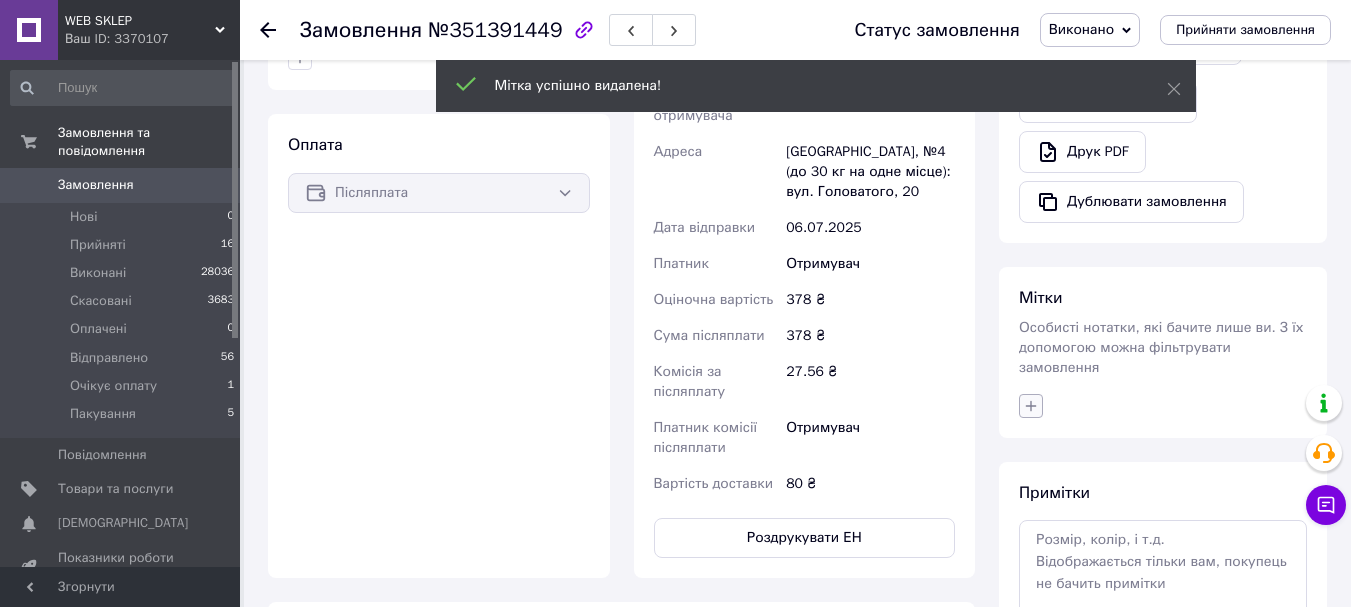 scroll, scrollTop: 128, scrollLeft: 0, axis: vertical 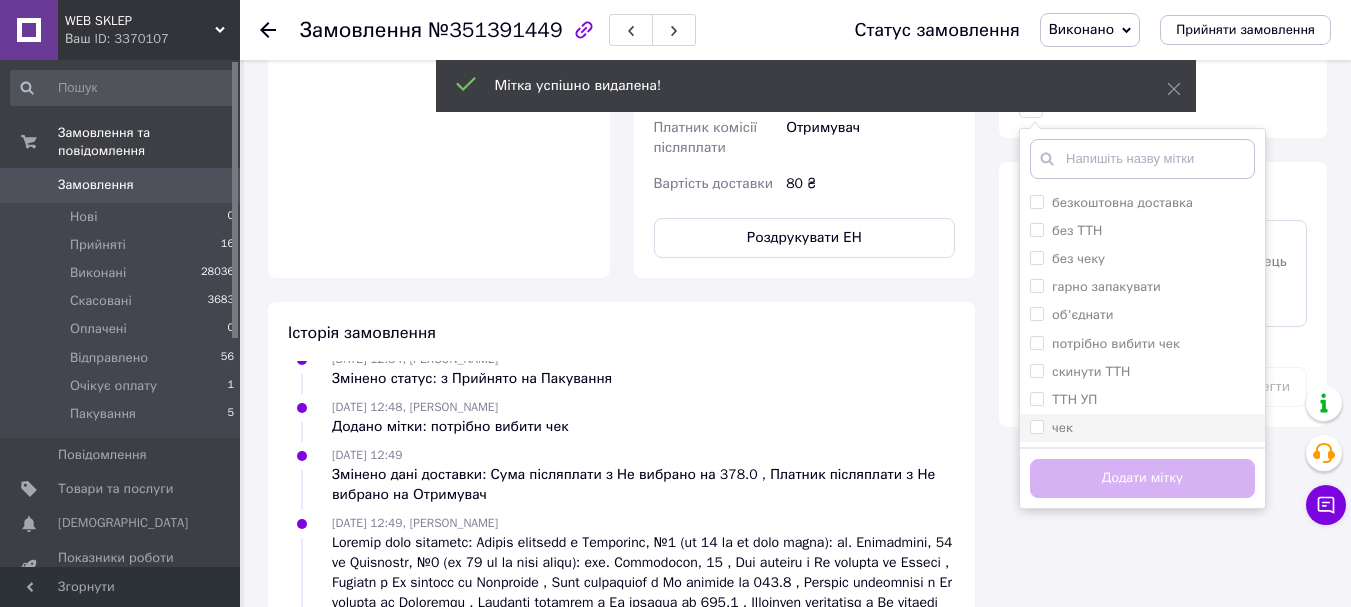 click on "чек" at bounding box center [1036, 426] 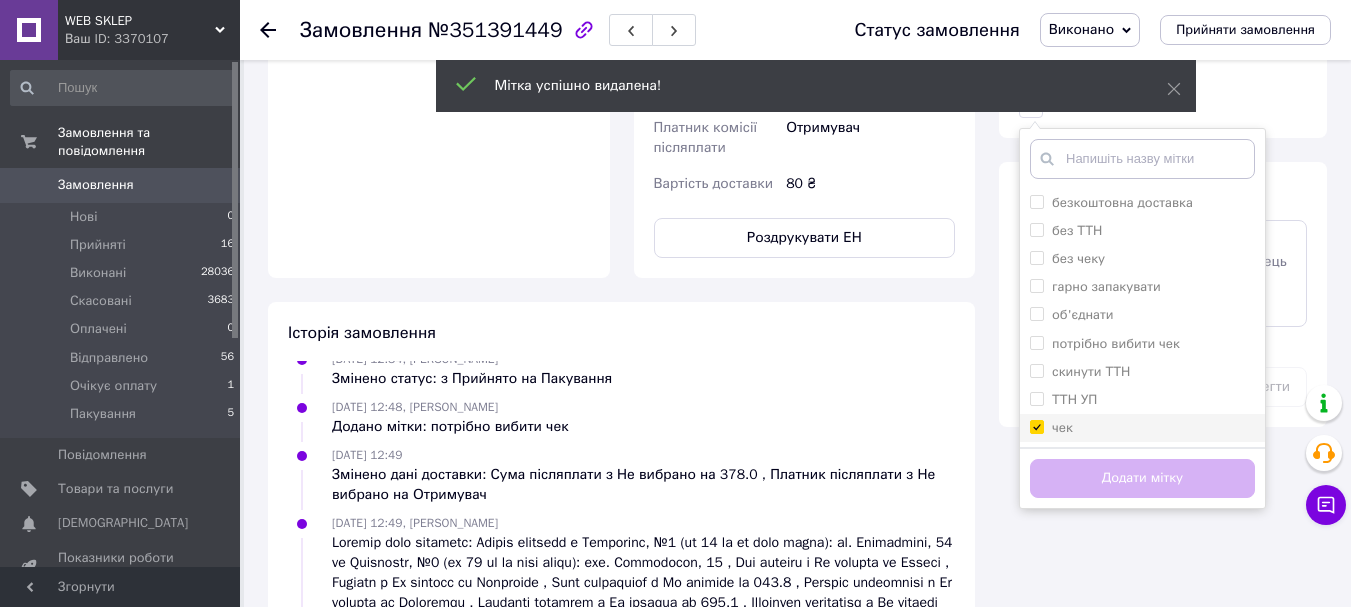 checkbox on "true" 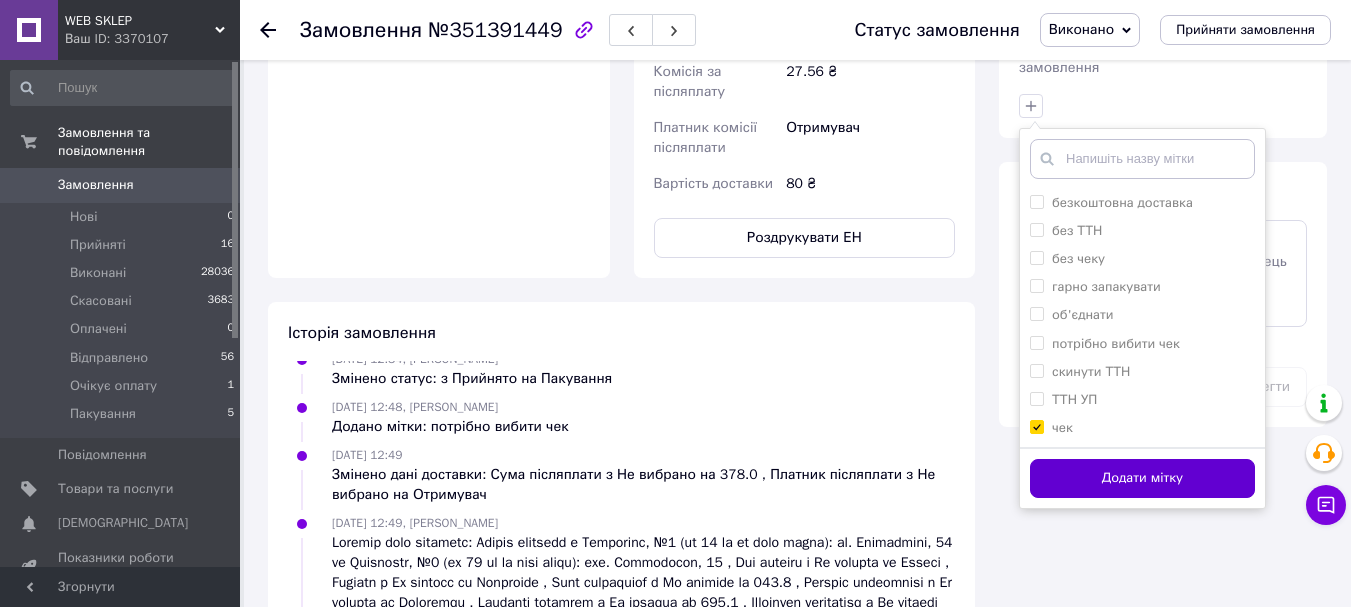 click on "Додати мітку" at bounding box center [1142, 478] 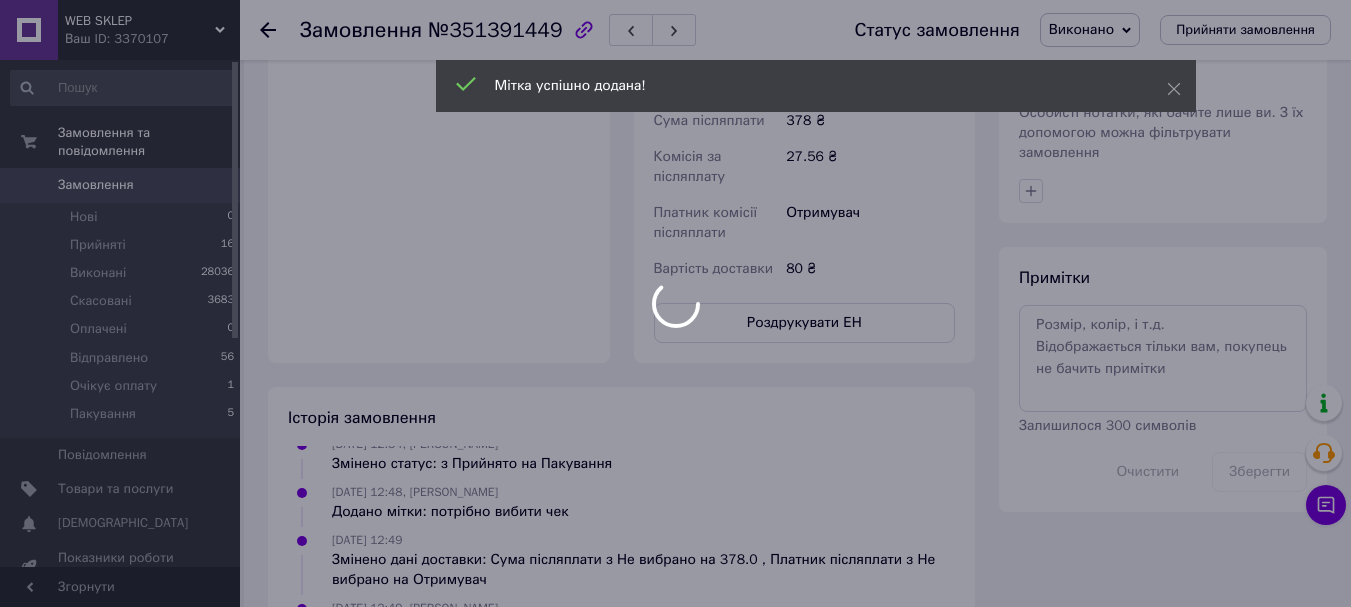 scroll, scrollTop: 700, scrollLeft: 0, axis: vertical 